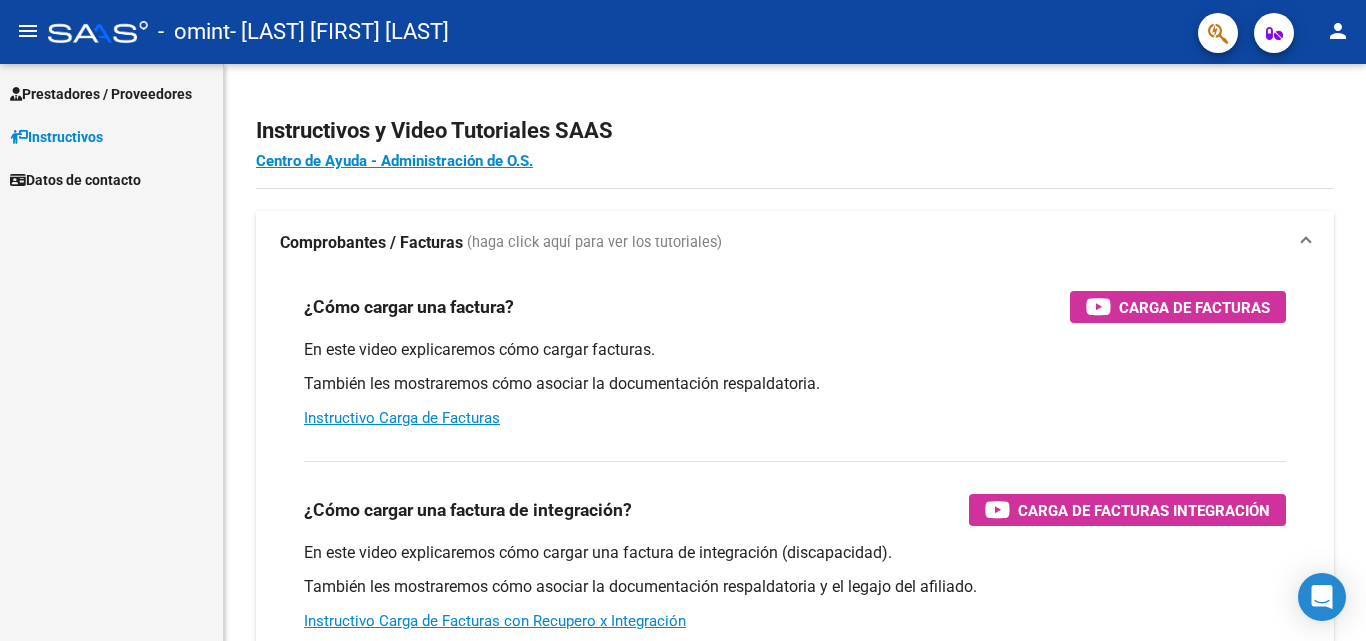scroll, scrollTop: 0, scrollLeft: 0, axis: both 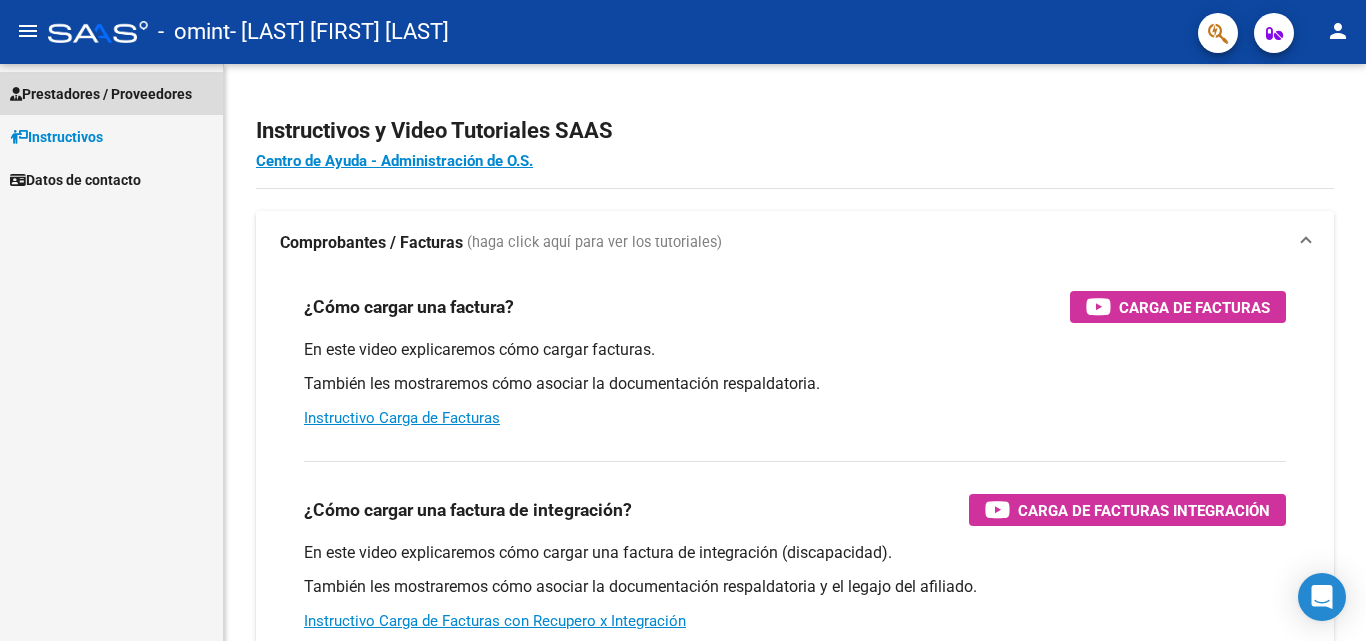 click on "Prestadores / Proveedores" at bounding box center [101, 94] 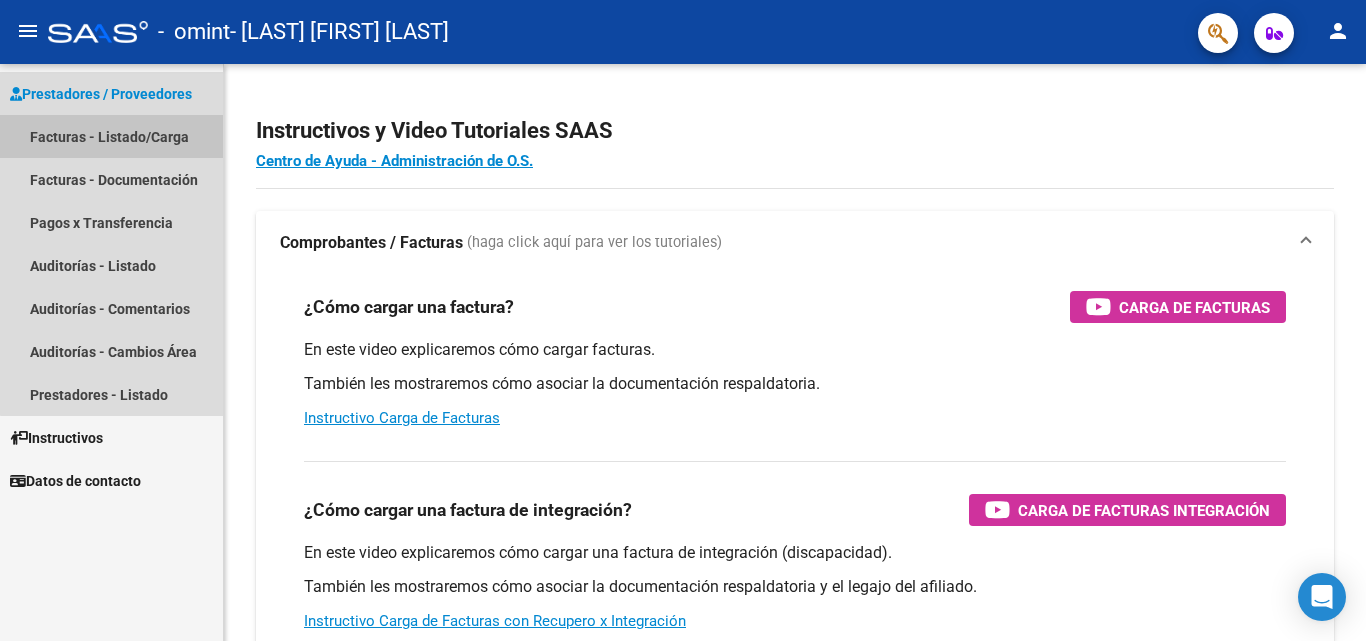 click on "Facturas - Listado/Carga" at bounding box center [111, 136] 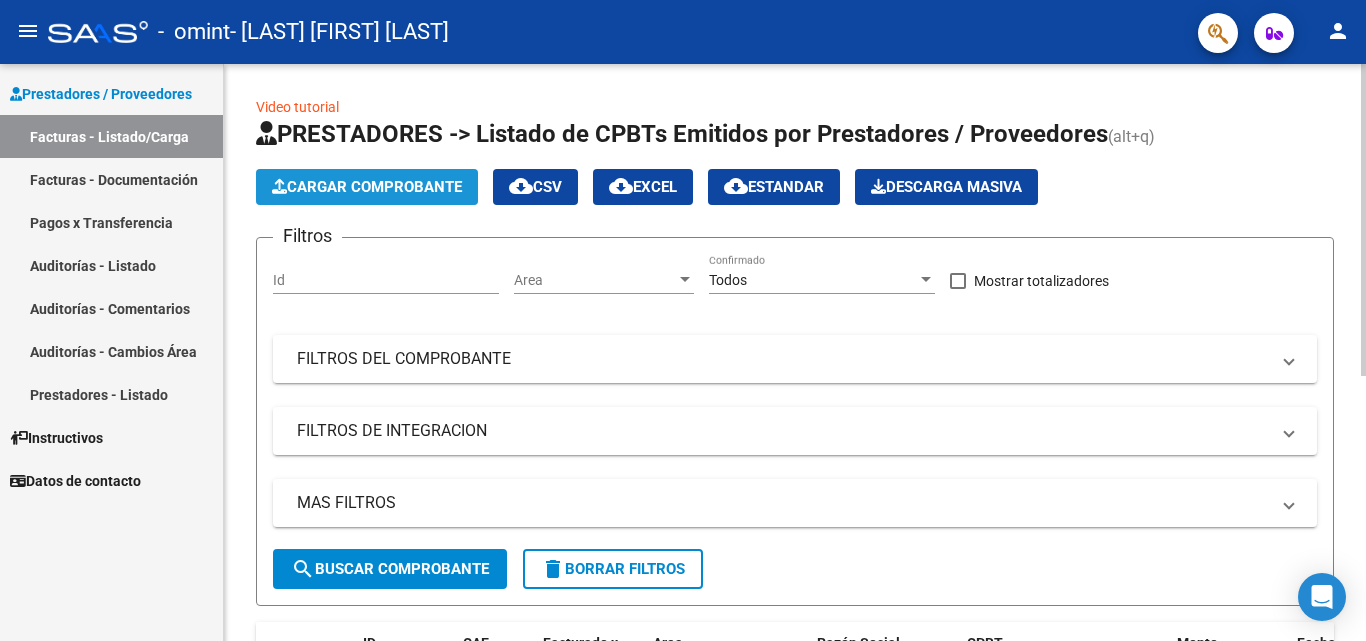 click on "Cargar Comprobante" 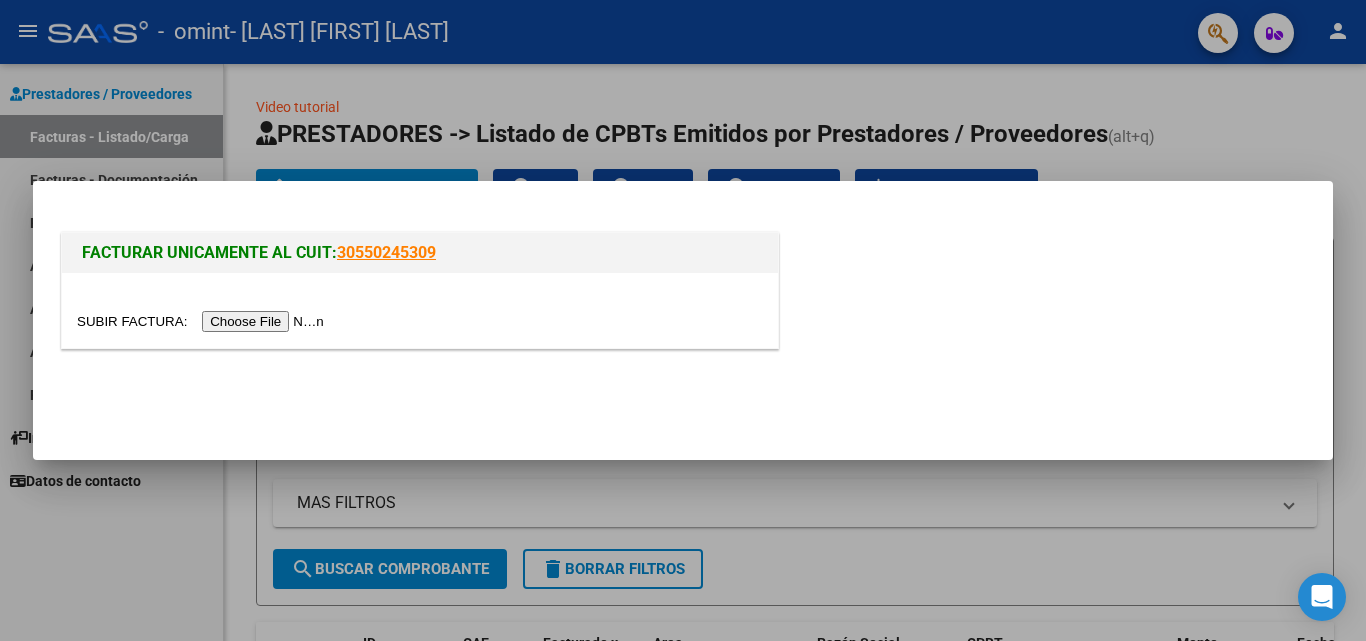 click at bounding box center (203, 321) 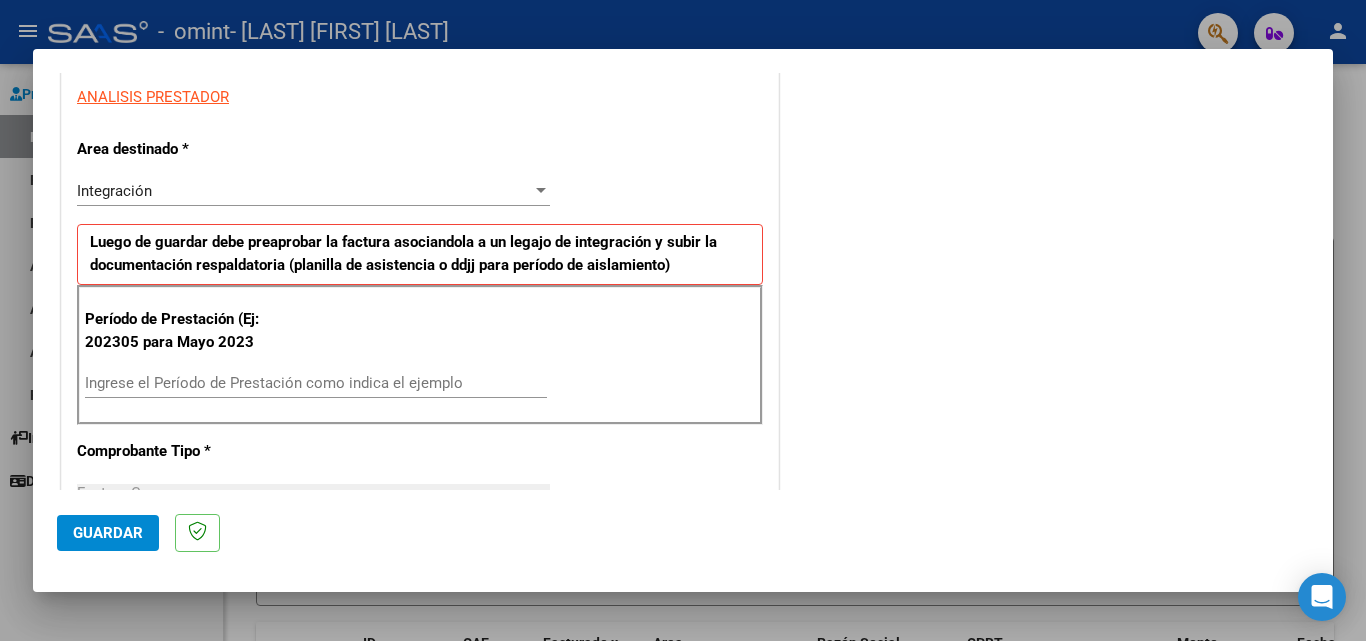 scroll, scrollTop: 400, scrollLeft: 0, axis: vertical 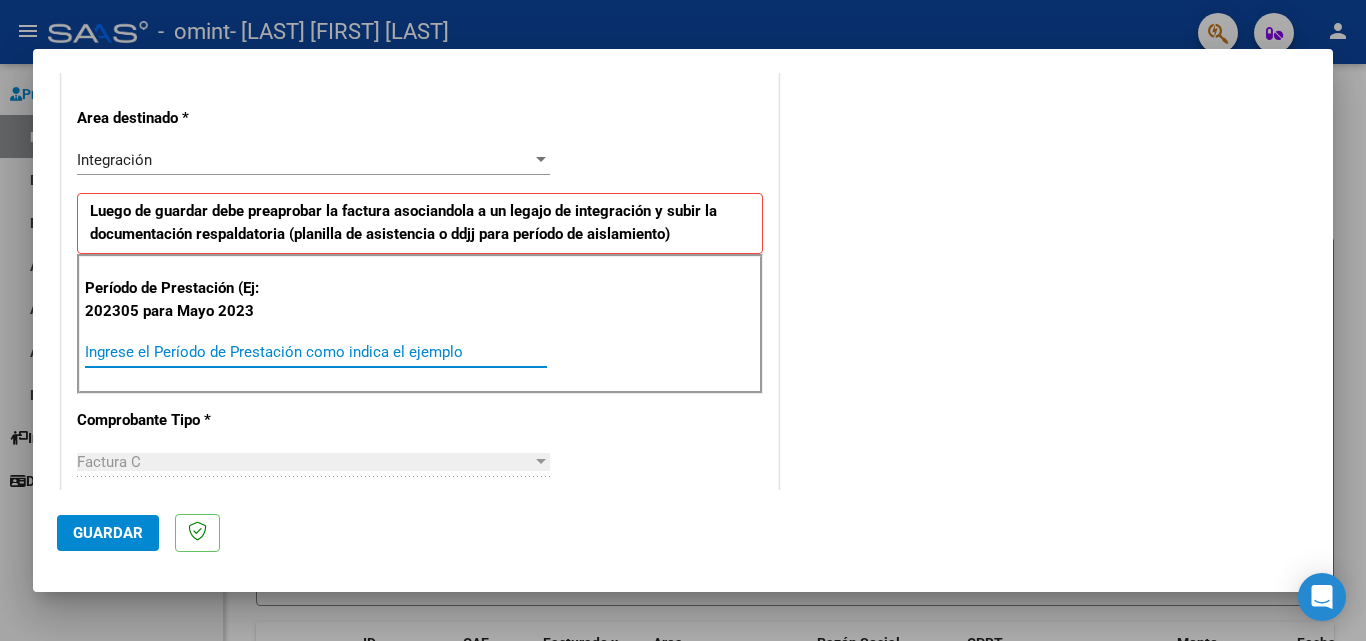 click on "Ingrese el Período de Prestación como indica el ejemplo" at bounding box center (316, 352) 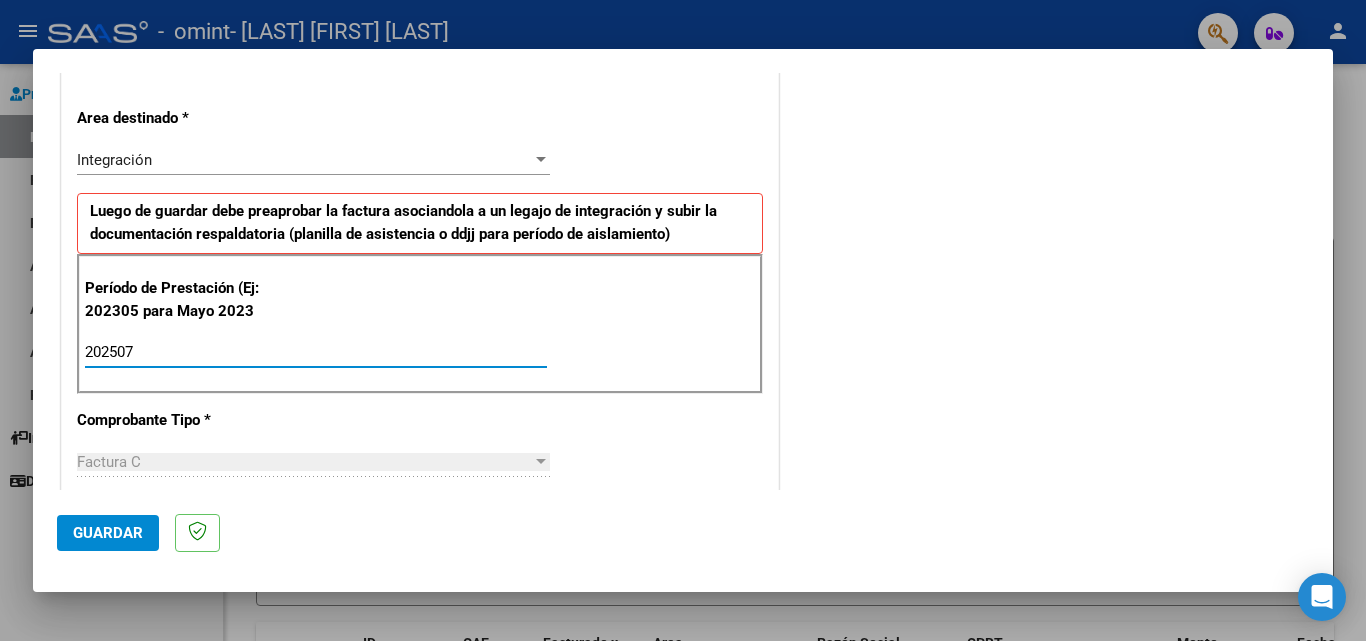 type on "202507" 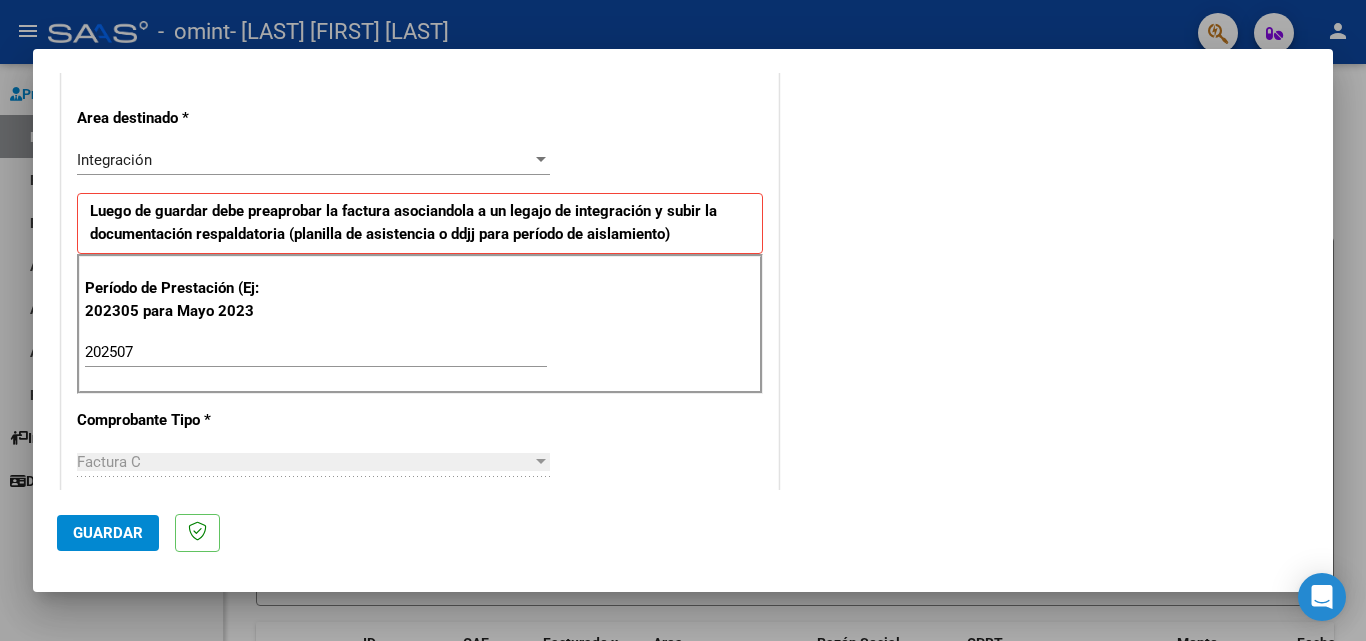 click on "Factura C" at bounding box center (304, 462) 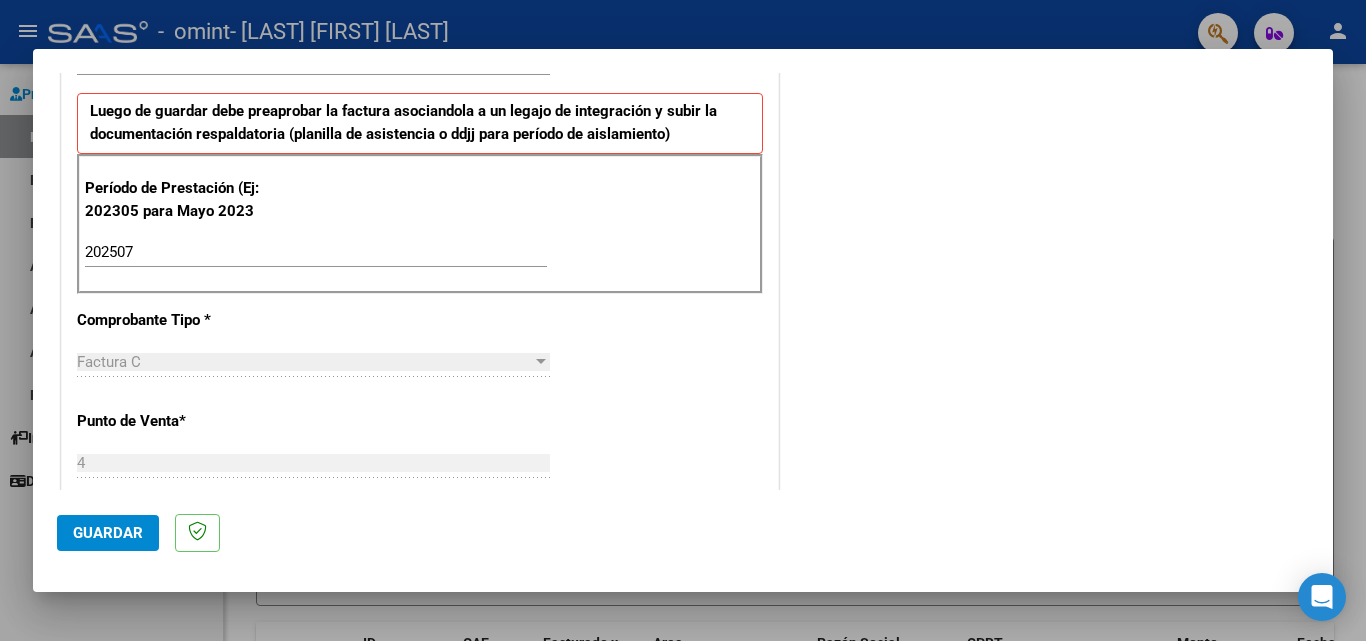 scroll, scrollTop: 600, scrollLeft: 0, axis: vertical 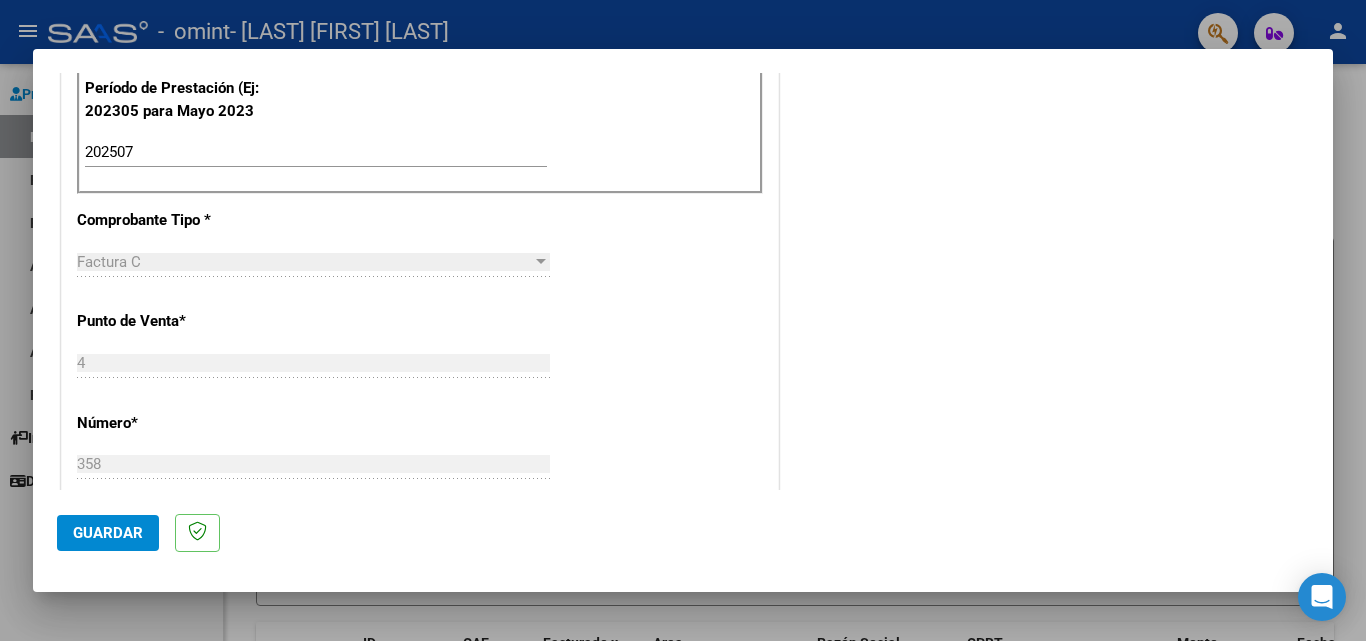 click at bounding box center (541, 261) 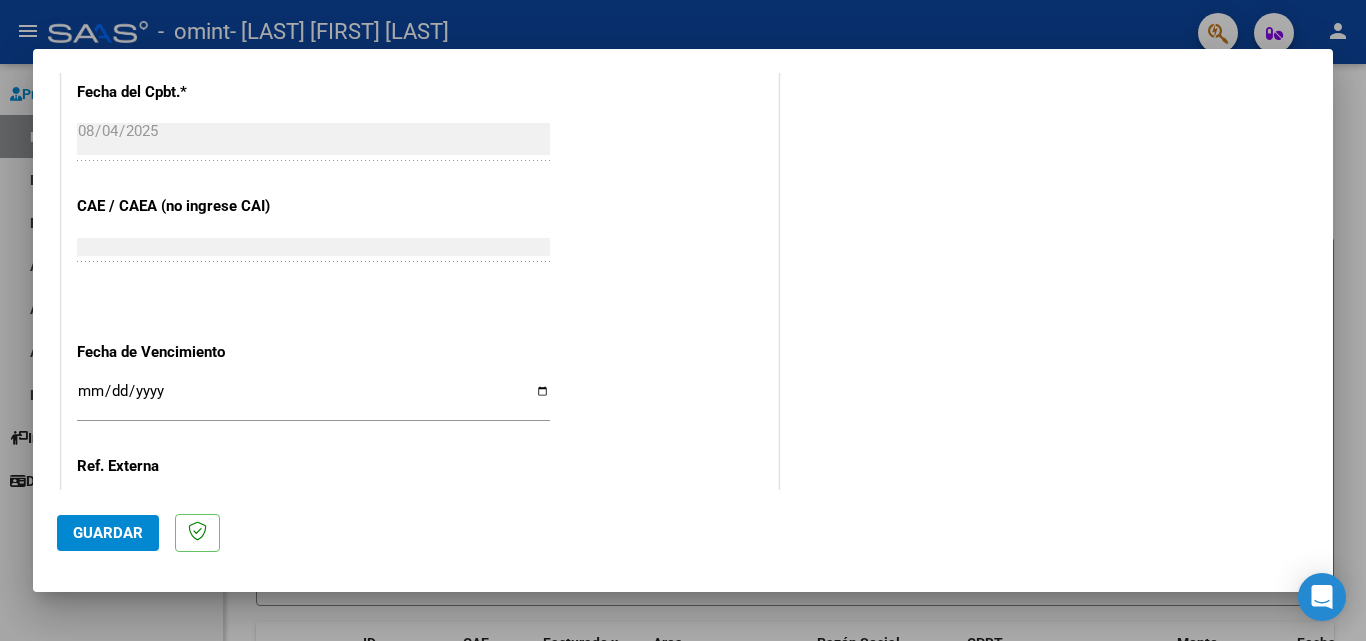 scroll, scrollTop: 1100, scrollLeft: 0, axis: vertical 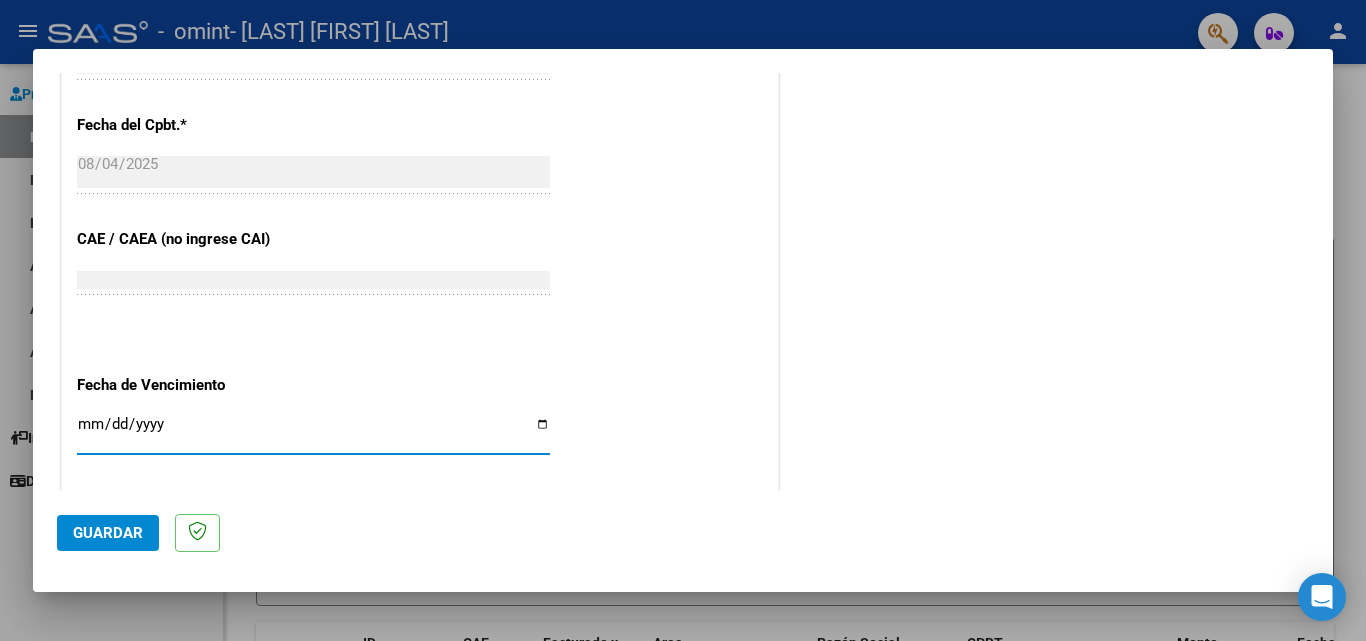 click on "Ingresar la fecha" at bounding box center [313, 432] 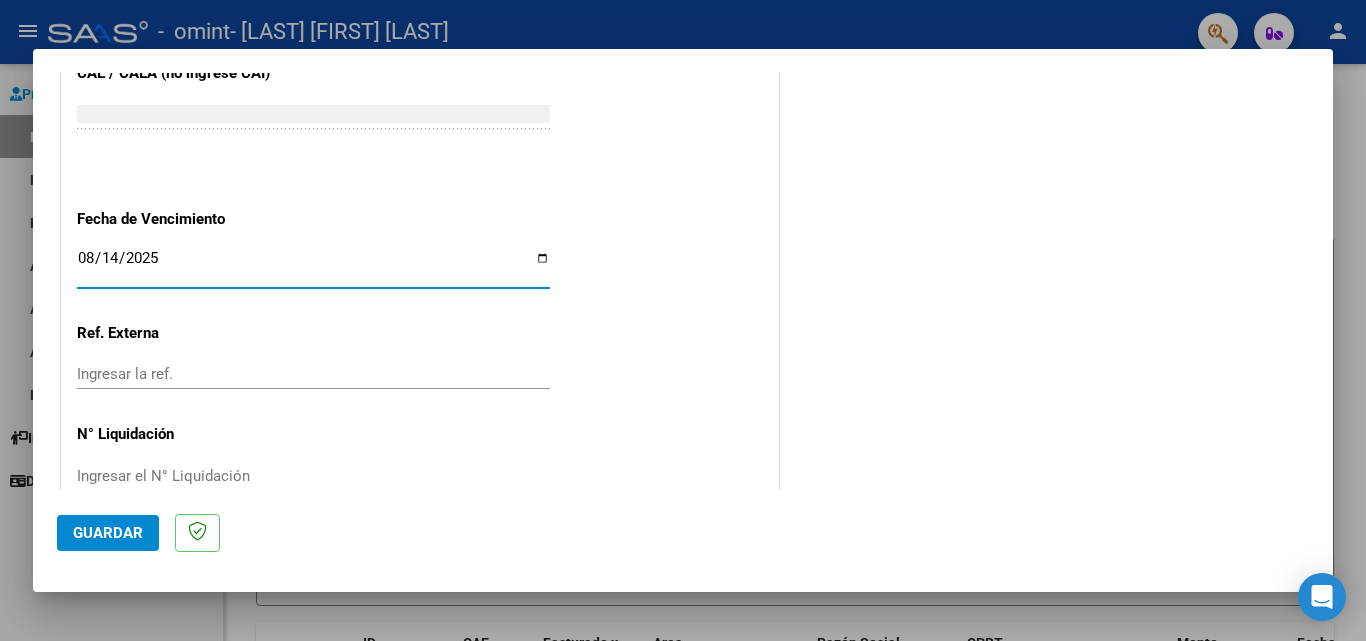 scroll, scrollTop: 1305, scrollLeft: 0, axis: vertical 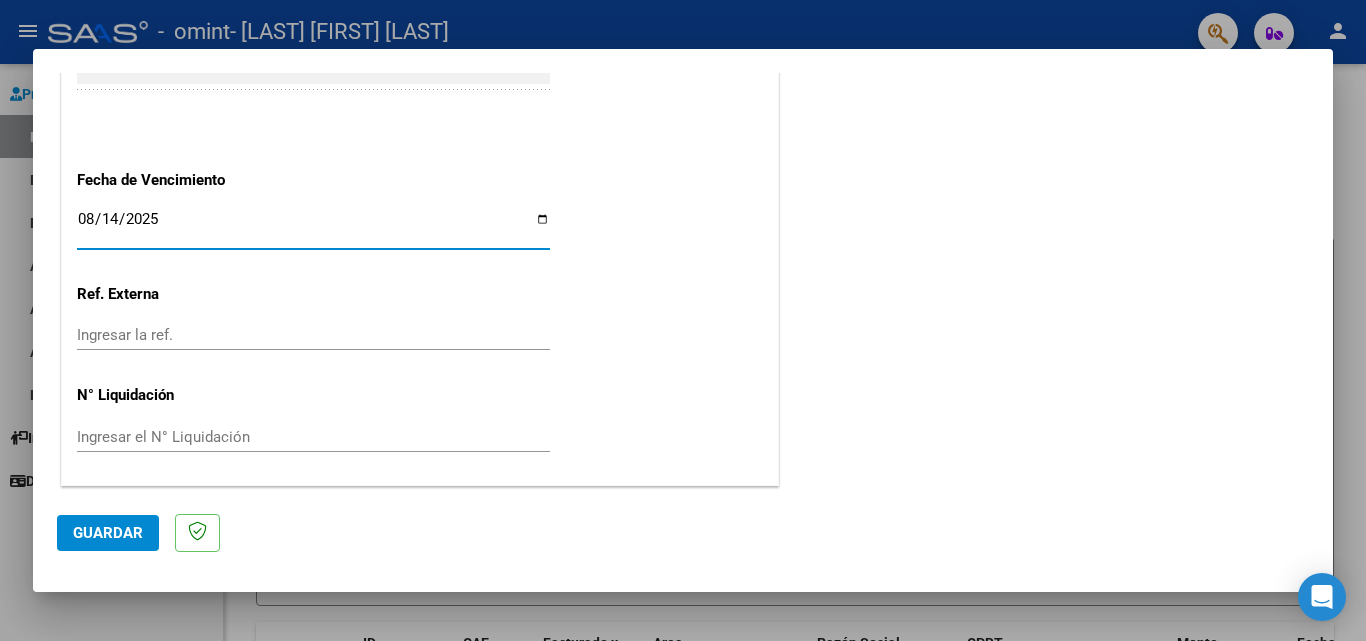 click on "Guardar" 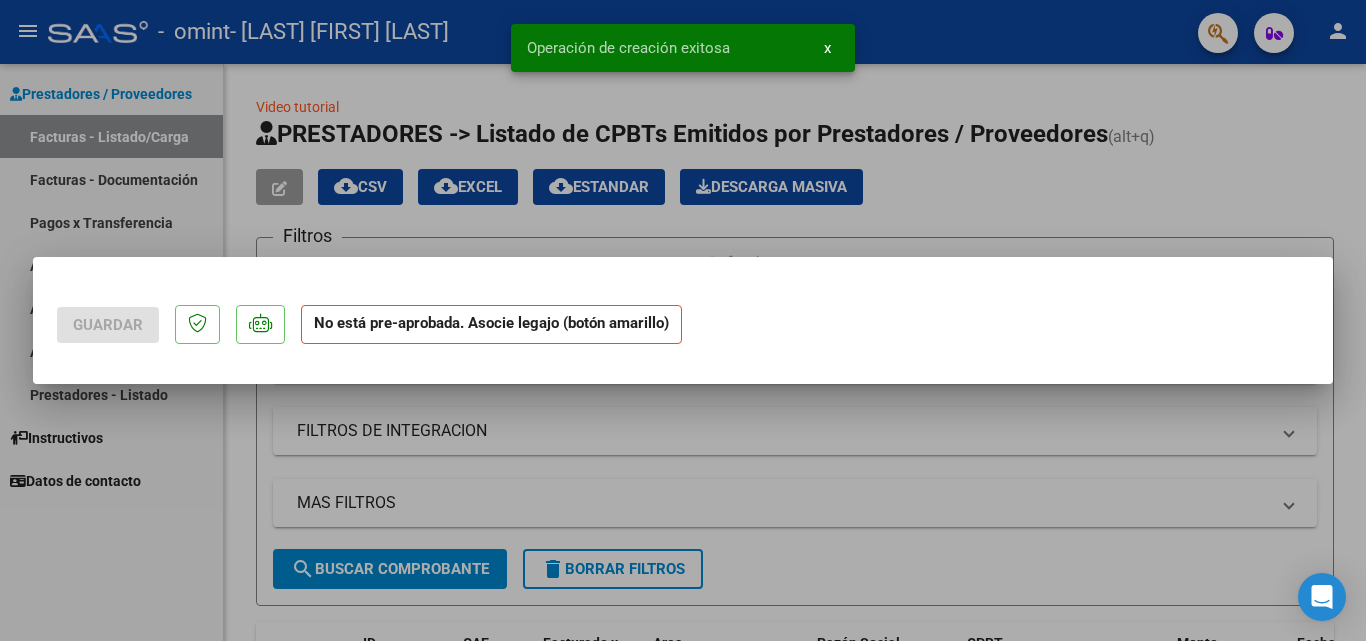 scroll, scrollTop: 0, scrollLeft: 0, axis: both 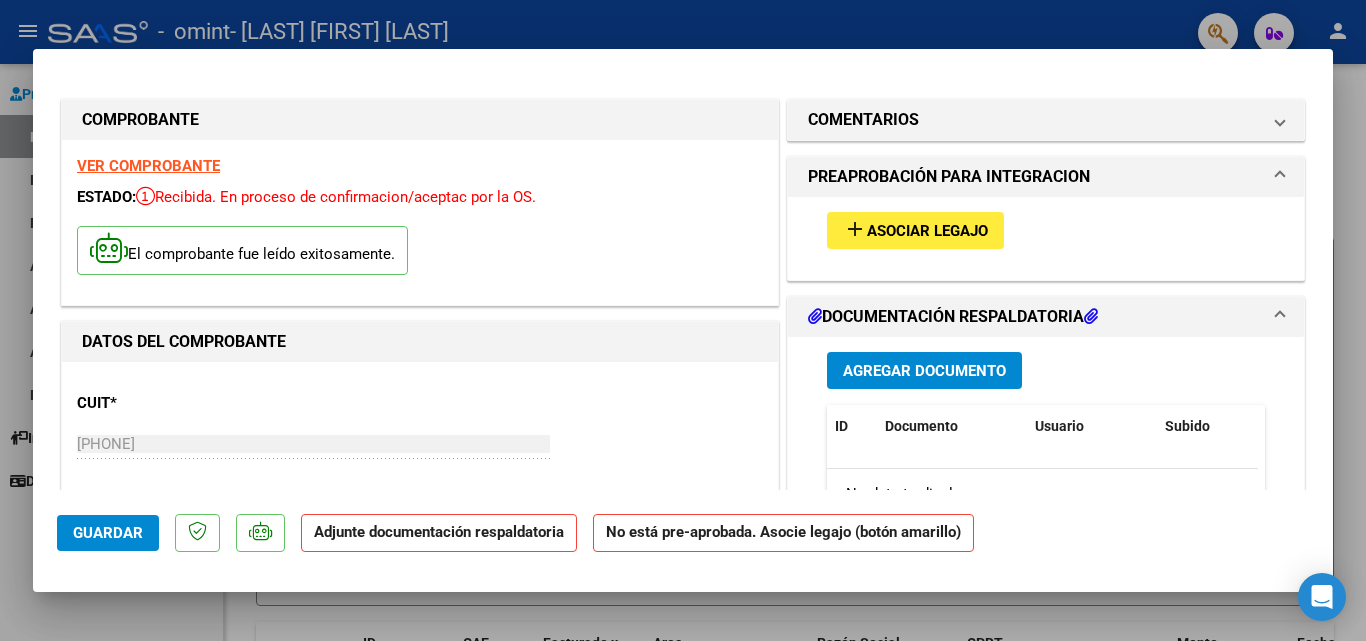 click on "Asociar Legajo" at bounding box center [927, 231] 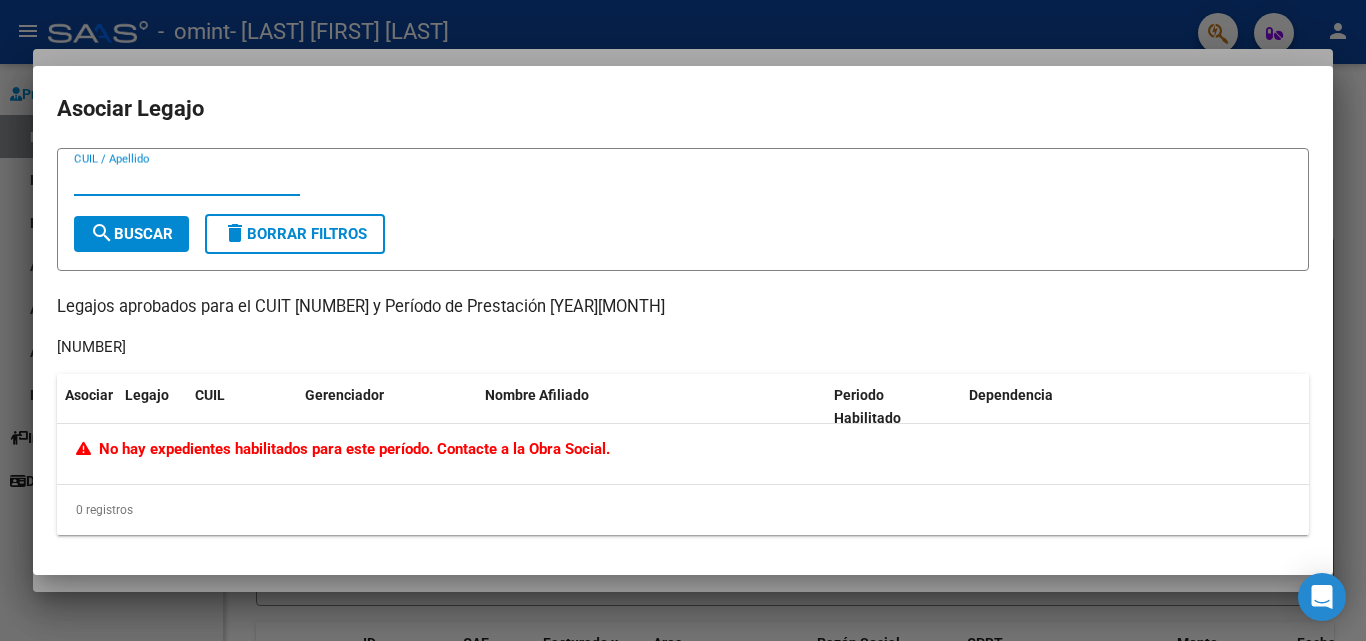 click at bounding box center (683, 320) 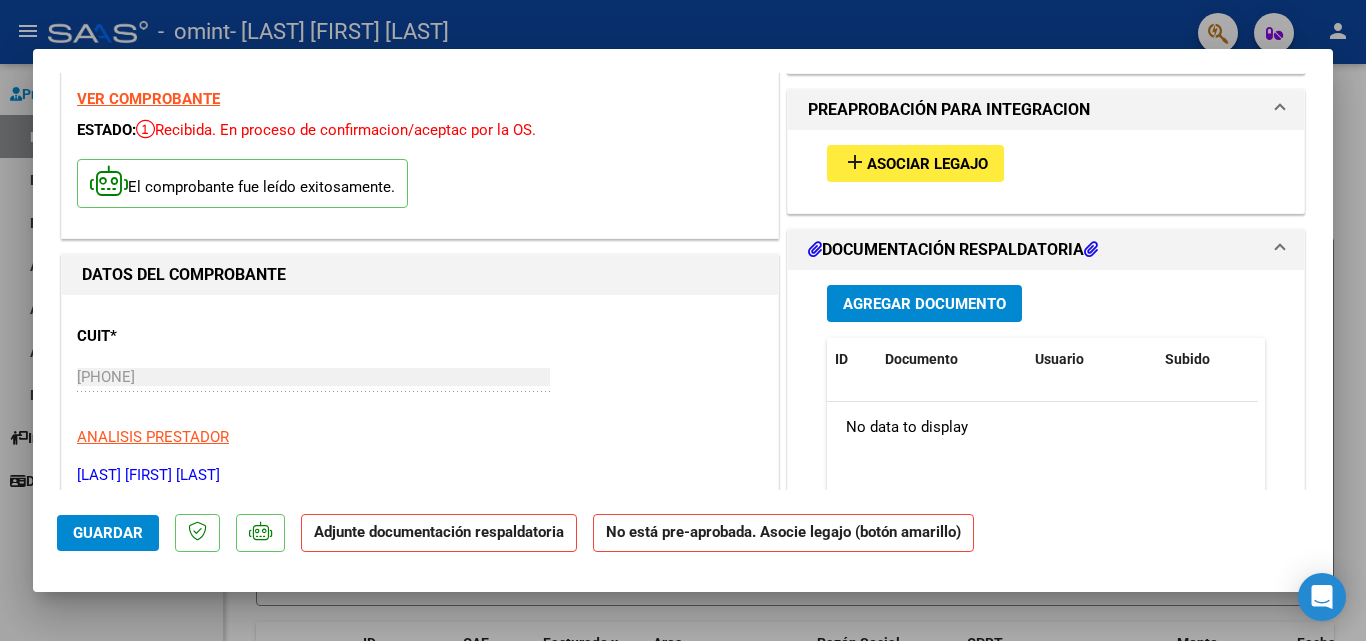scroll, scrollTop: 100, scrollLeft: 0, axis: vertical 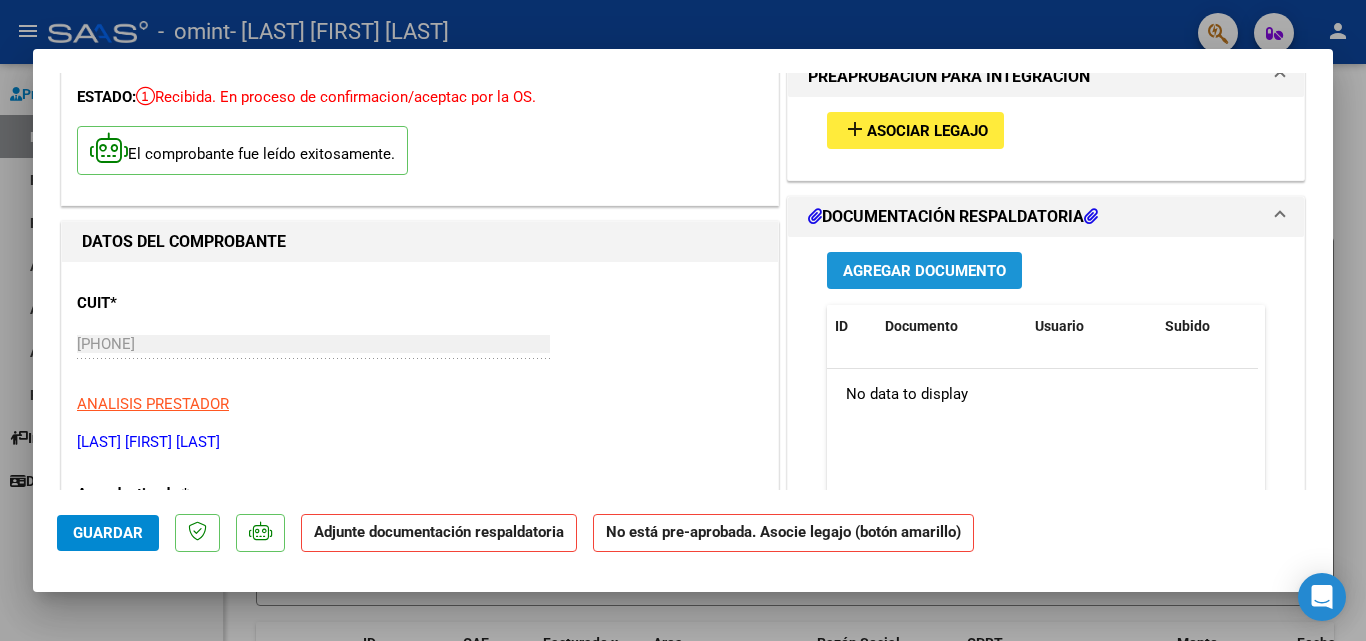 click on "Agregar Documento" at bounding box center [924, 271] 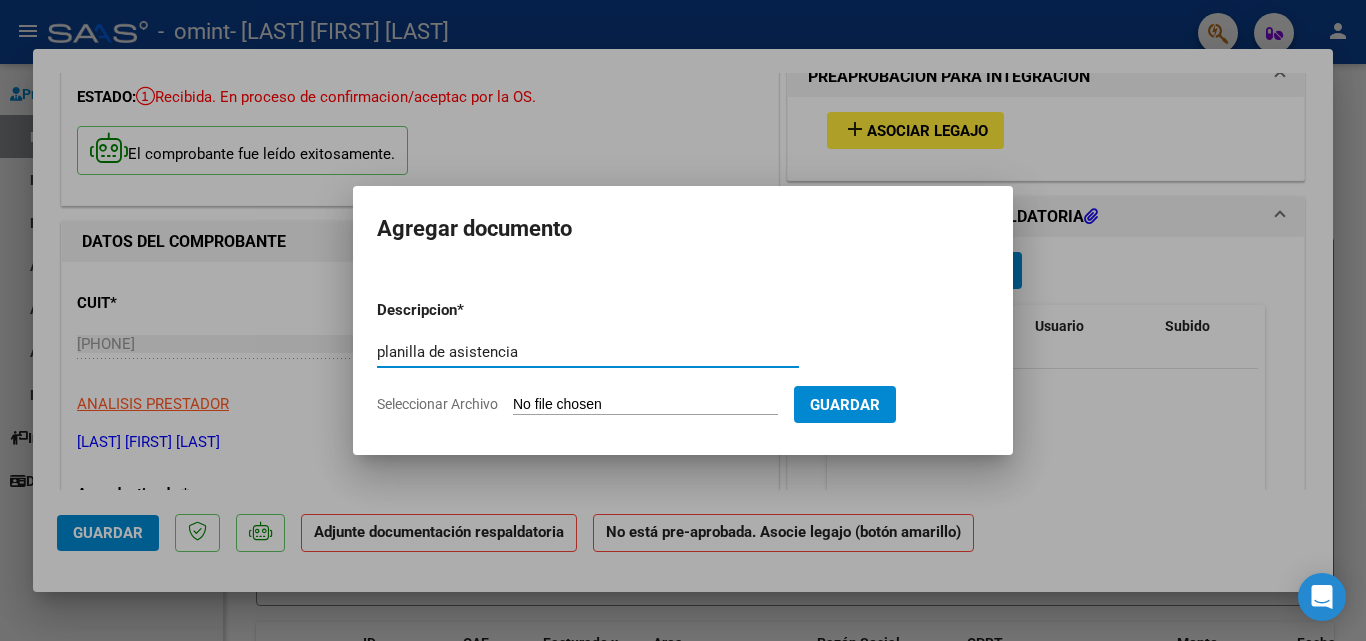 type on "planilla de asistencia" 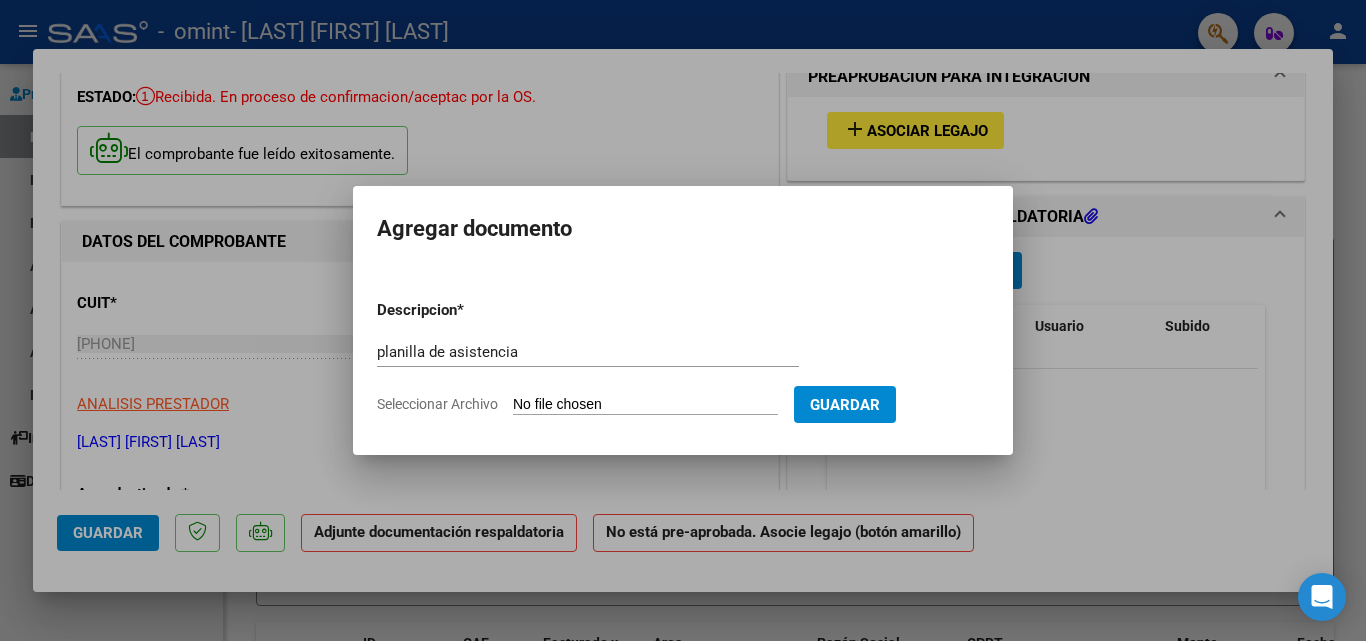 click on "Seleccionar Archivo" at bounding box center (645, 405) 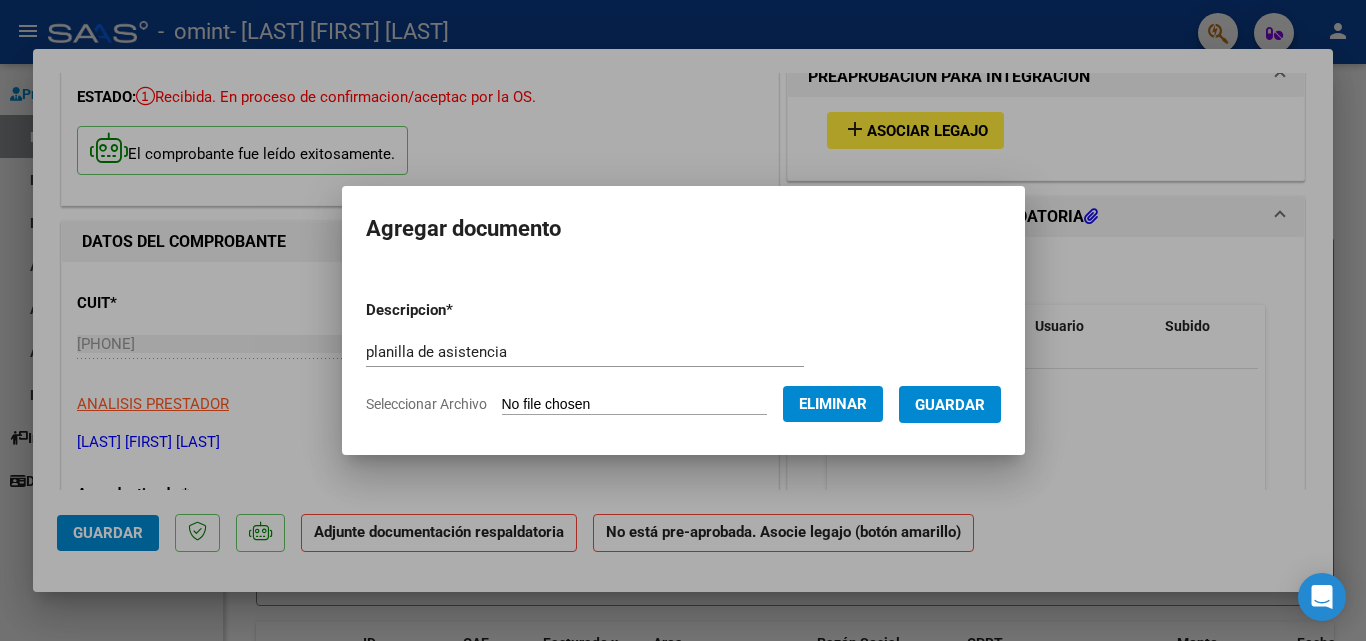 click on "Guardar" at bounding box center (950, 405) 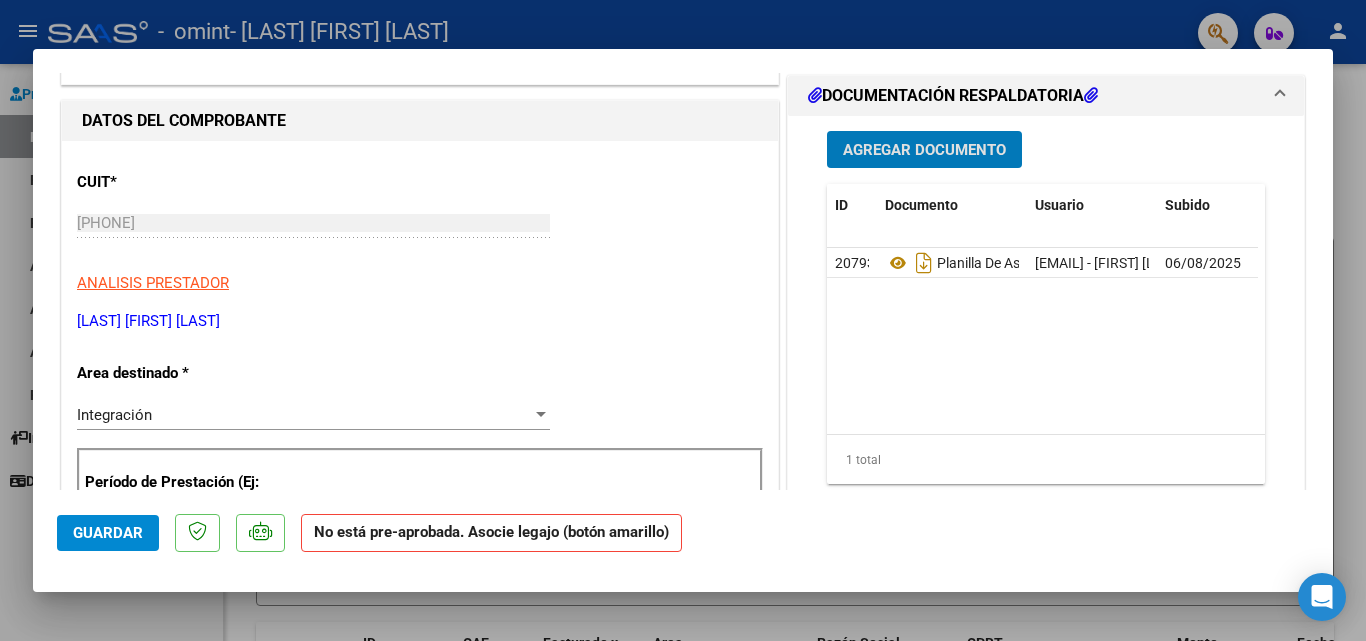 scroll, scrollTop: 0, scrollLeft: 0, axis: both 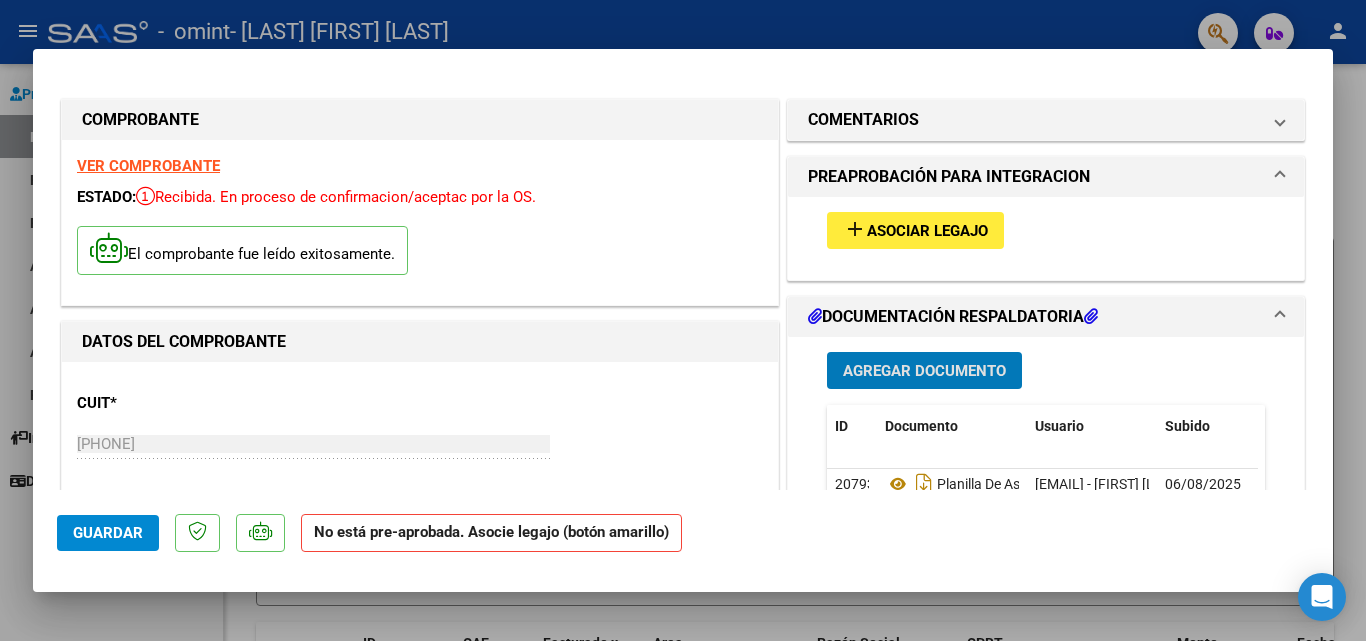 click on "Asociar Legajo" at bounding box center [927, 231] 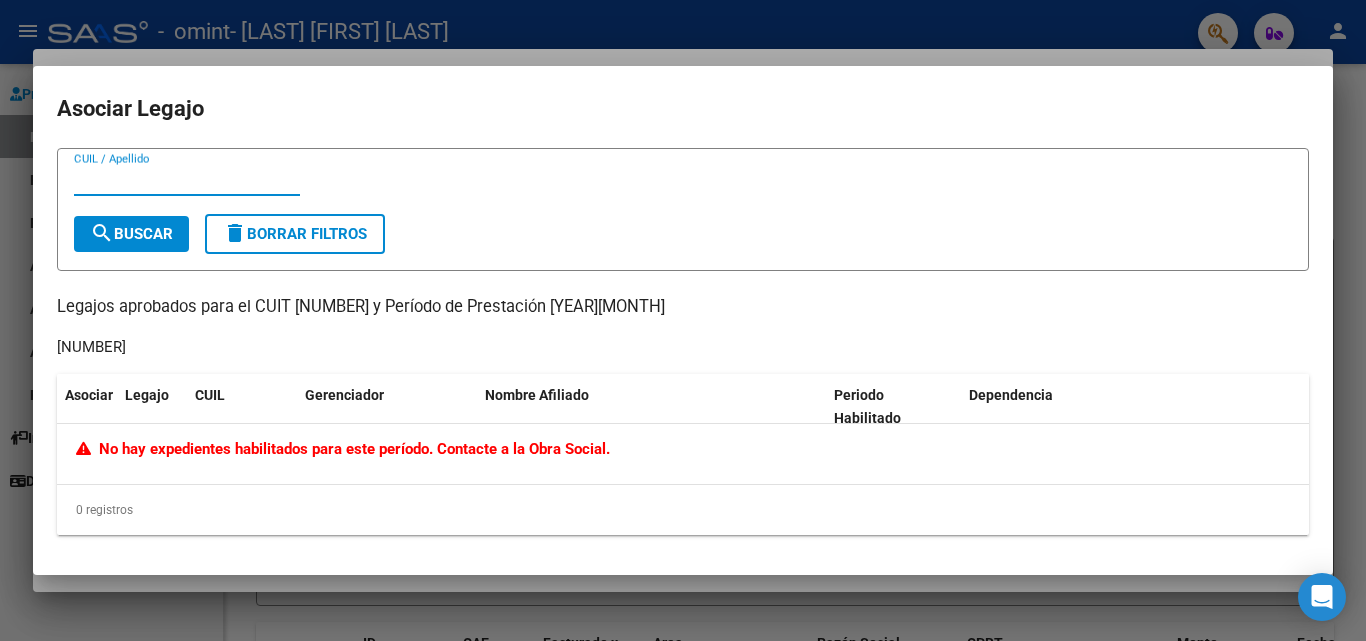 click on "CUIL / Apellido" at bounding box center (187, 180) 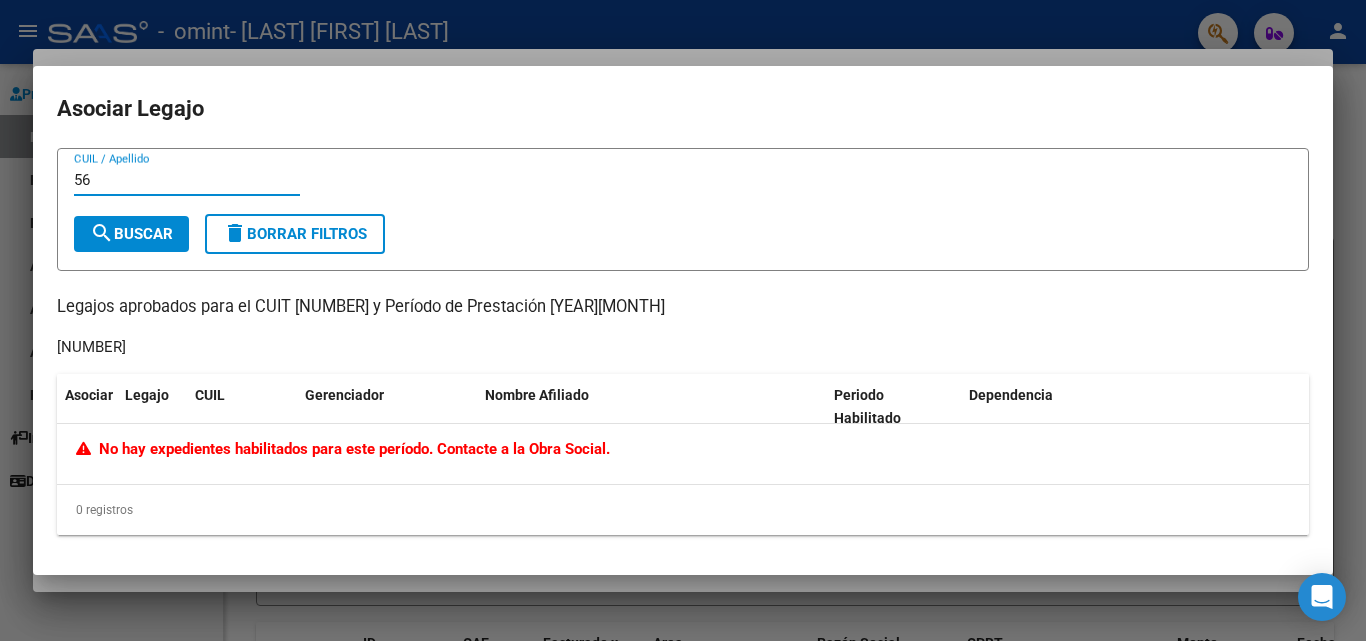 type on "5" 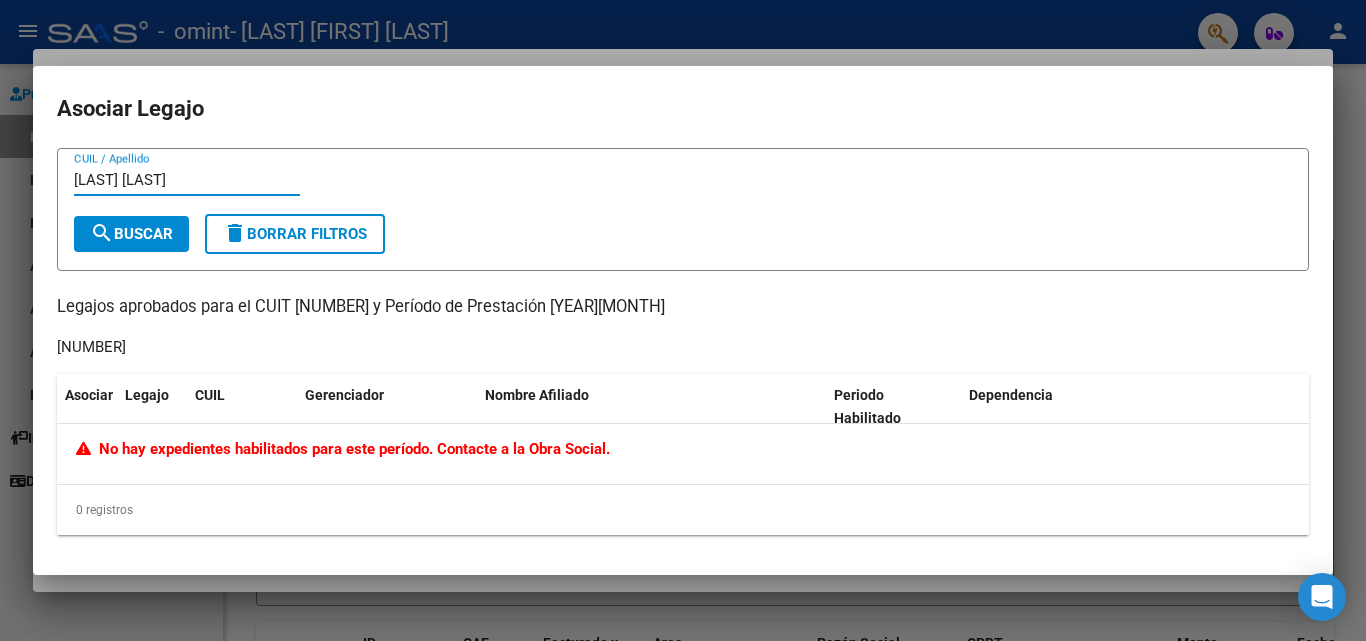 type on "moralez buteler" 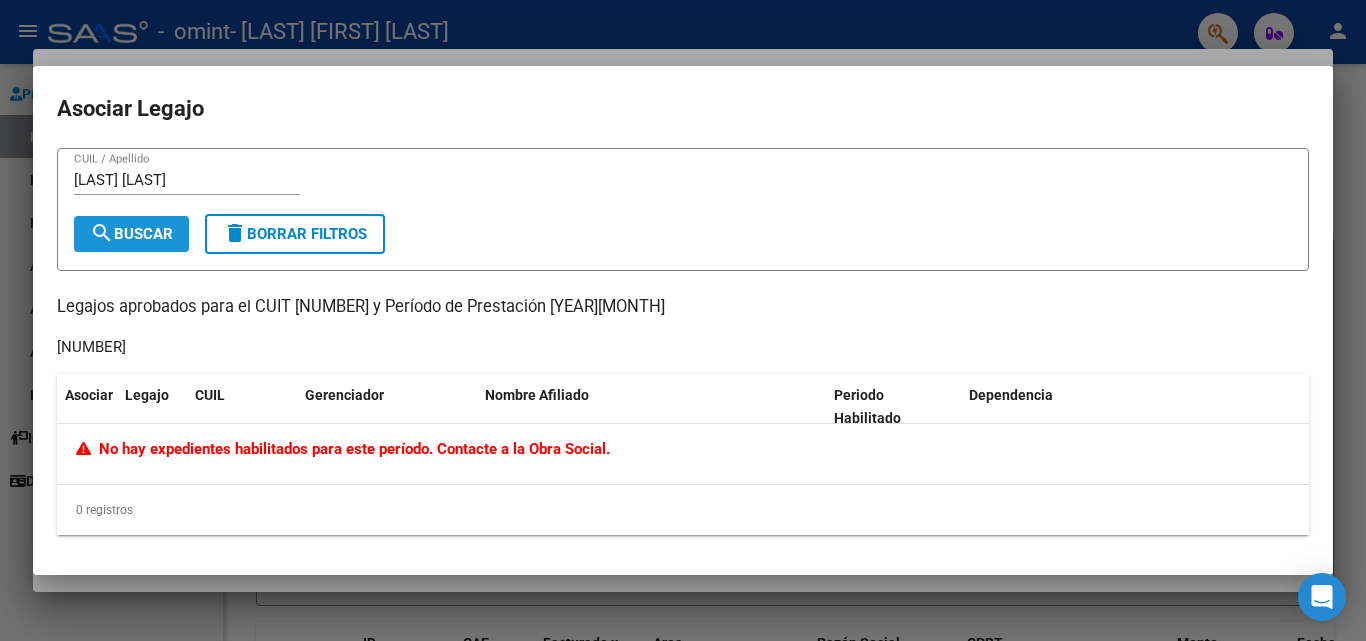 click on "search  Buscar" at bounding box center [131, 234] 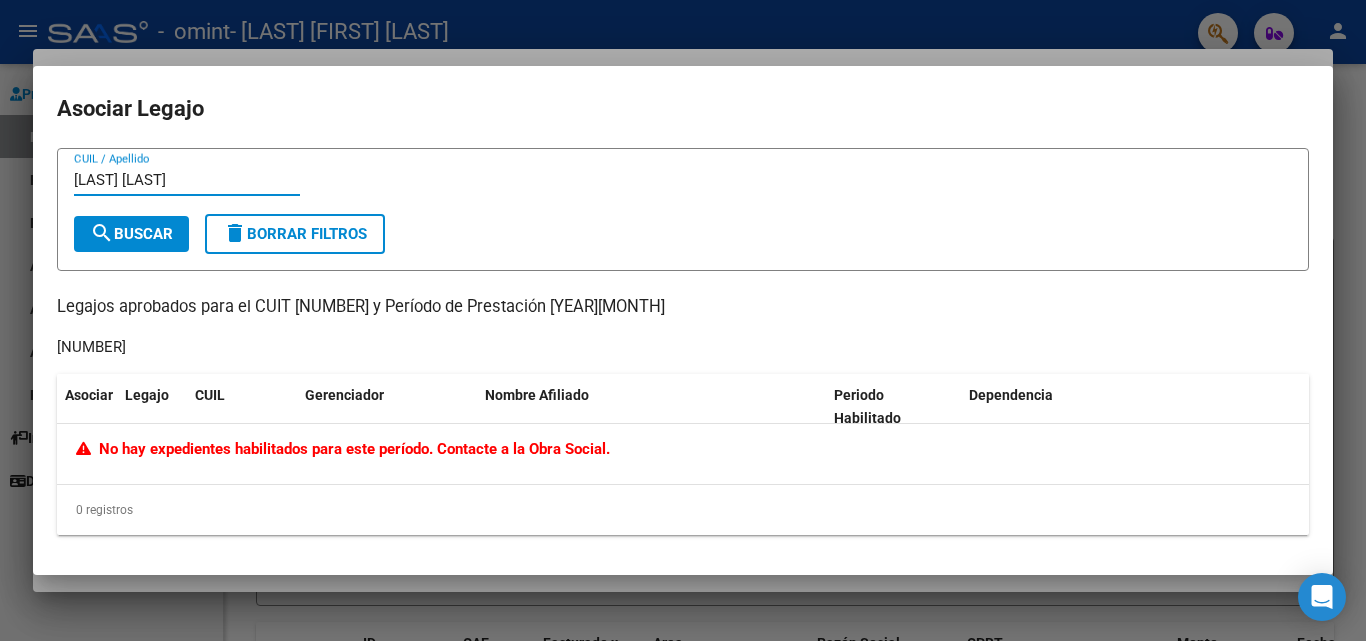 click on "moralez buteler" at bounding box center [187, 180] 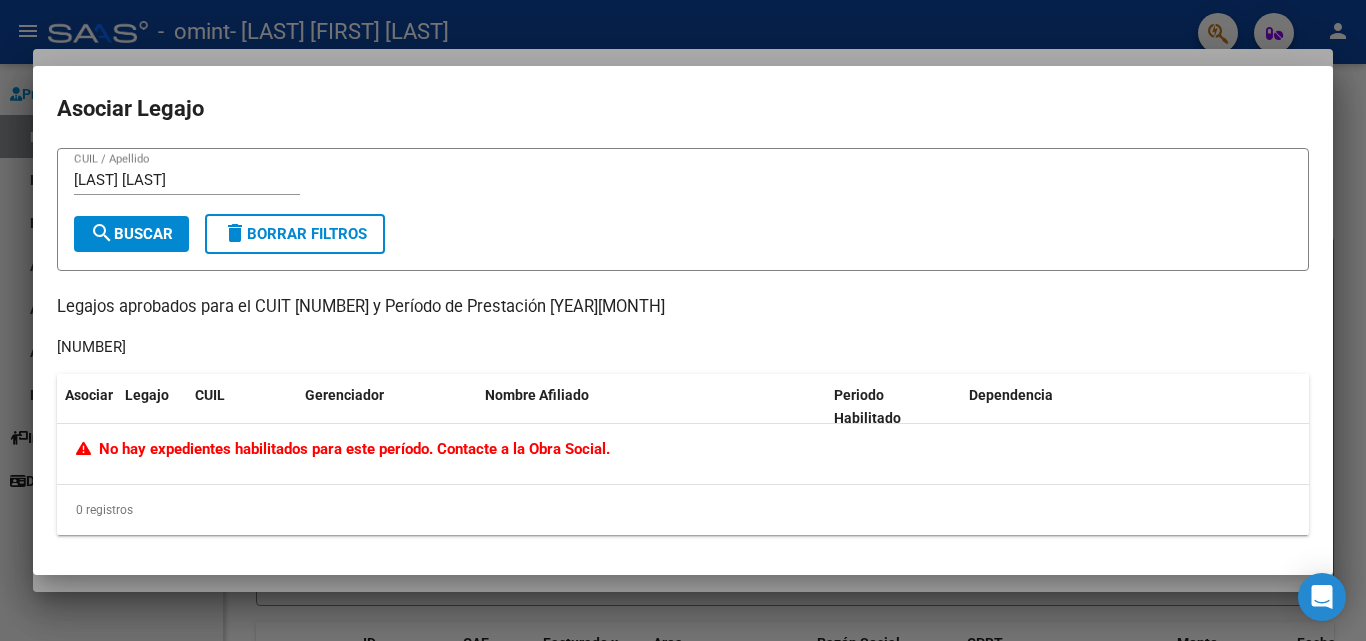 click at bounding box center (683, 320) 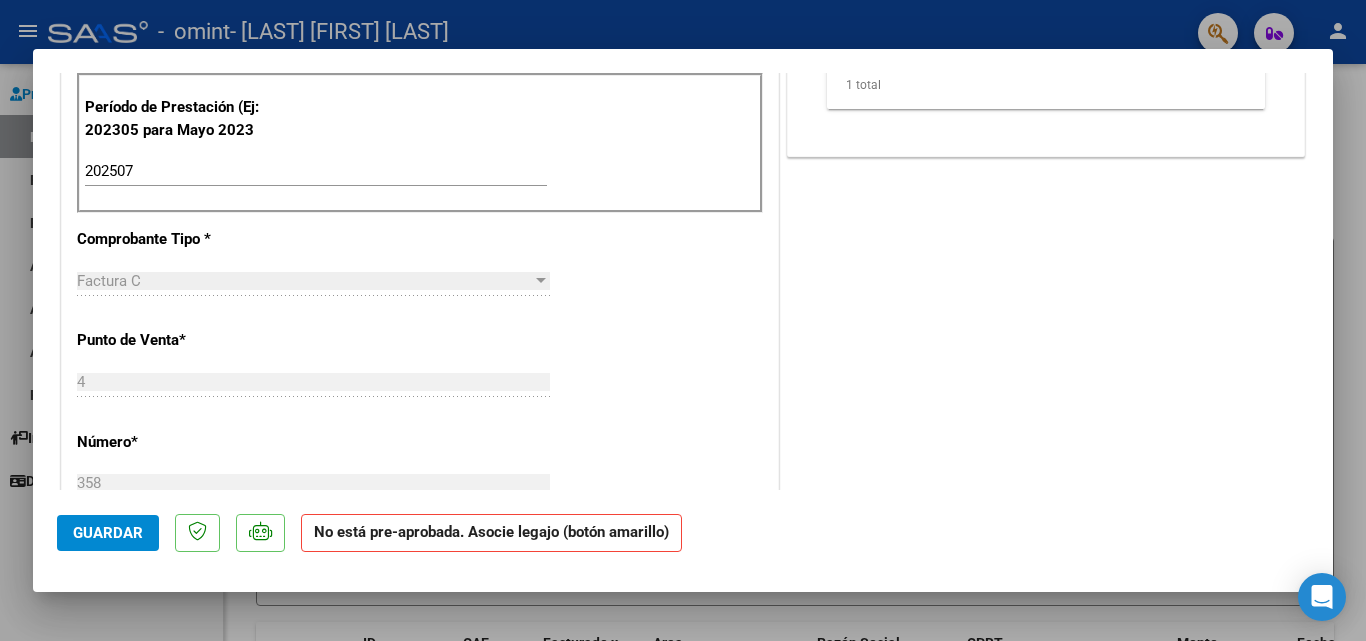 scroll, scrollTop: 600, scrollLeft: 0, axis: vertical 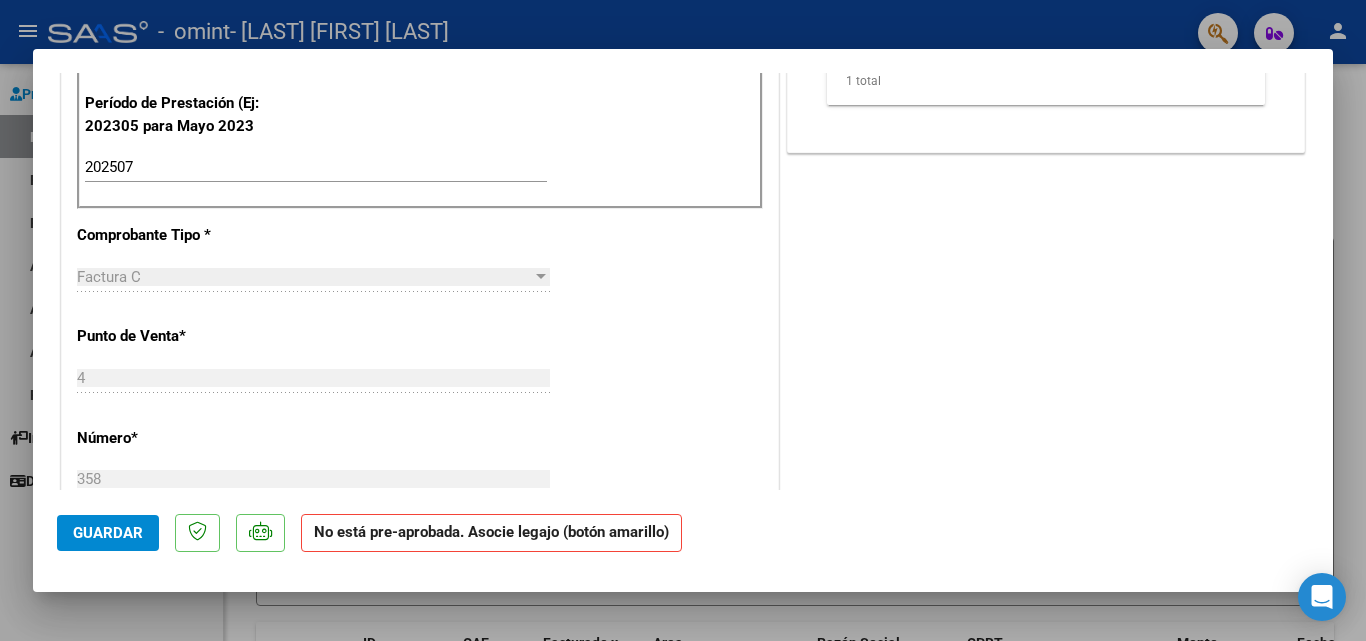 click at bounding box center (683, 320) 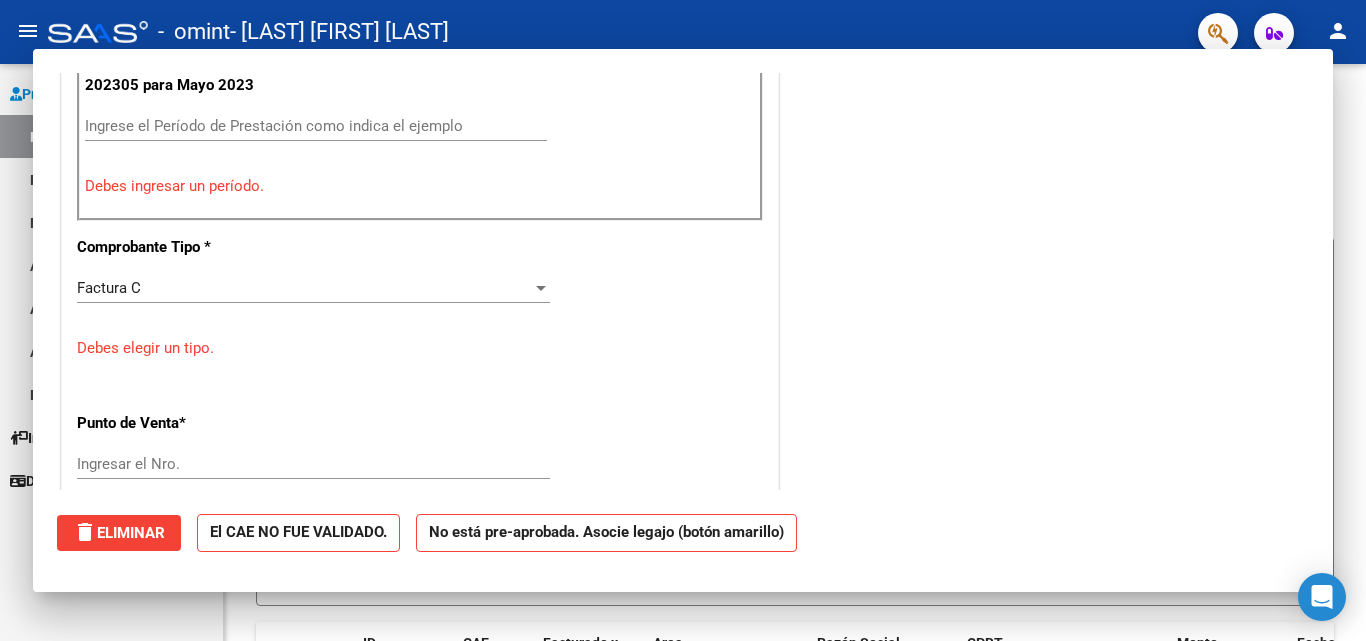 scroll, scrollTop: 0, scrollLeft: 0, axis: both 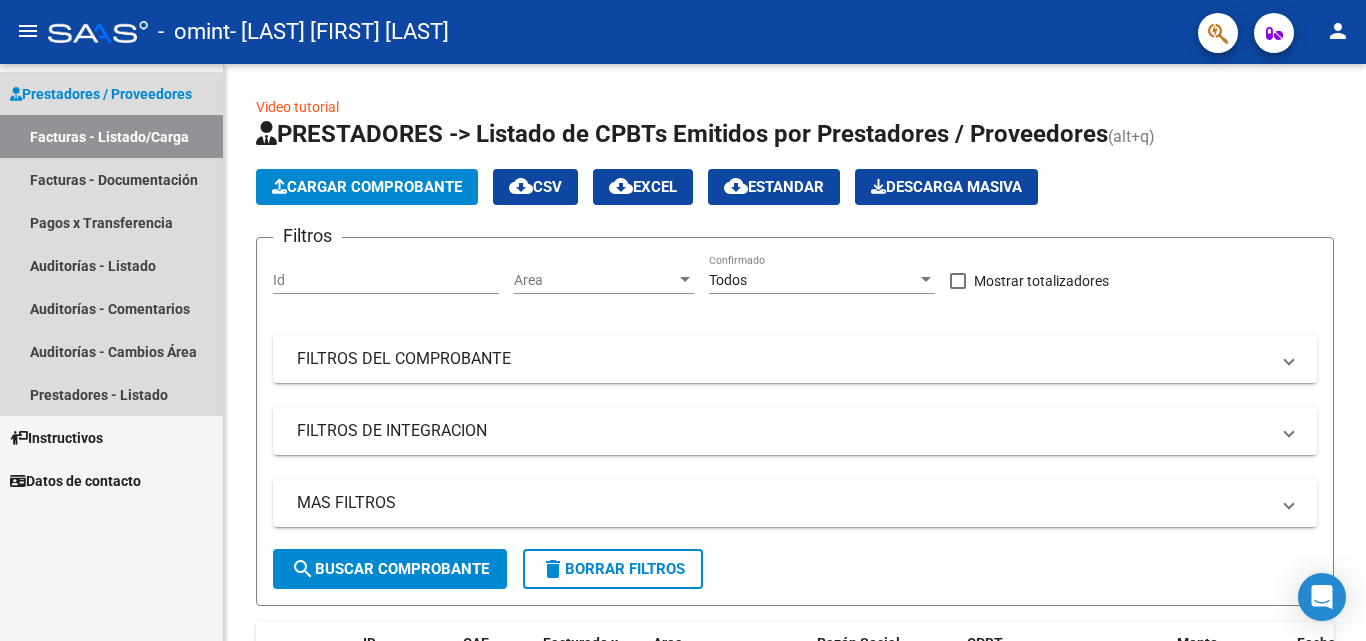click on "Prestadores / Proveedores" at bounding box center (101, 94) 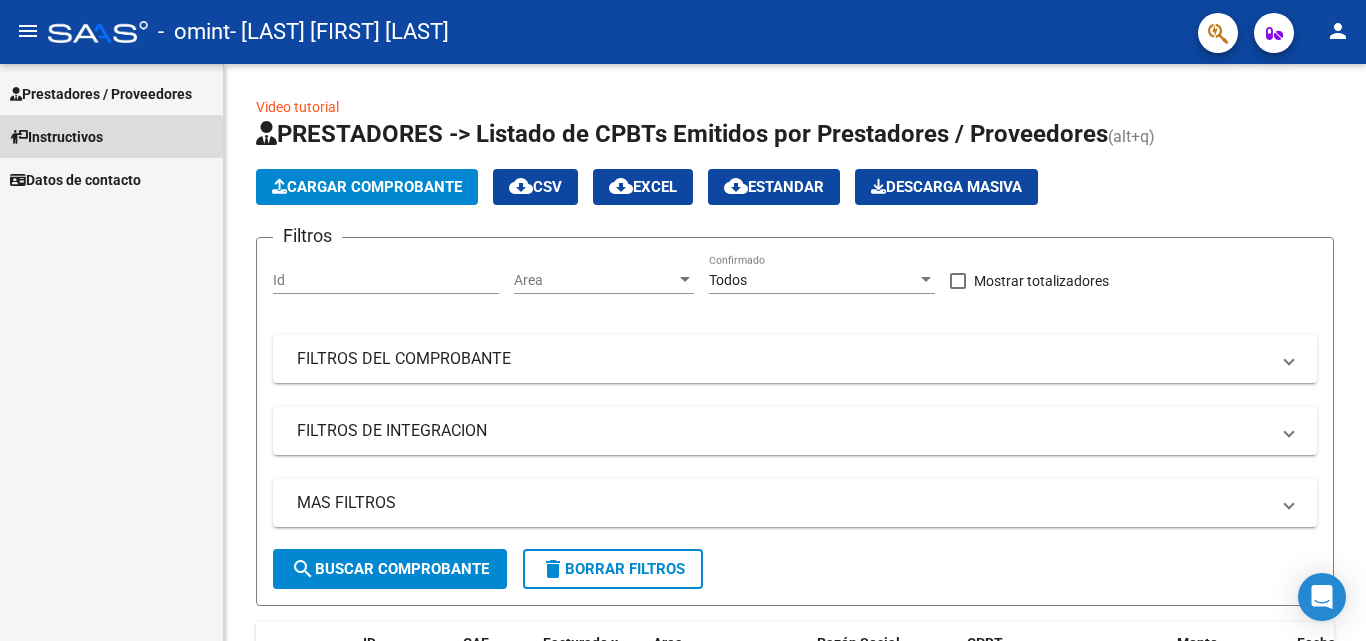 click on "Instructivos" at bounding box center [56, 137] 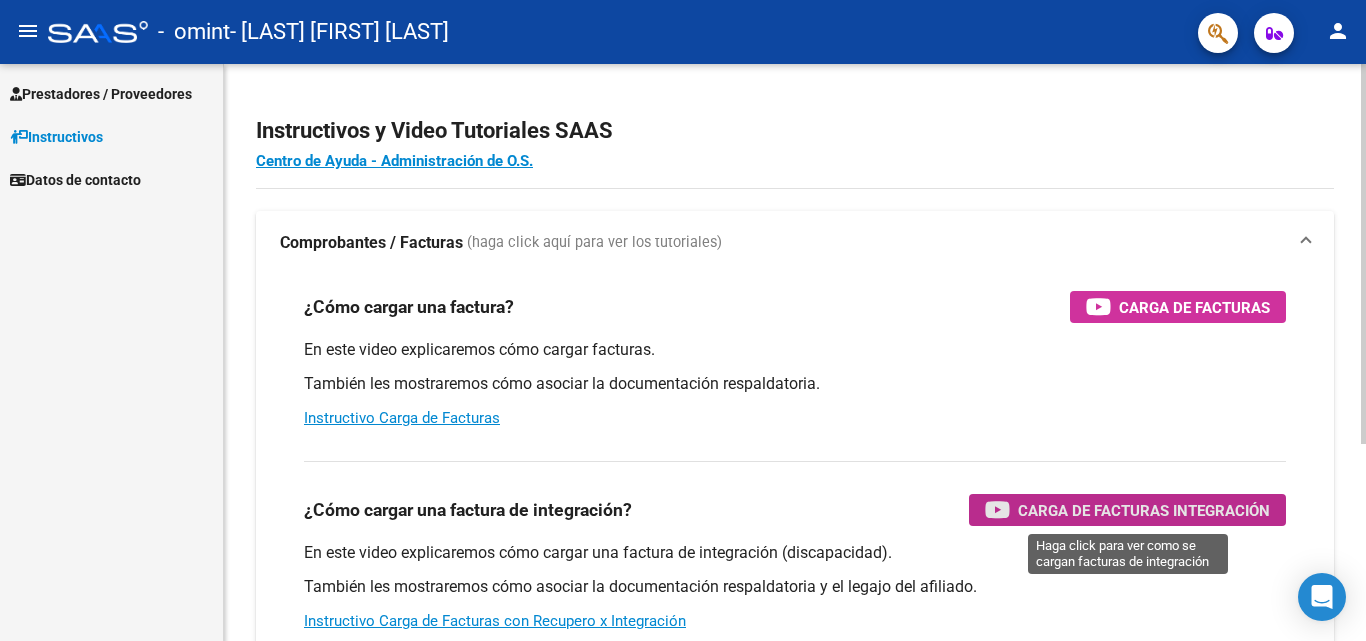 click on "Carga de Facturas Integración" at bounding box center [1144, 510] 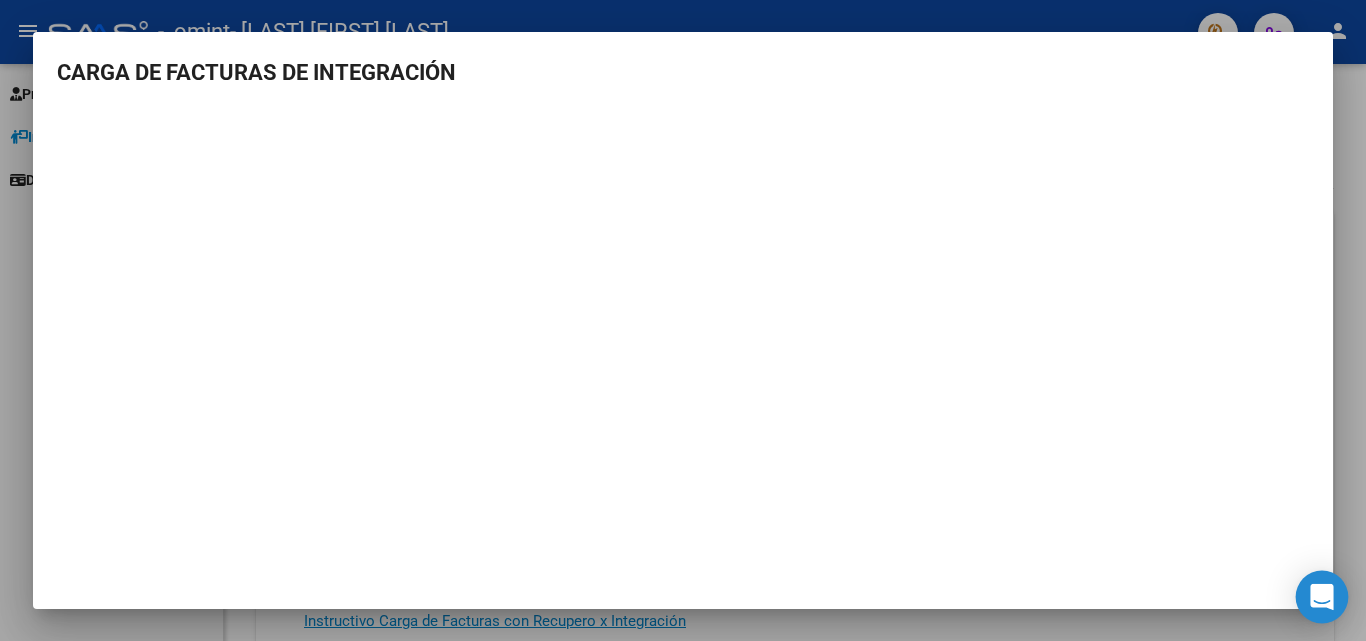 click 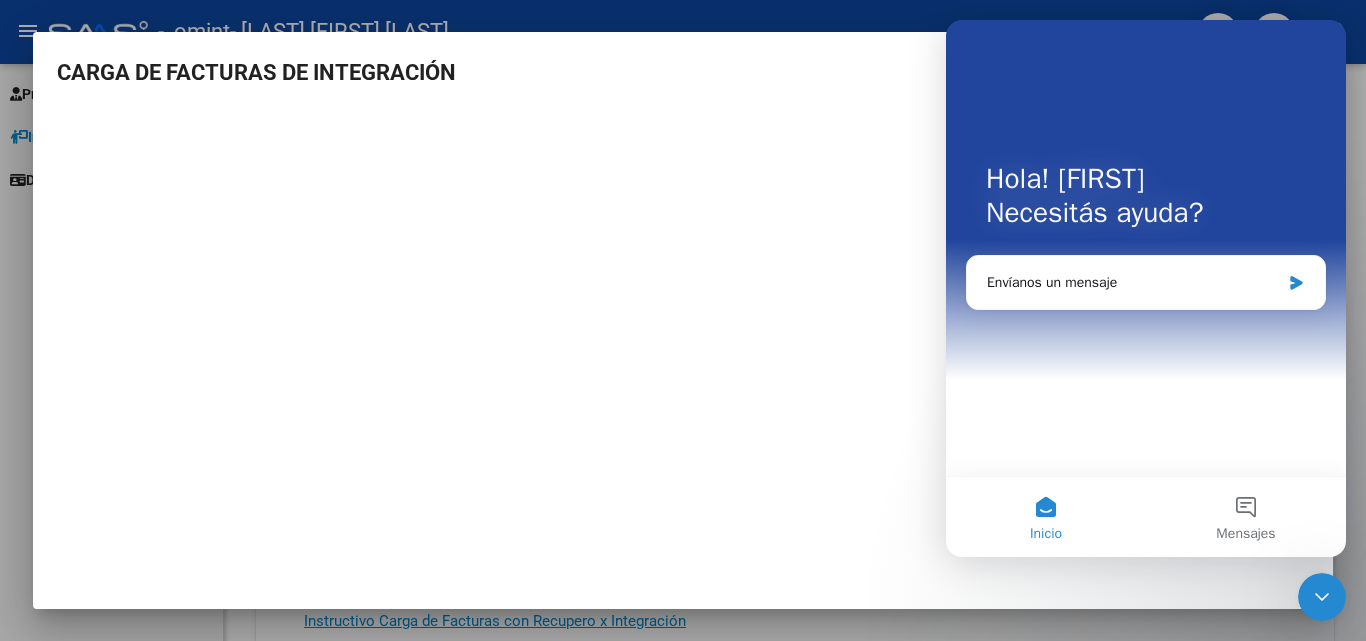 scroll, scrollTop: 0, scrollLeft: 0, axis: both 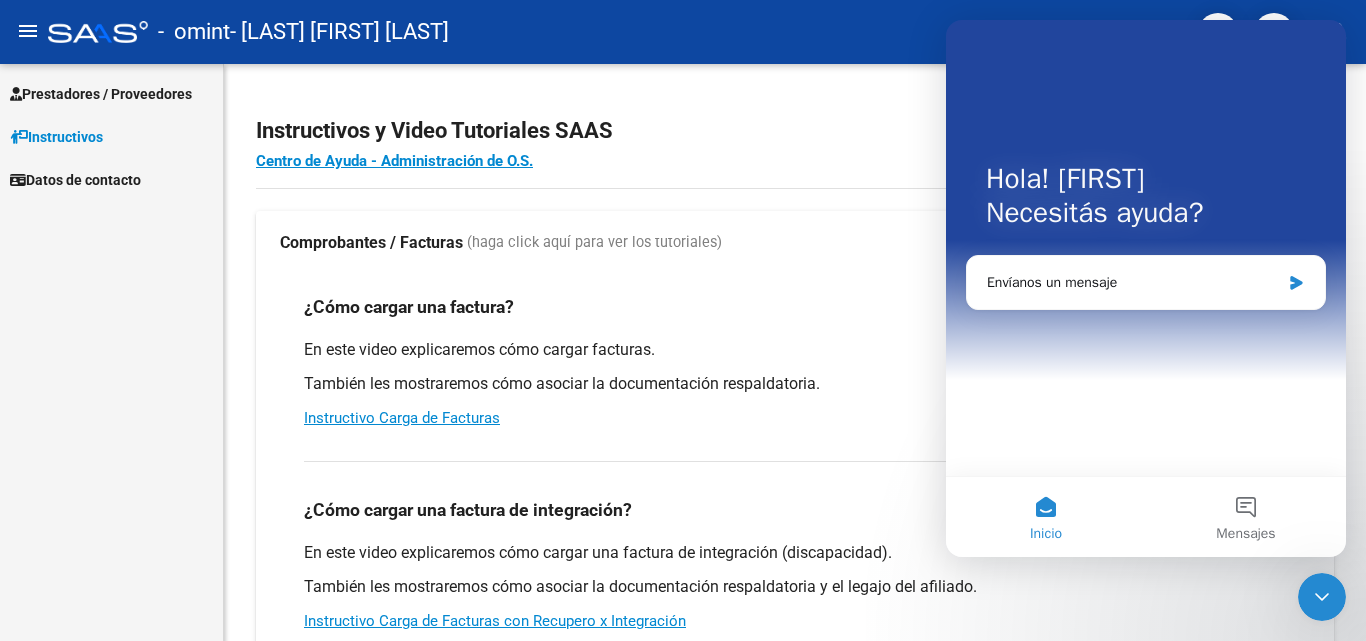 click on "Prestadores / Proveedores Facturas - Listado/Carga Facturas - Documentación Pagos x Transferencia Auditorías - Listado Auditorías - Comentarios Auditorías - Cambios Área Prestadores - Listado    Instructivos    Datos de contacto" at bounding box center (111, 352) 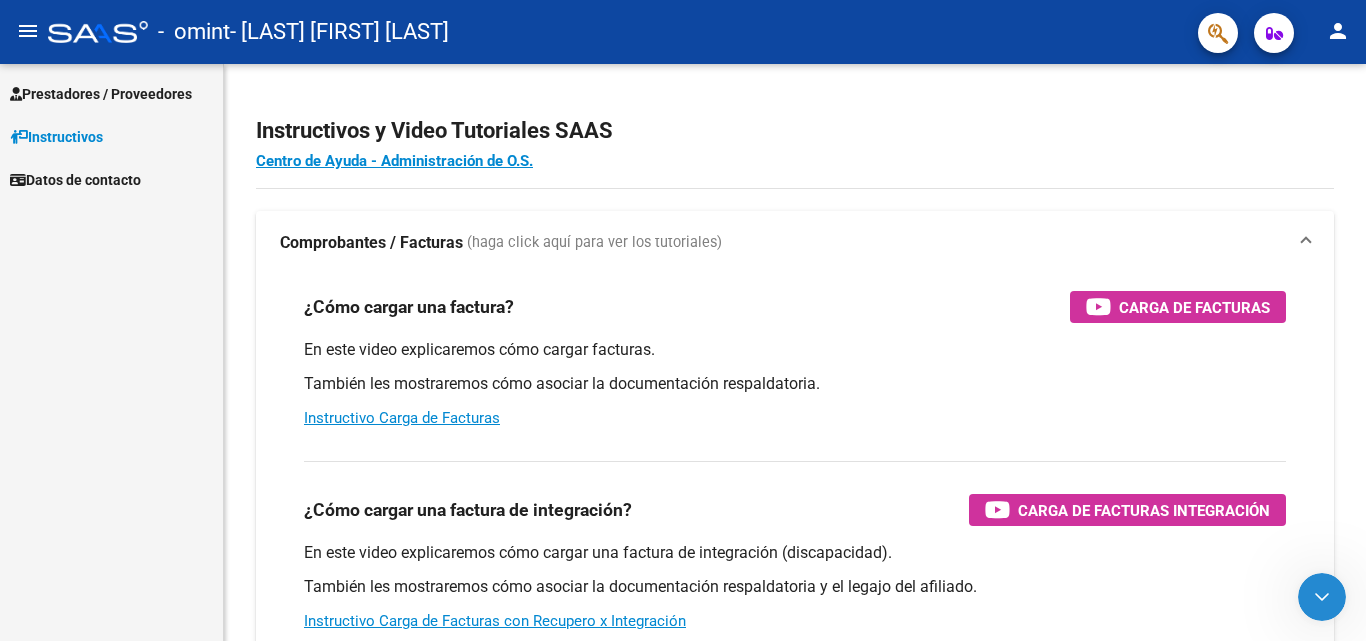 scroll, scrollTop: 0, scrollLeft: 0, axis: both 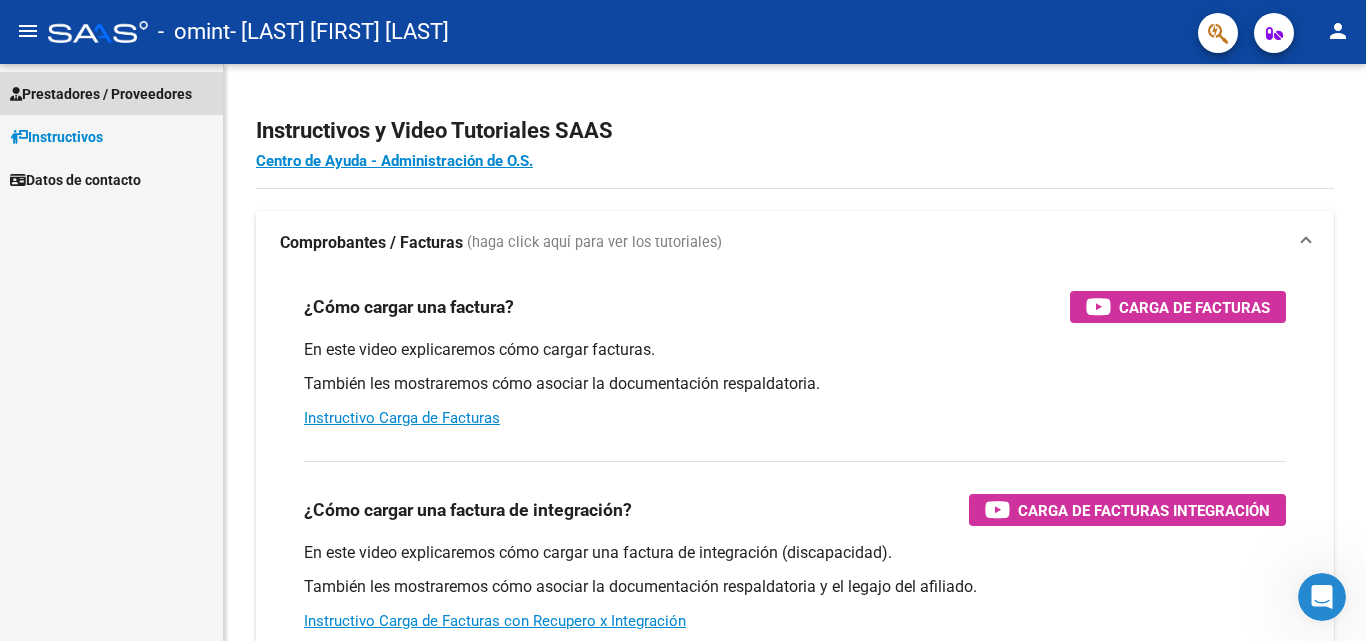 click on "Prestadores / Proveedores" at bounding box center (101, 94) 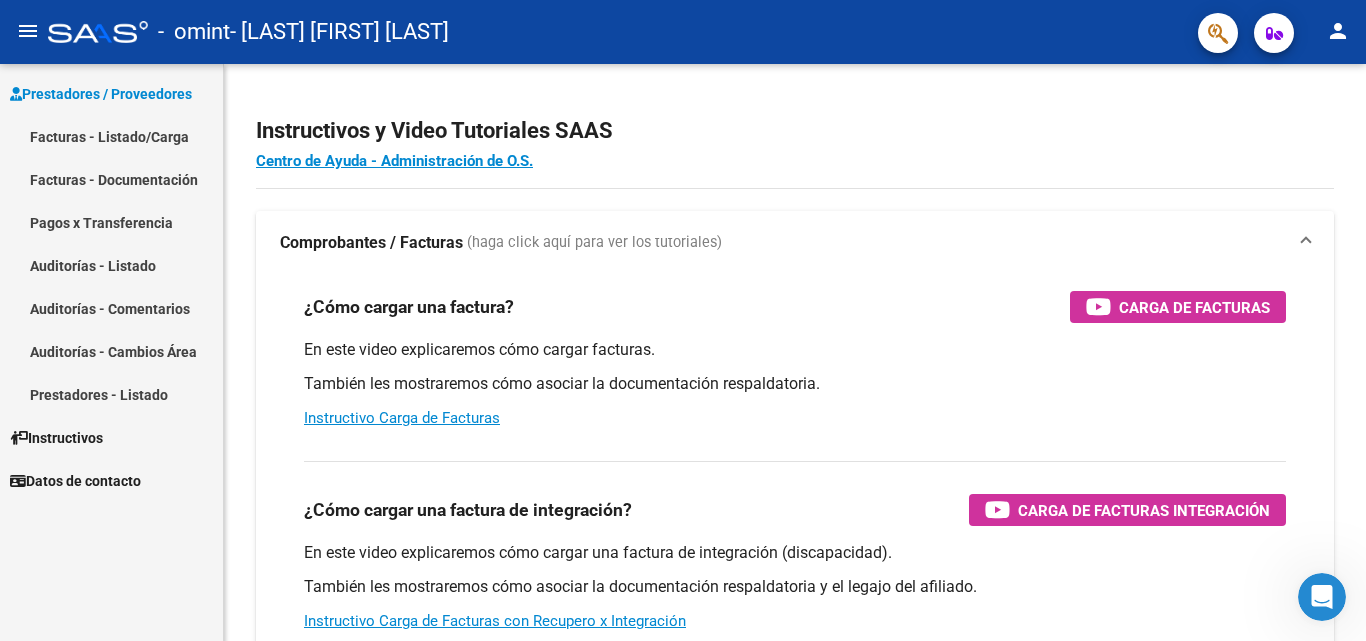click on "Prestadores / Proveedores" at bounding box center (101, 94) 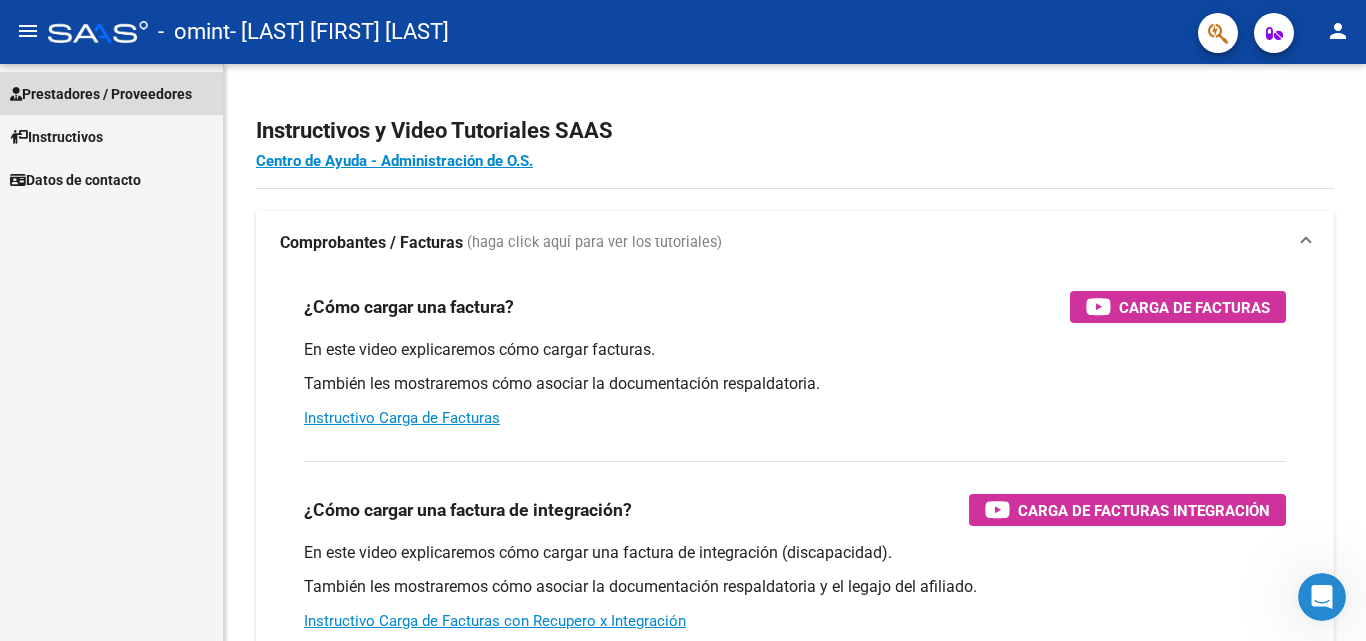 click on "Prestadores / Proveedores" at bounding box center [101, 94] 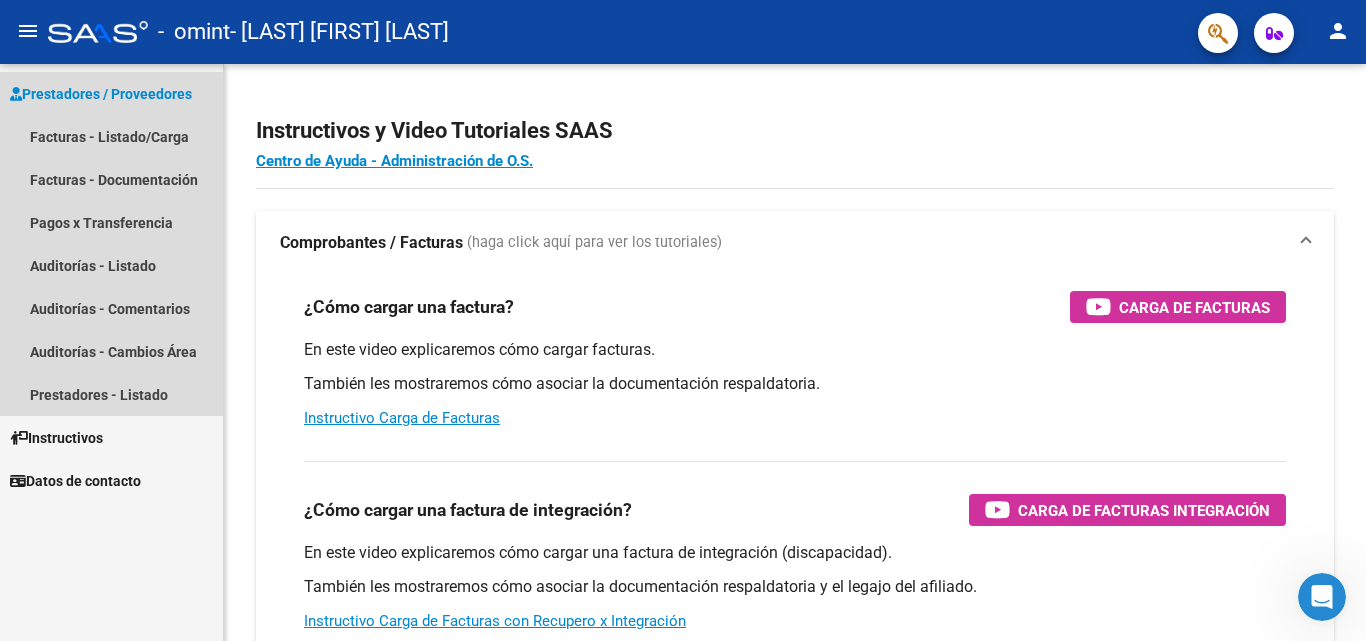 click on "Prestadores / Proveedores" at bounding box center [101, 94] 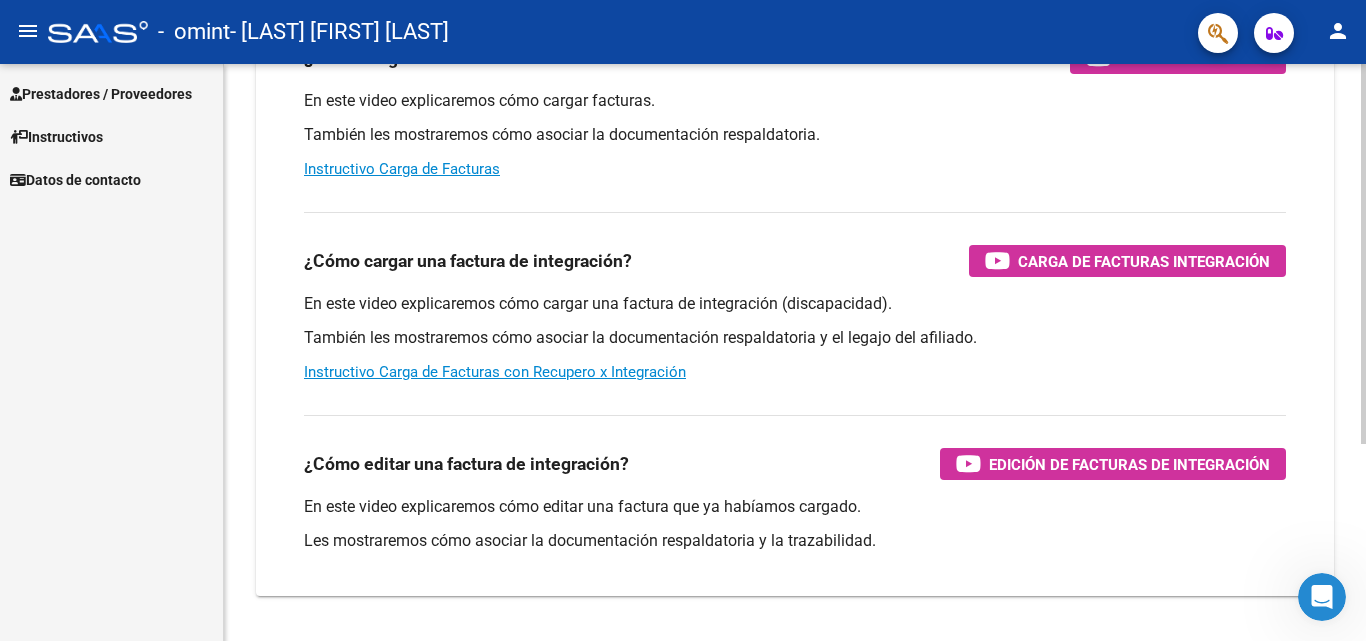 scroll, scrollTop: 300, scrollLeft: 0, axis: vertical 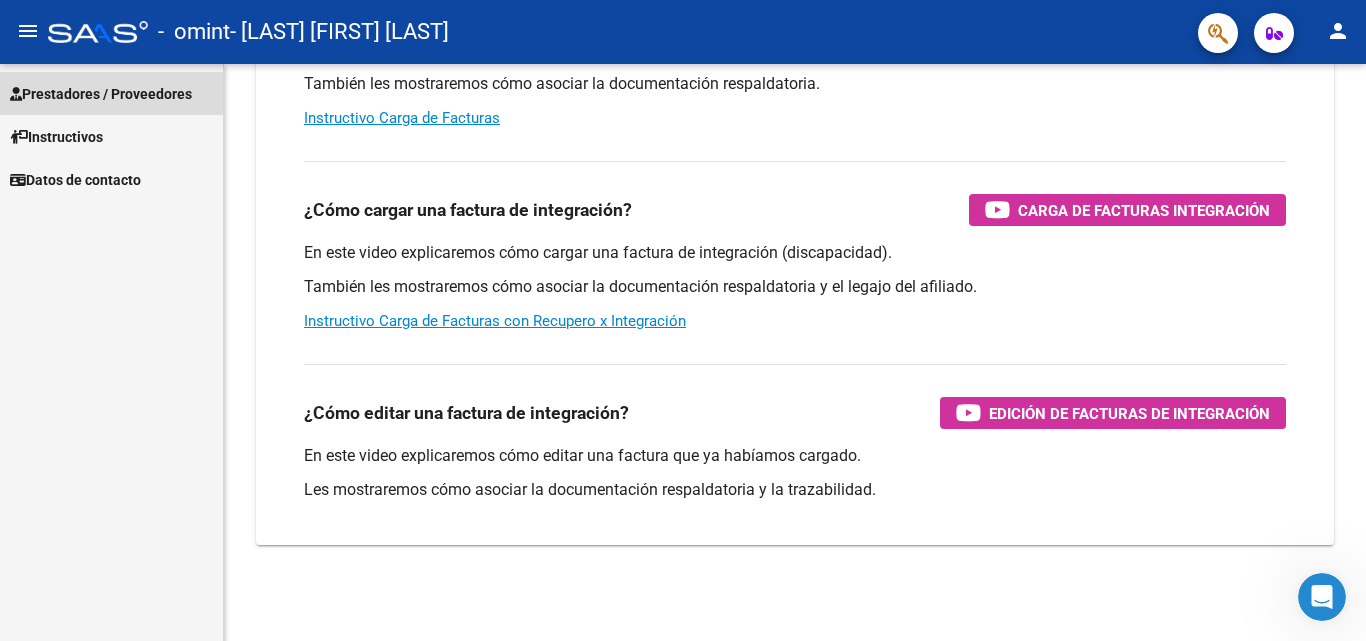 click on "Prestadores / Proveedores" at bounding box center (101, 94) 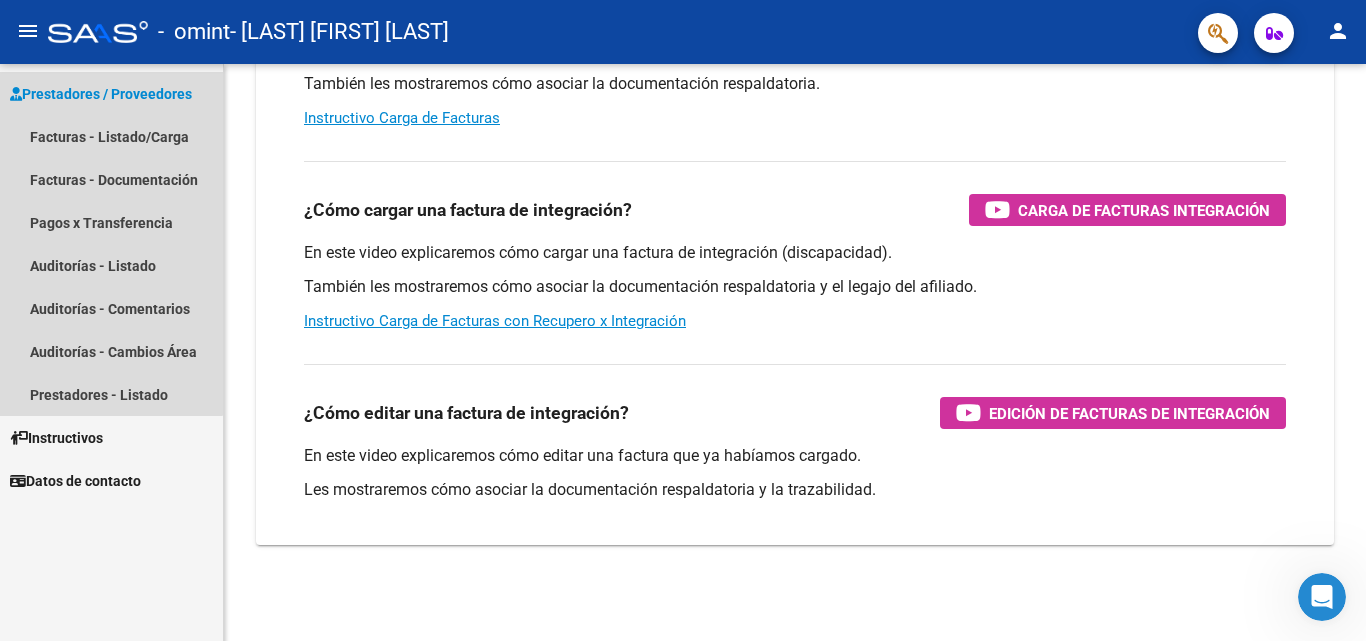 click on "Prestadores / Proveedores" at bounding box center (101, 94) 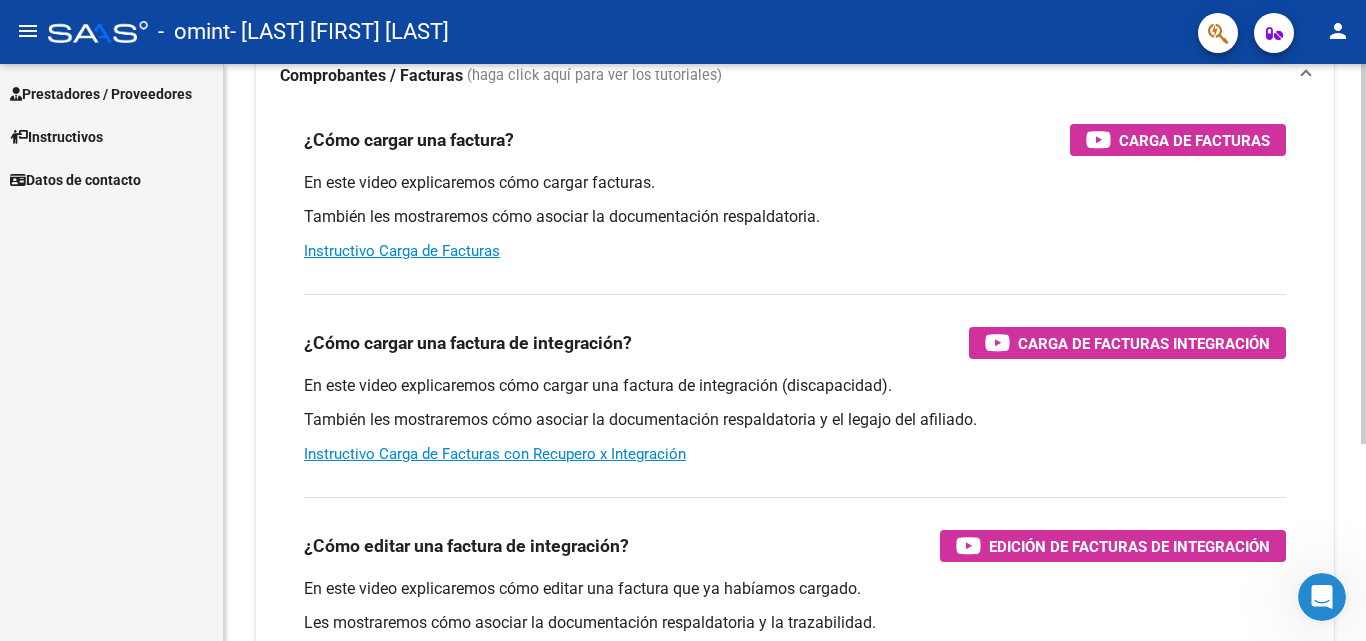 scroll, scrollTop: 0, scrollLeft: 0, axis: both 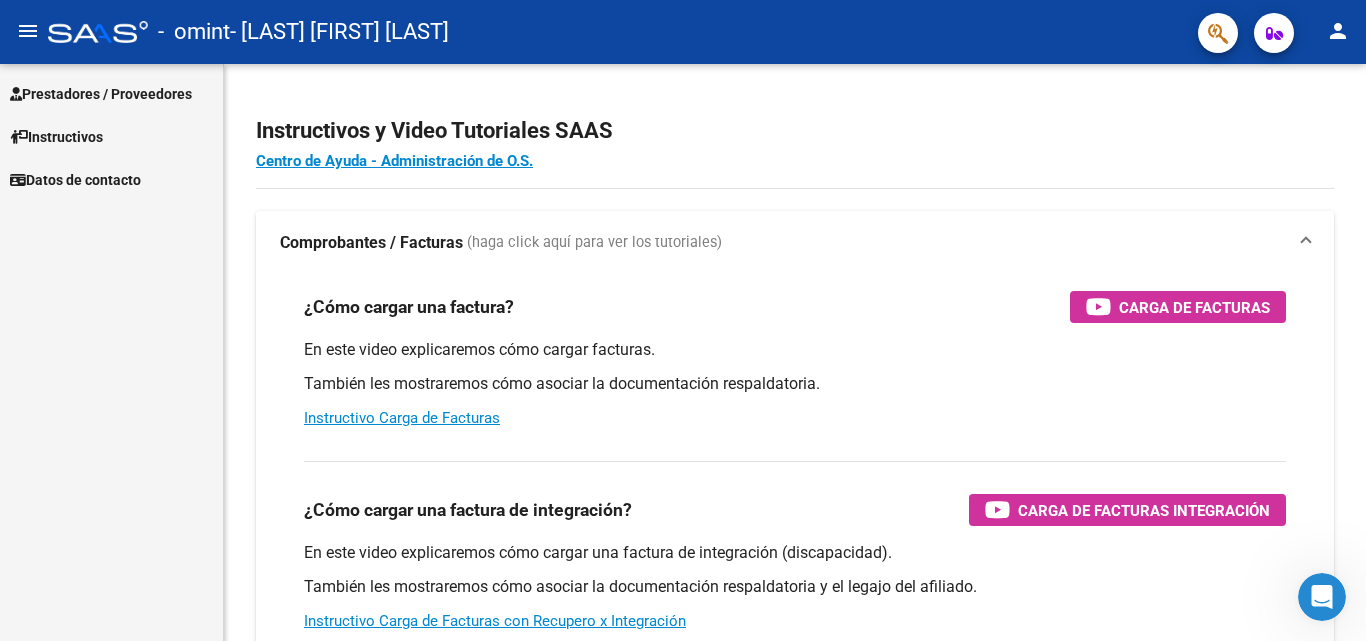 click on "Instructivos" at bounding box center [56, 137] 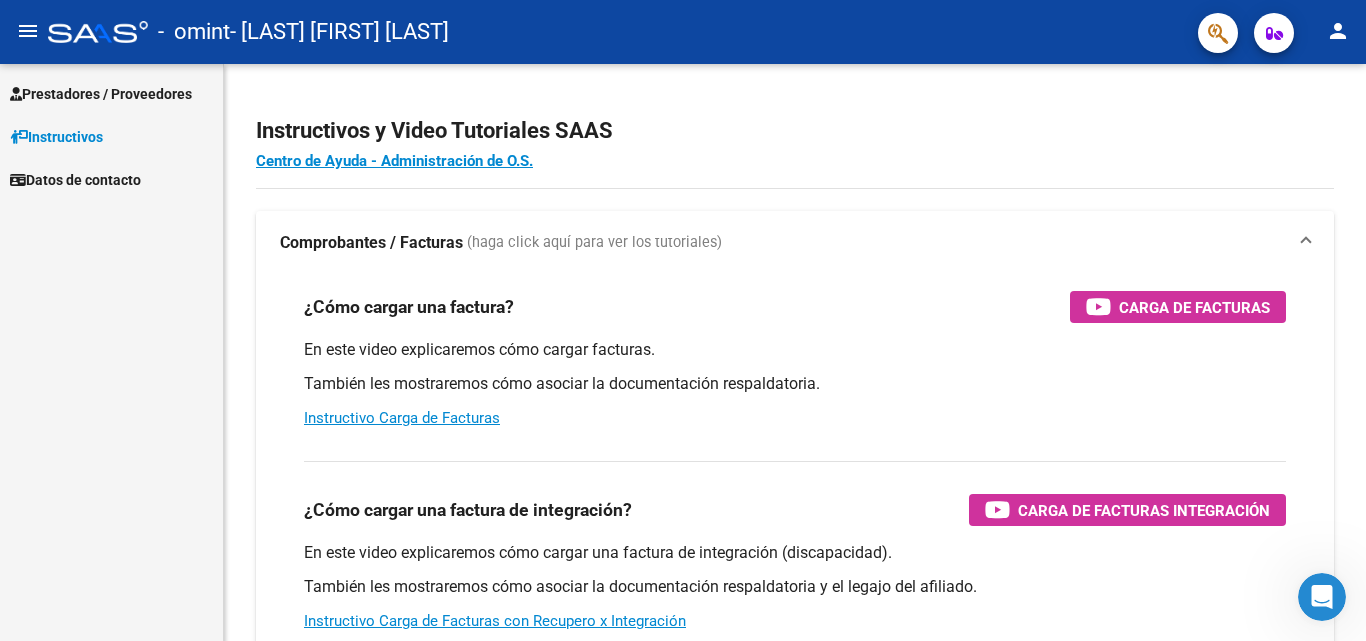 click on "Prestadores / Proveedores" at bounding box center [101, 94] 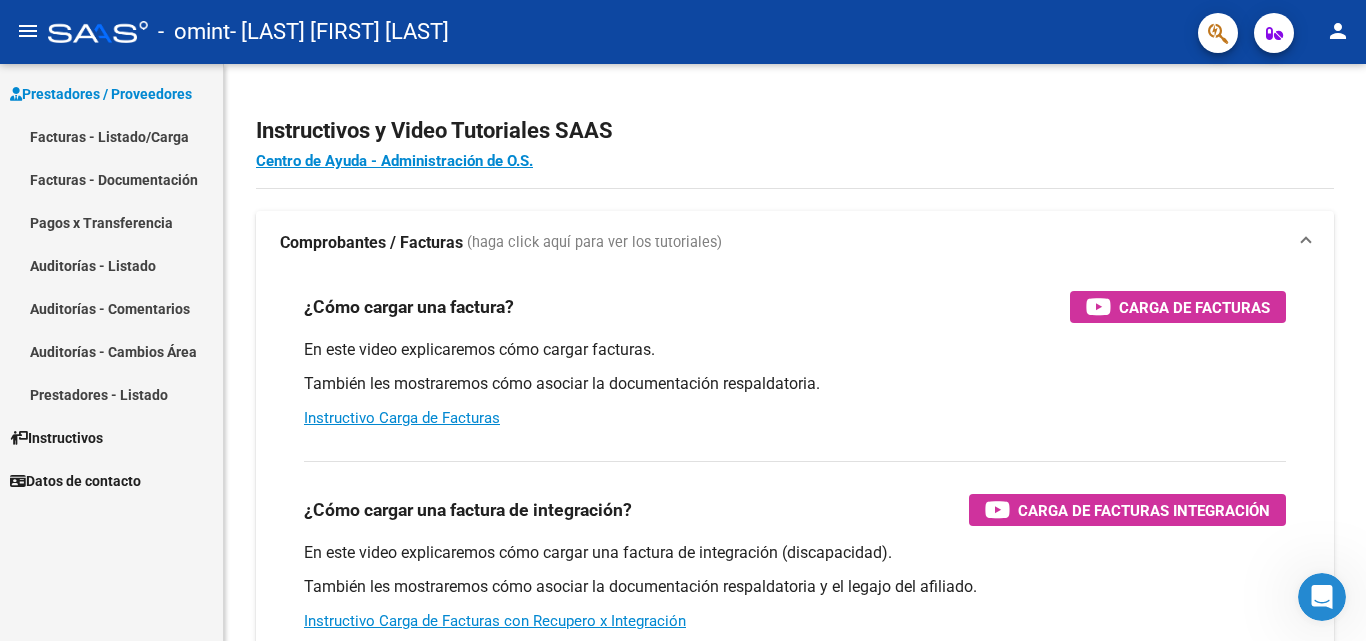 click on "Facturas - Documentación" at bounding box center [111, 179] 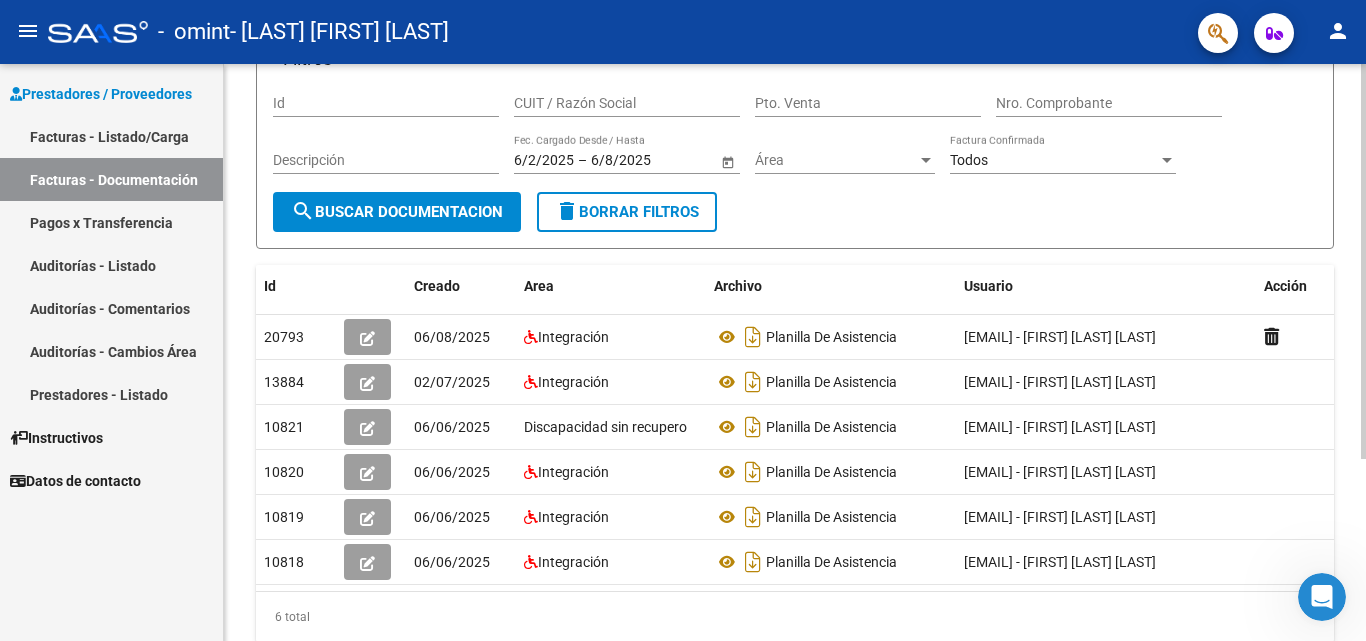 scroll, scrollTop: 200, scrollLeft: 0, axis: vertical 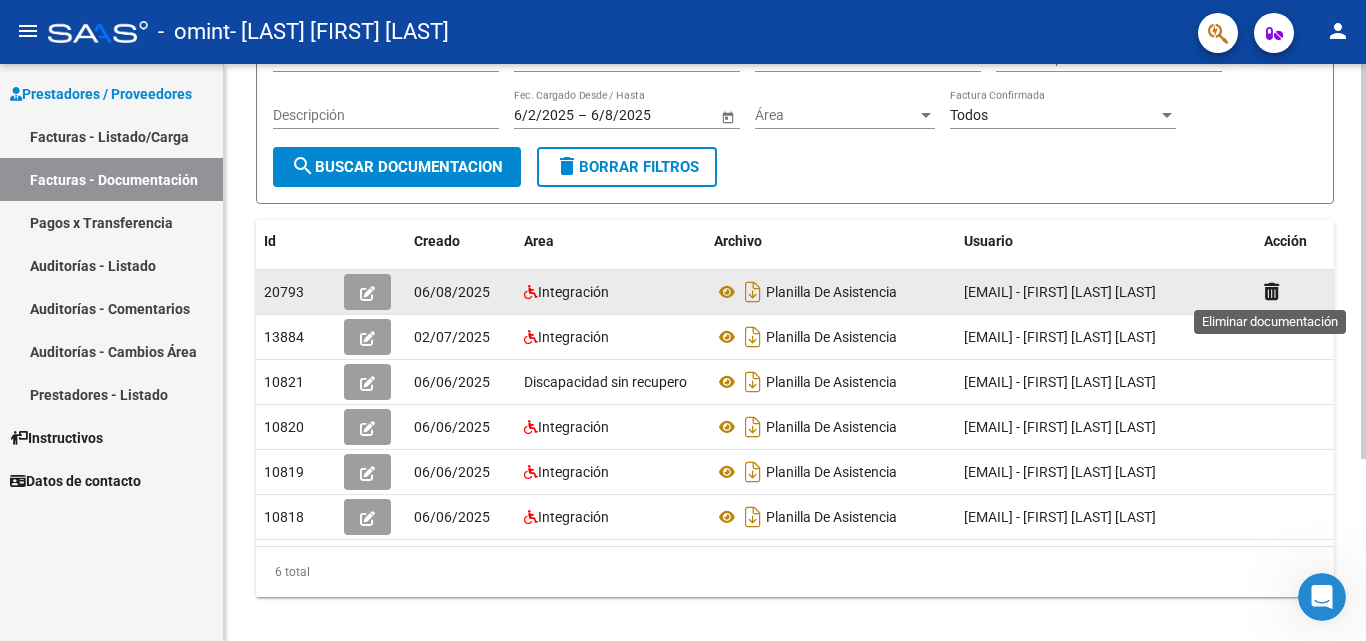 click 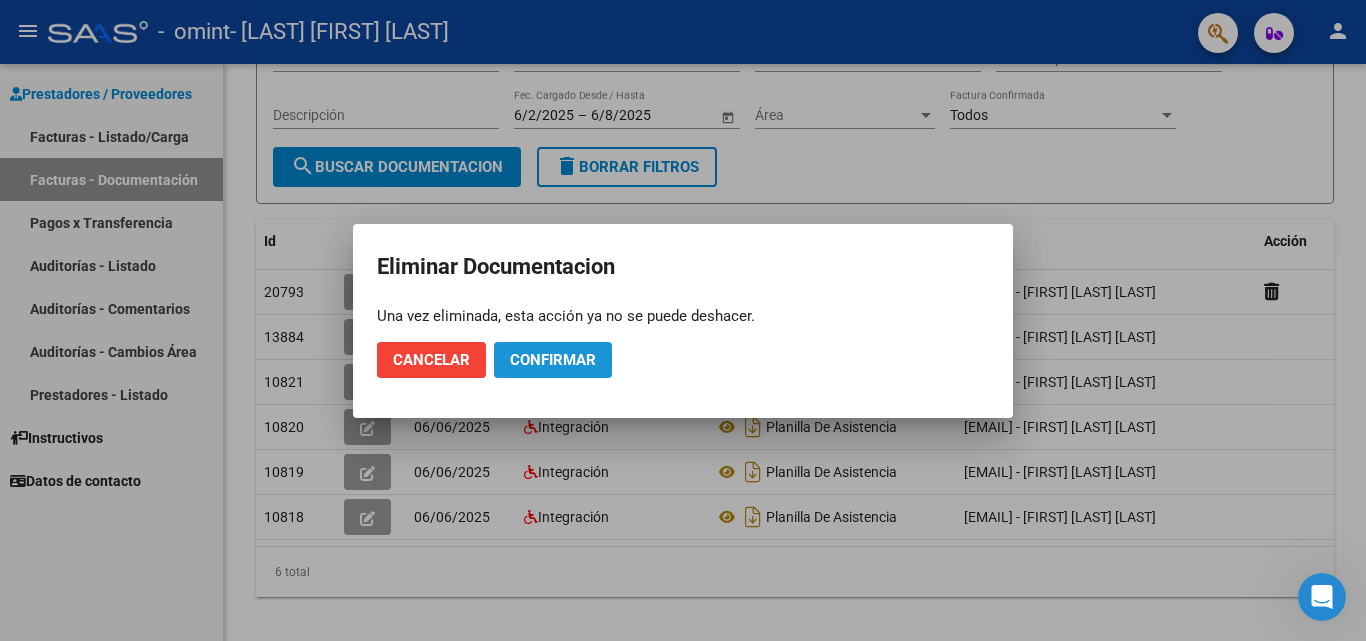 click on "Confirmar" 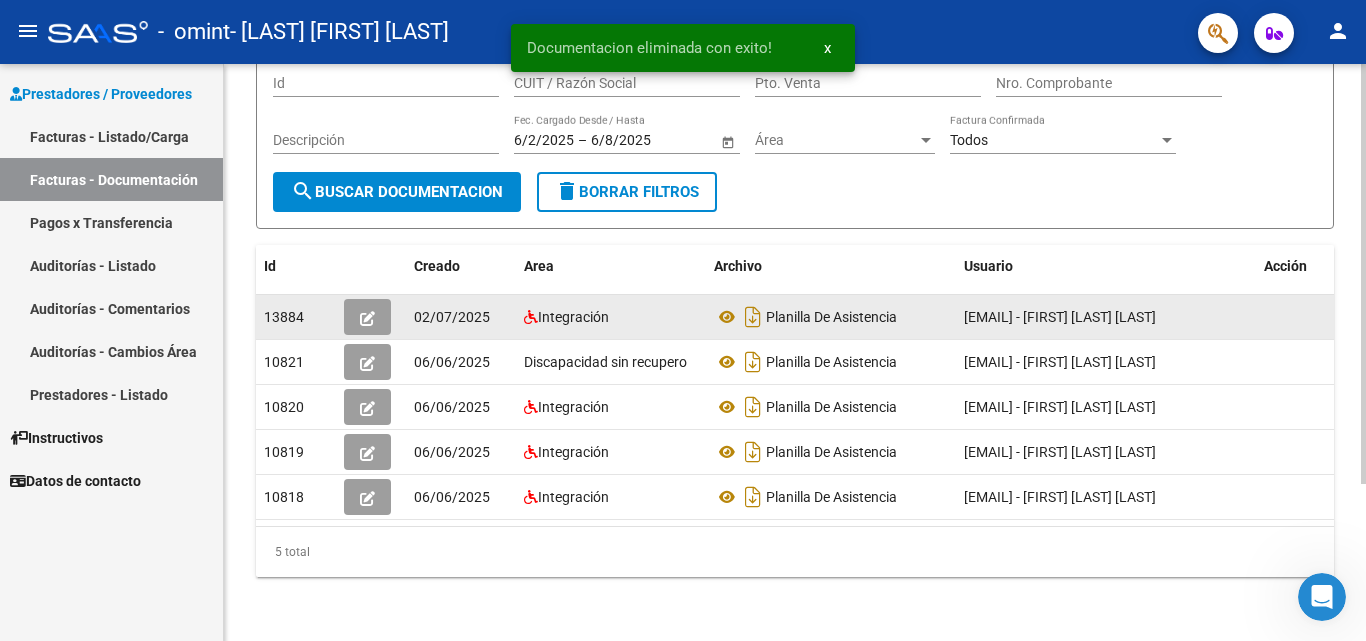 scroll, scrollTop: 216, scrollLeft: 0, axis: vertical 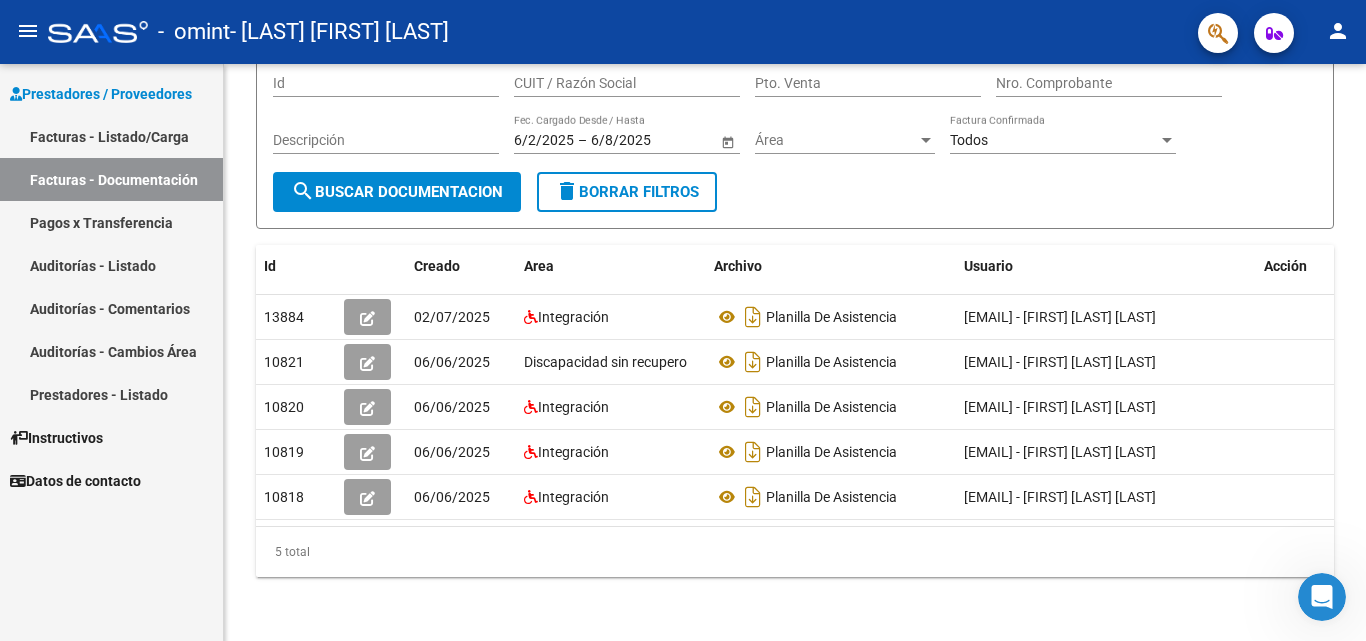 click on "Facturas - Listado/Carga" at bounding box center (111, 136) 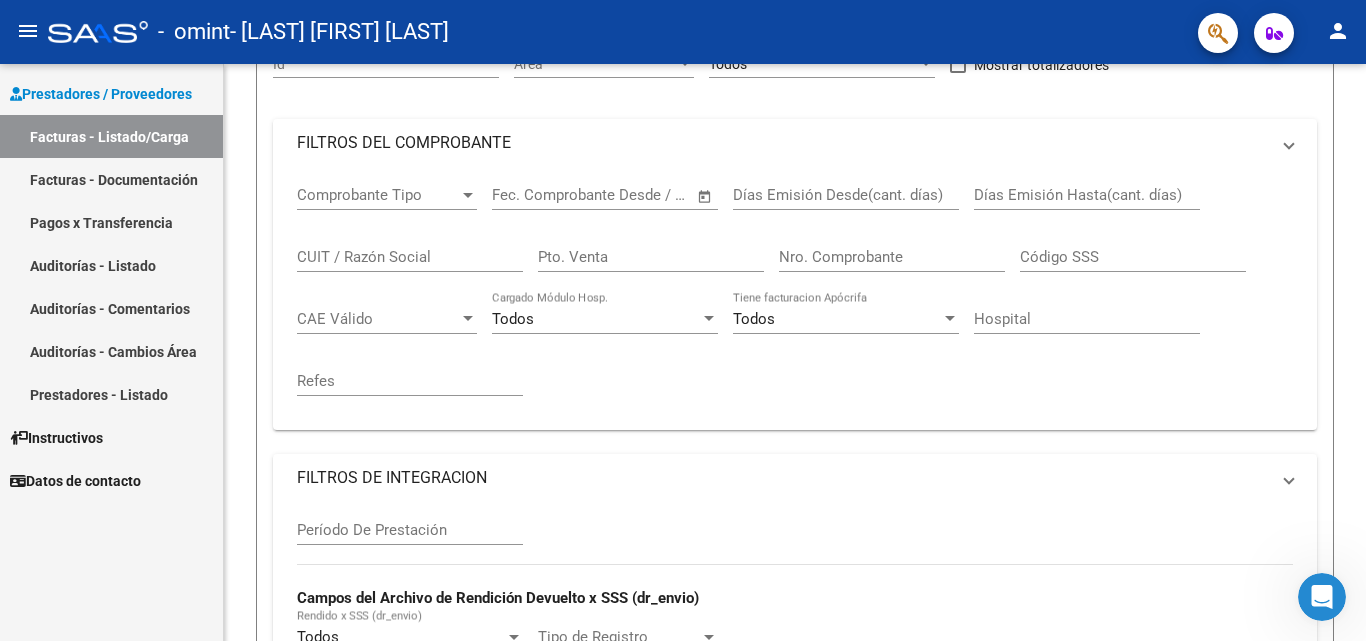 scroll, scrollTop: 0, scrollLeft: 0, axis: both 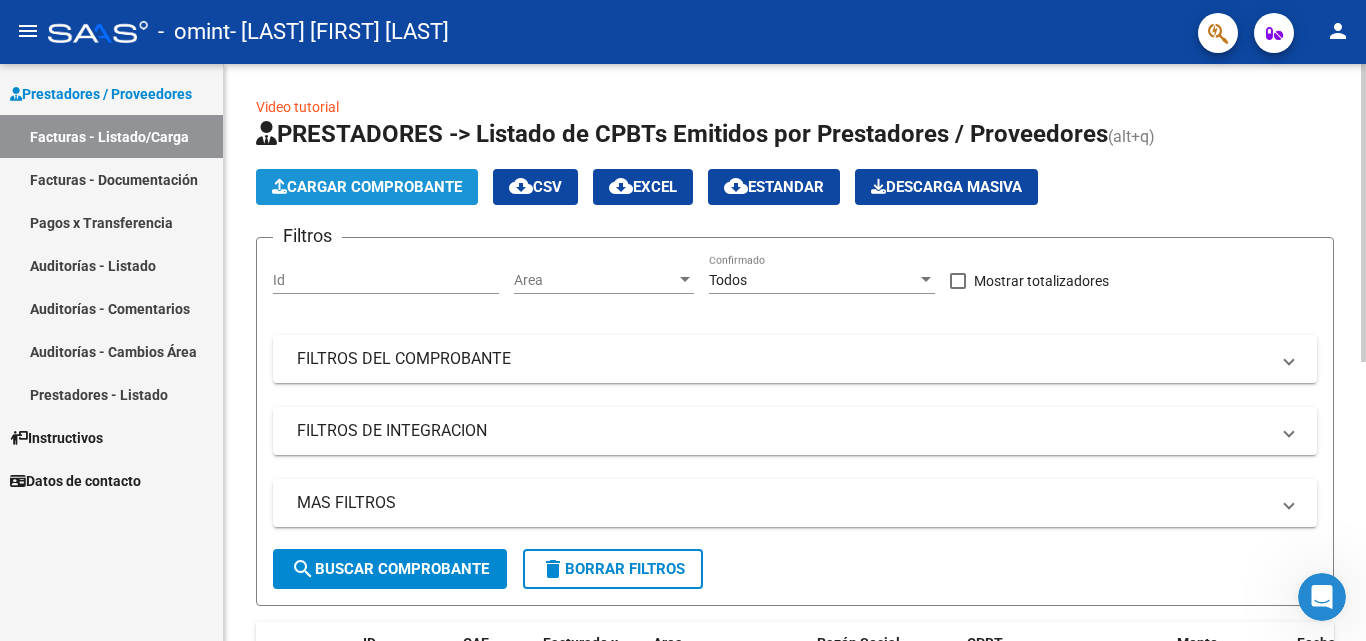 click on "Cargar Comprobante" 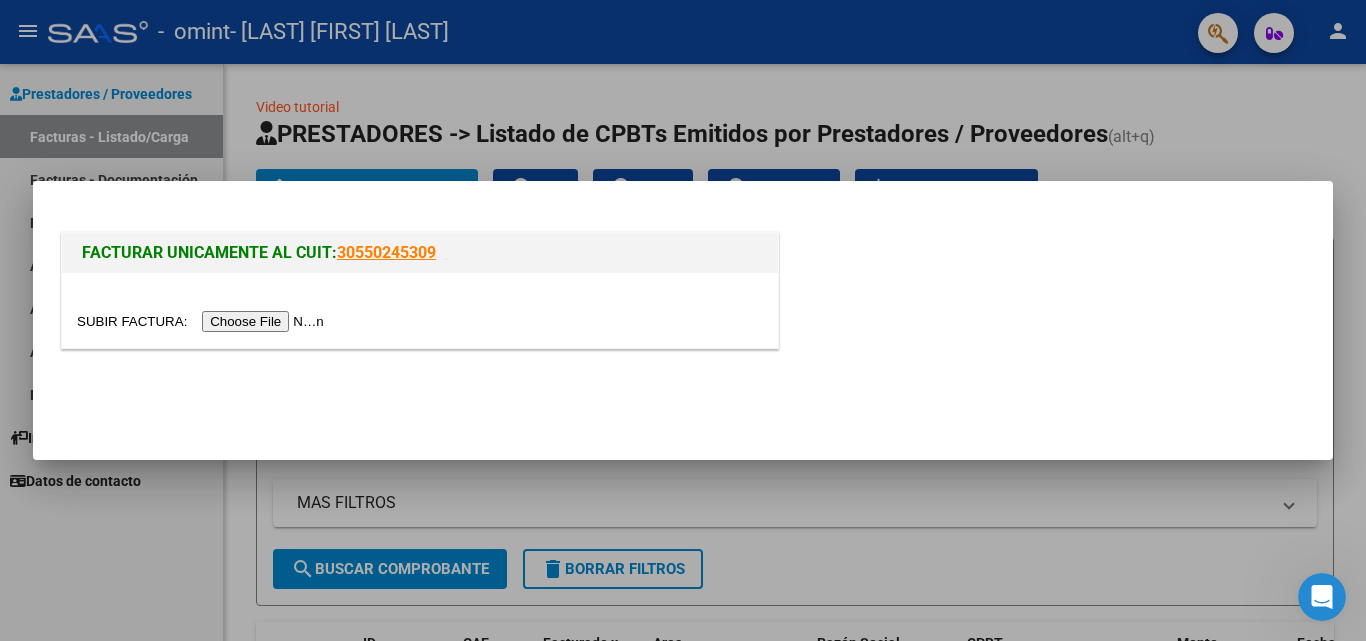 click at bounding box center (203, 321) 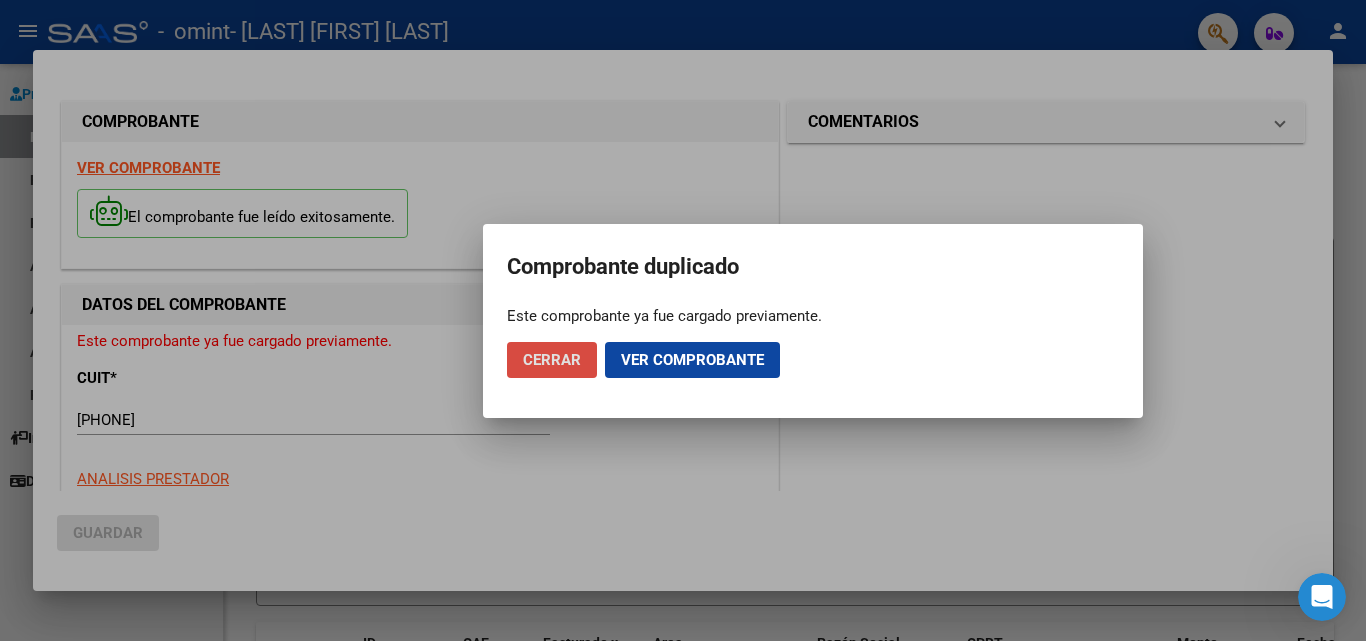click on "Cerrar" 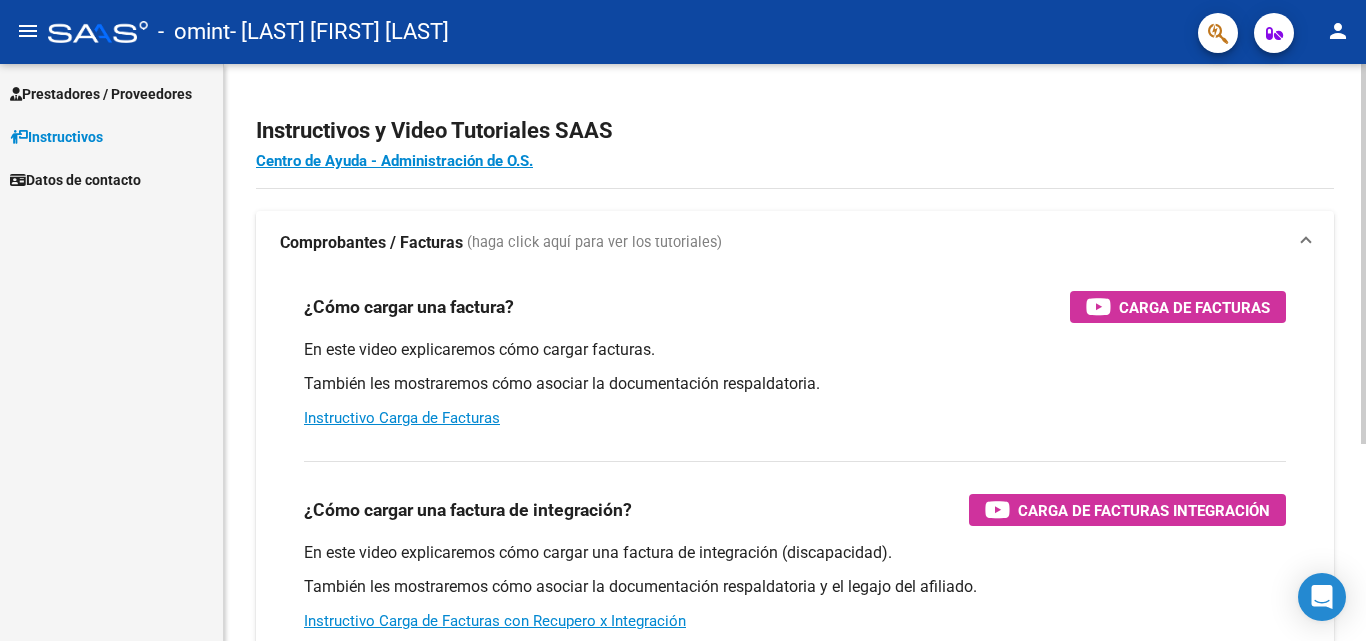 scroll, scrollTop: 0, scrollLeft: 0, axis: both 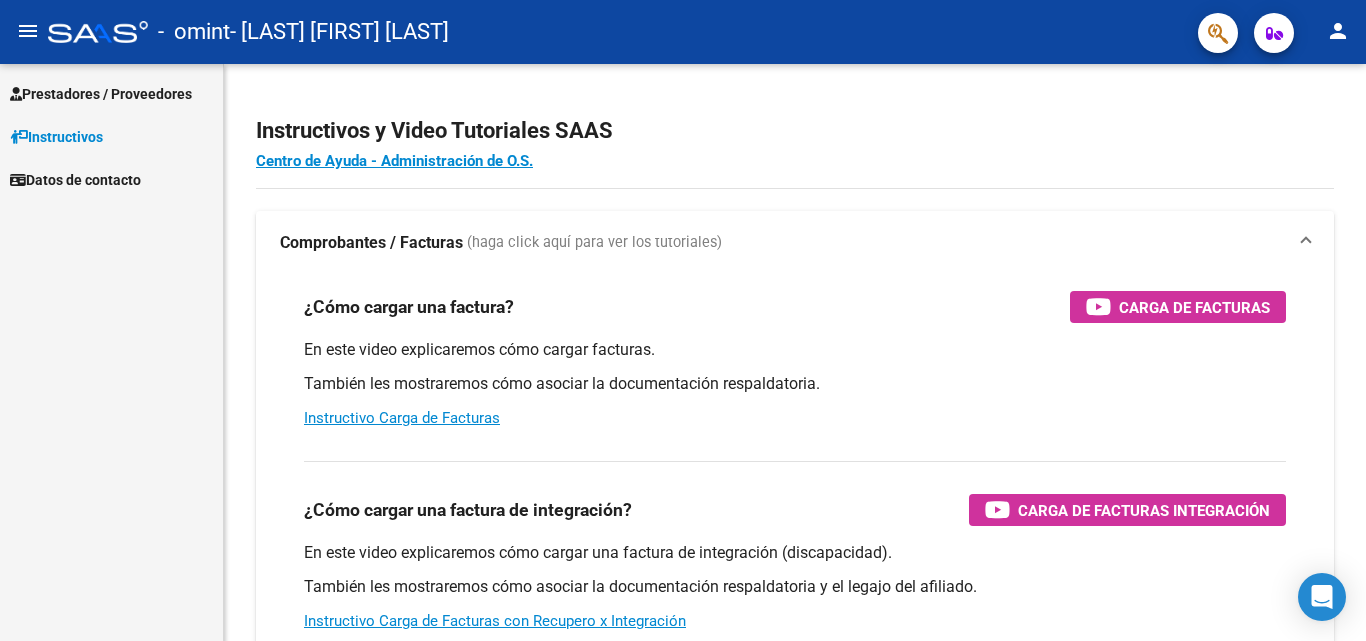 click on "Prestadores / Proveedores" at bounding box center [101, 94] 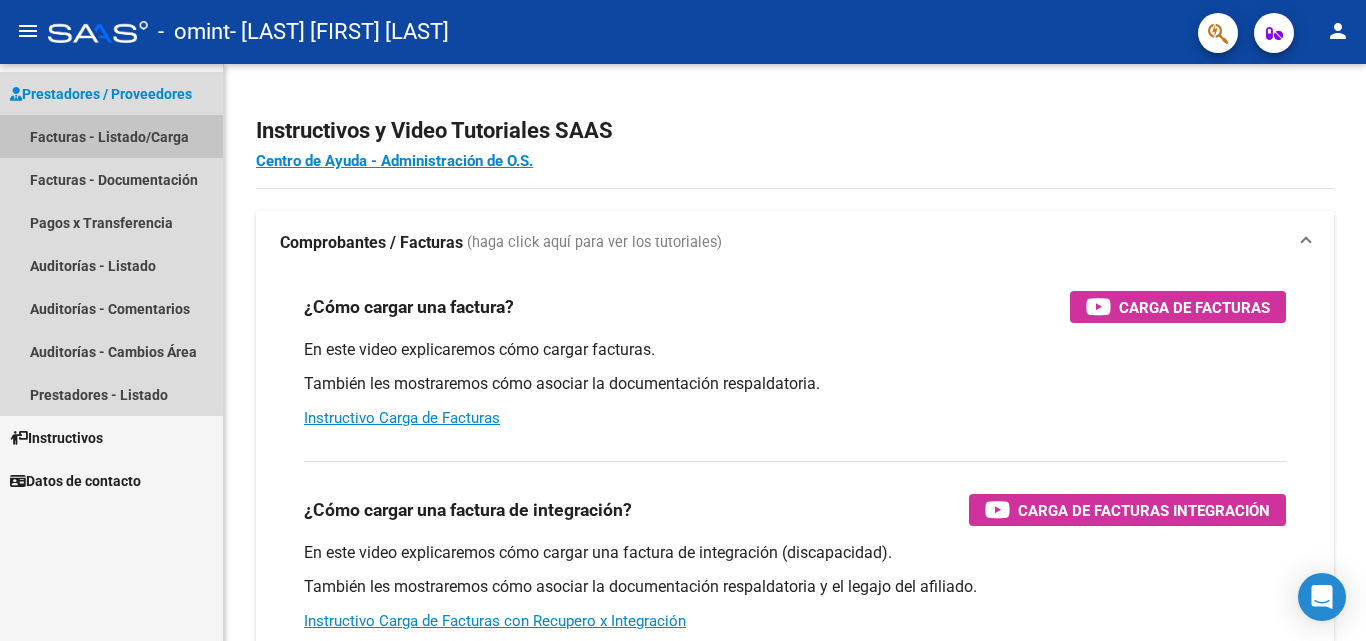 click on "Facturas - Listado/Carga" at bounding box center (111, 136) 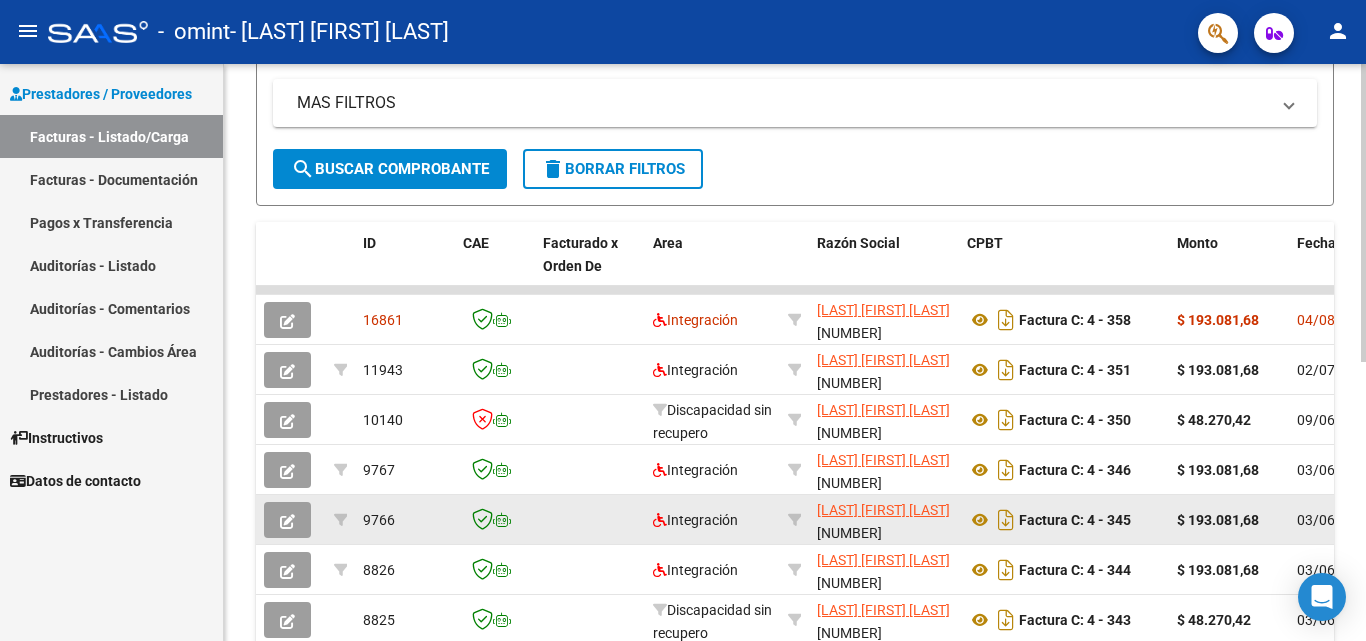 scroll, scrollTop: 541, scrollLeft: 0, axis: vertical 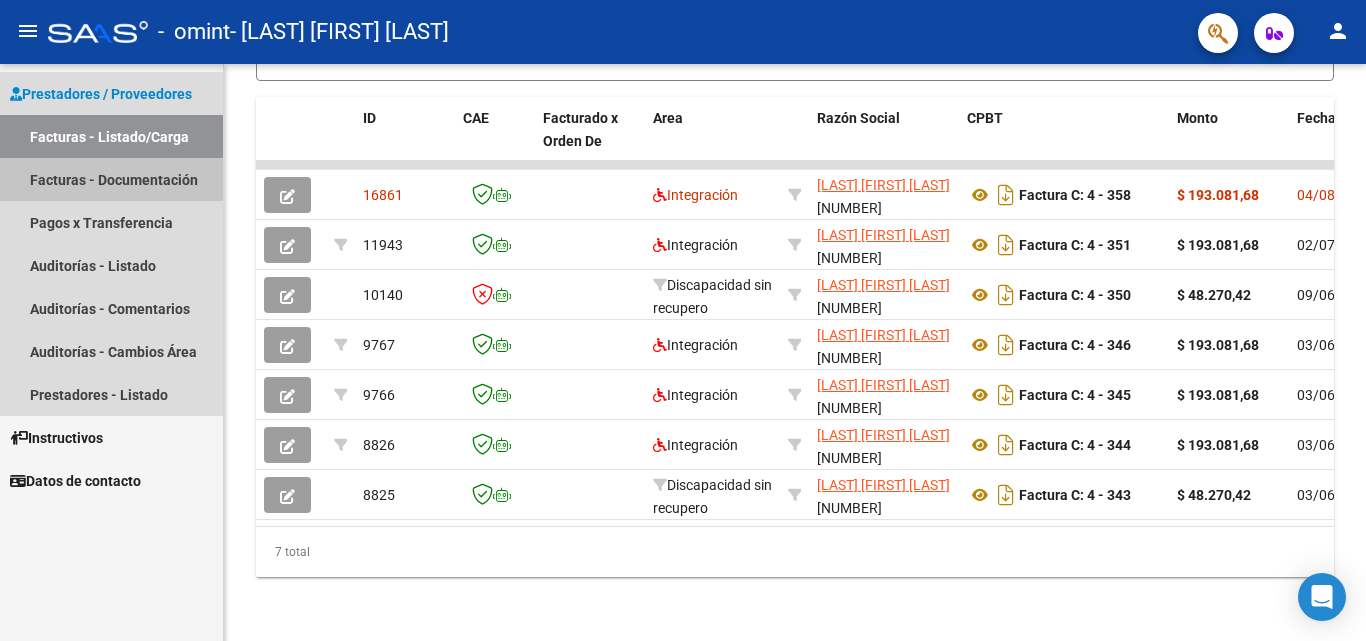 click on "Facturas - Documentación" at bounding box center (111, 179) 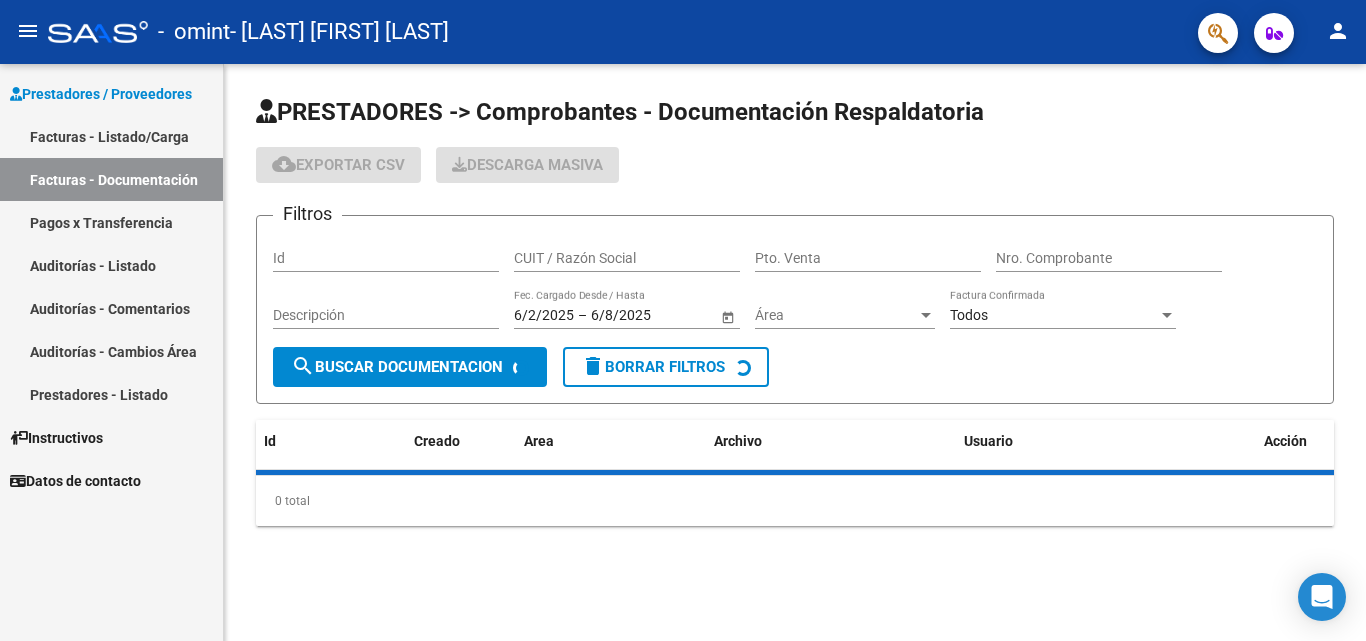 scroll, scrollTop: 0, scrollLeft: 0, axis: both 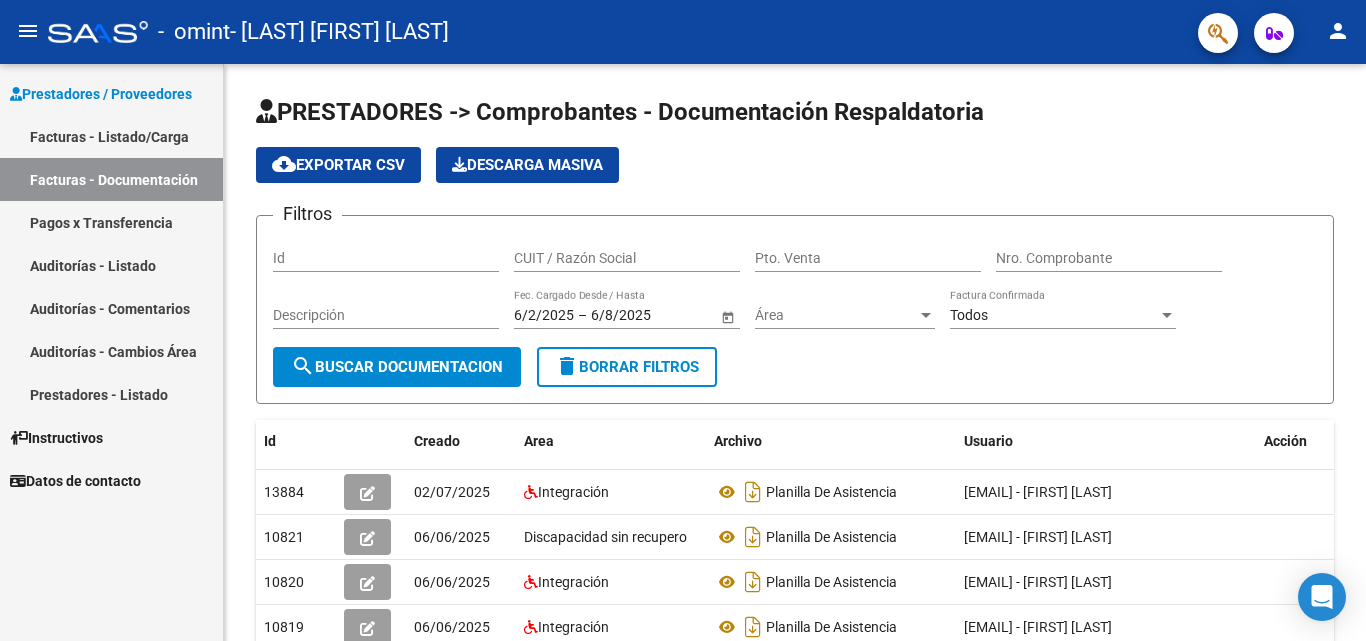 click on "Facturas - Listado/Carga" at bounding box center [111, 136] 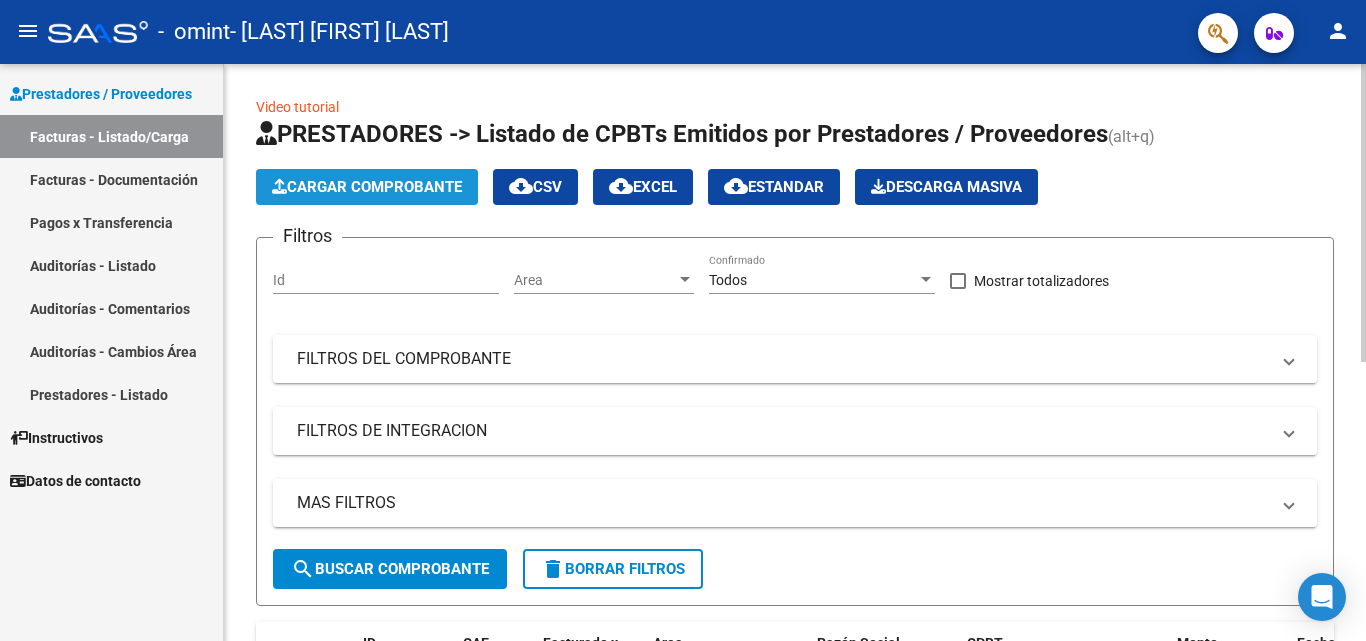 click on "Cargar Comprobante" 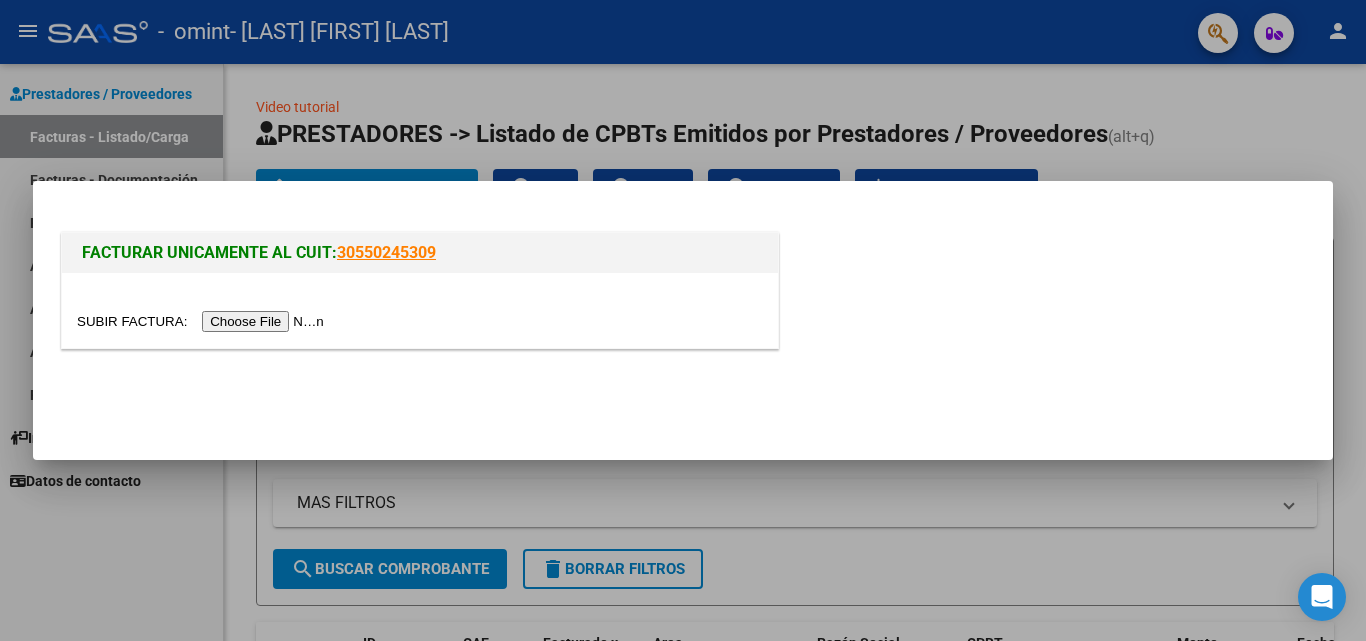 click at bounding box center [203, 321] 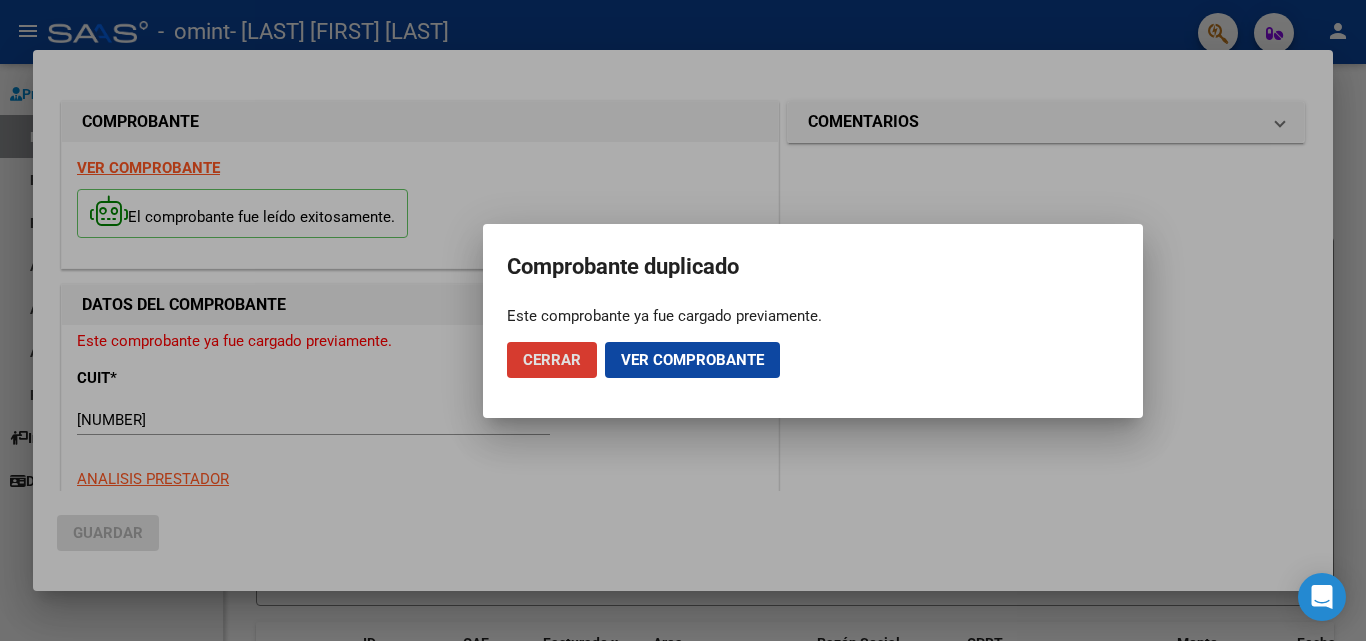 click on "Cerrar" 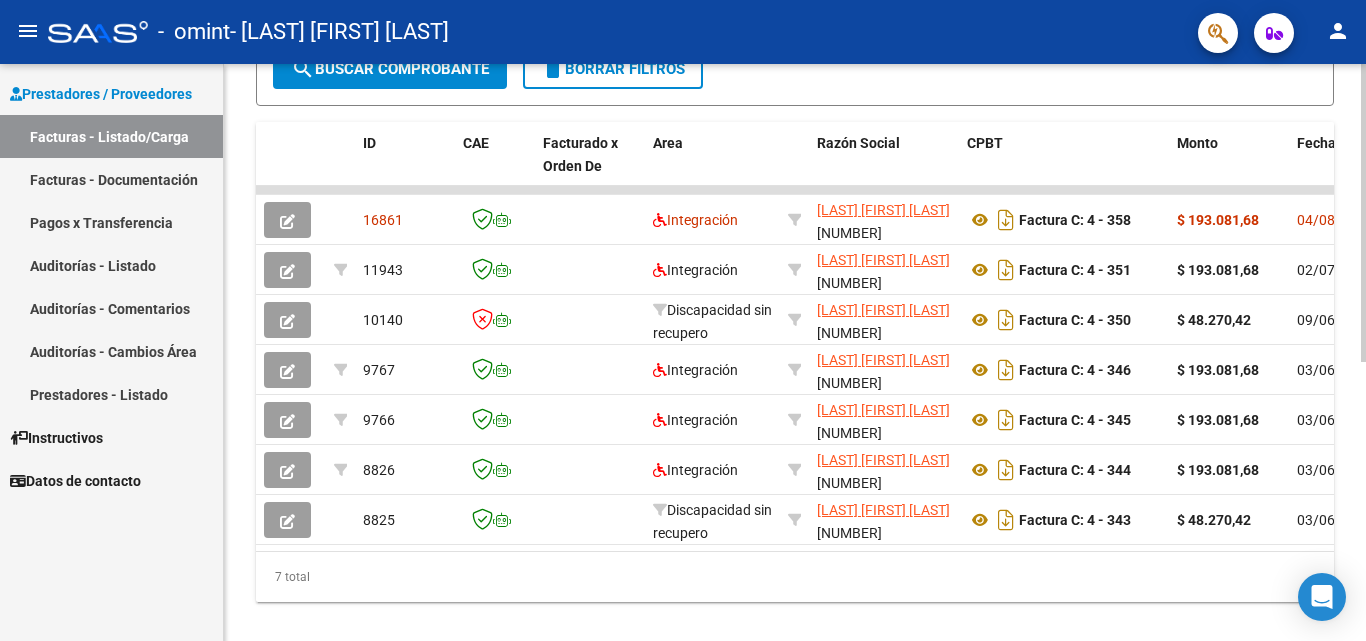 scroll, scrollTop: 541, scrollLeft: 0, axis: vertical 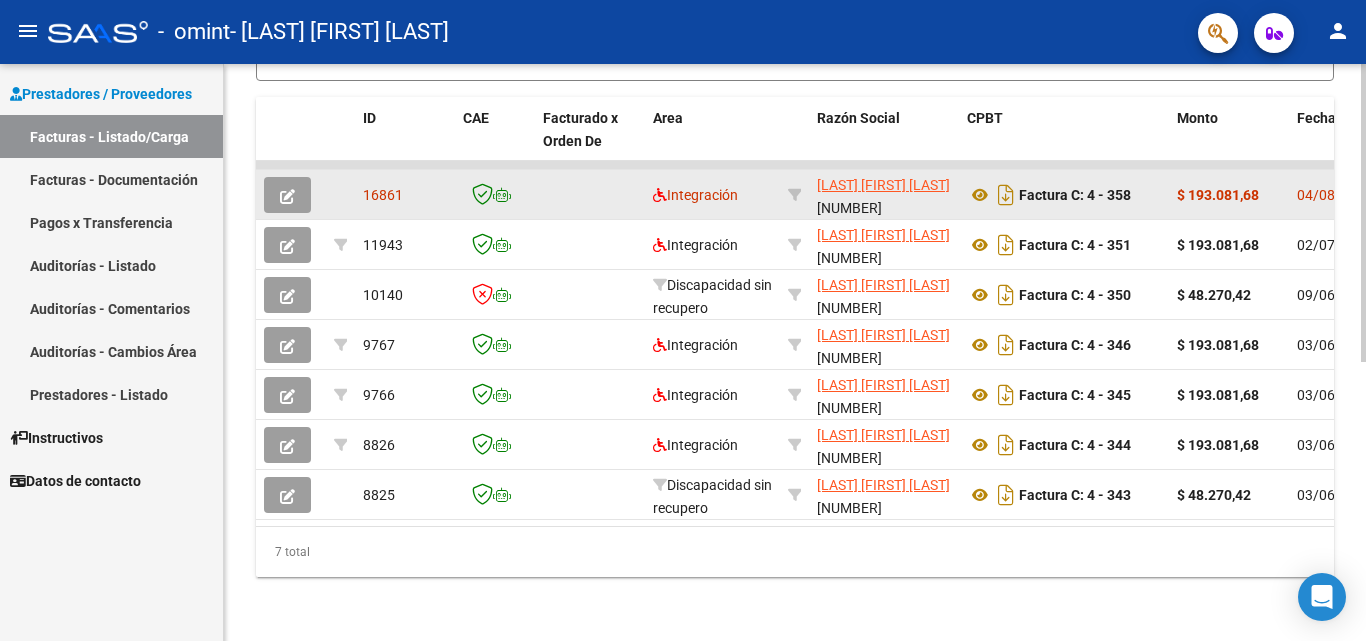 click 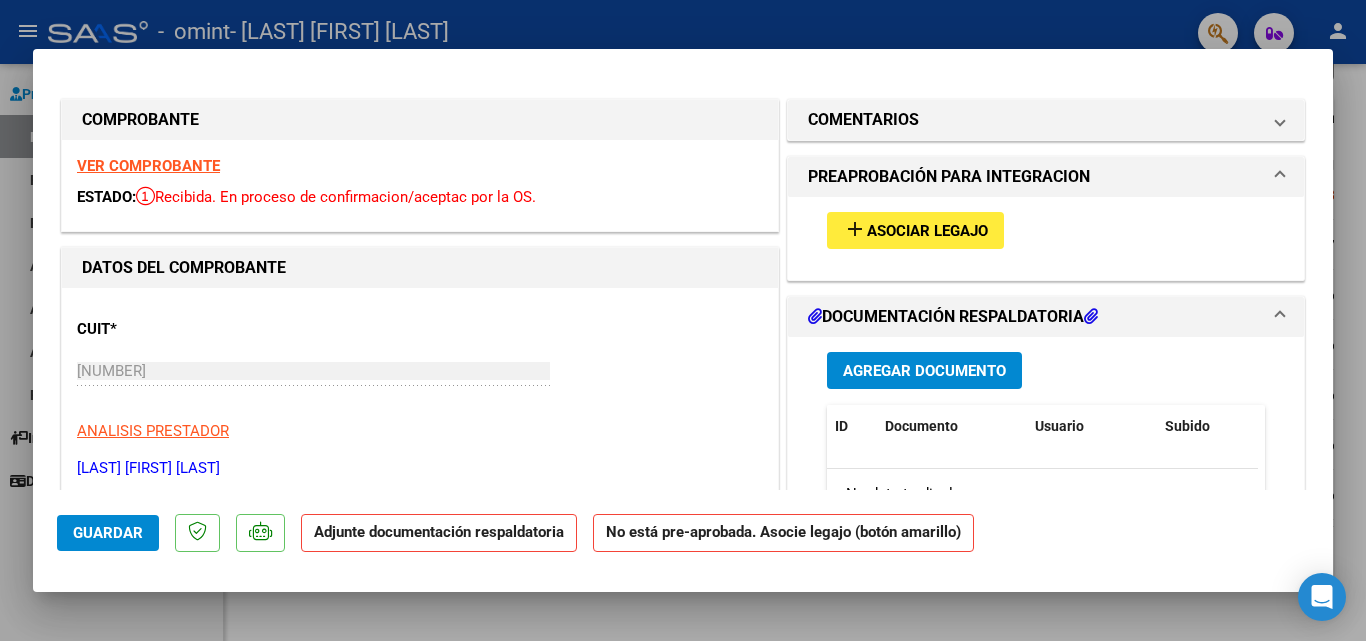 click on "add Asociar Legajo" at bounding box center (915, 230) 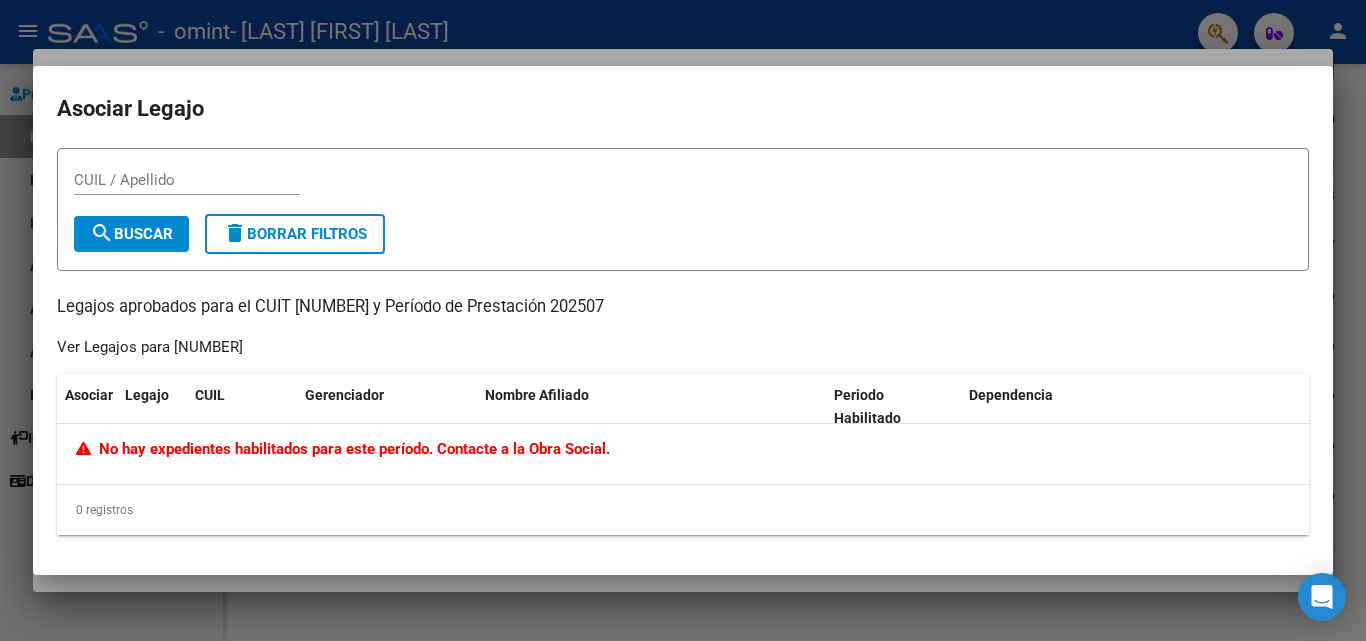 click at bounding box center [683, 320] 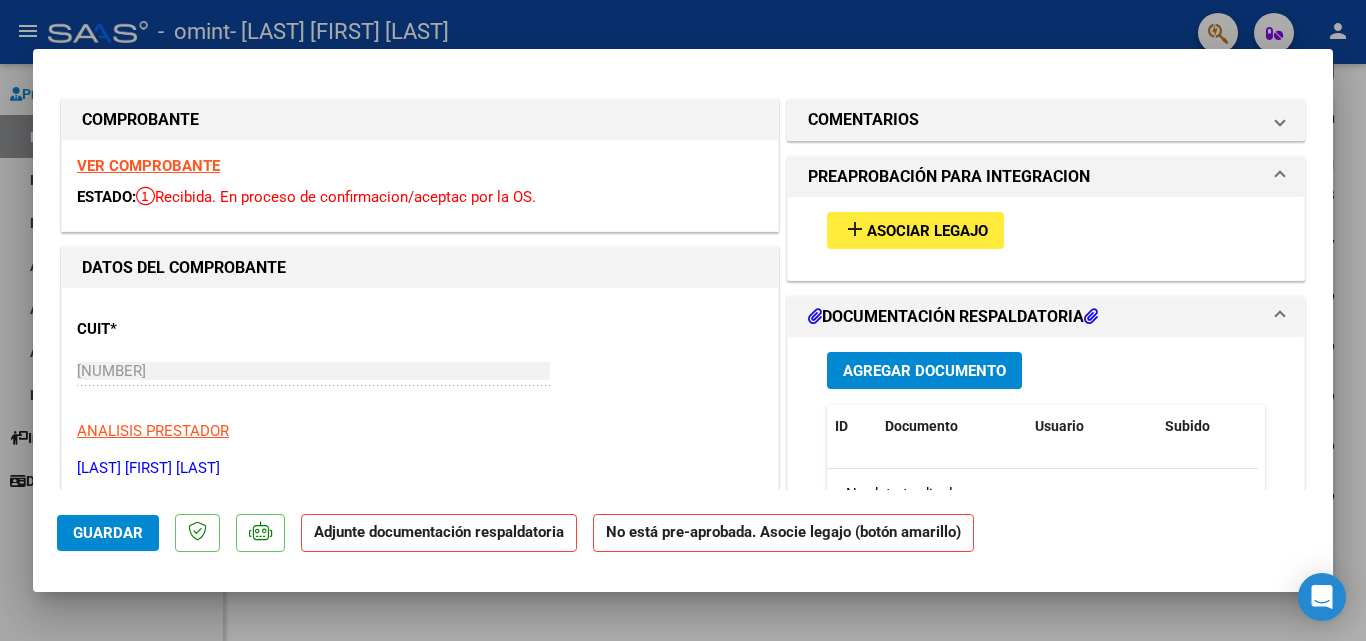 click at bounding box center (683, 320) 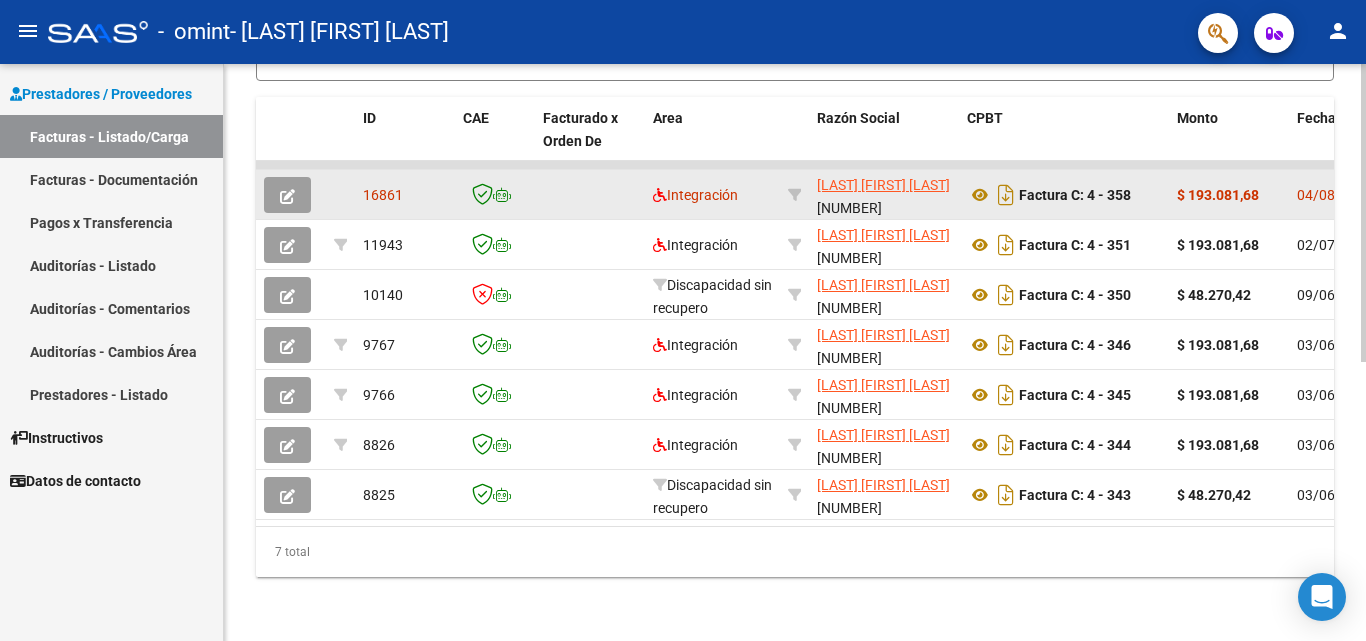 click 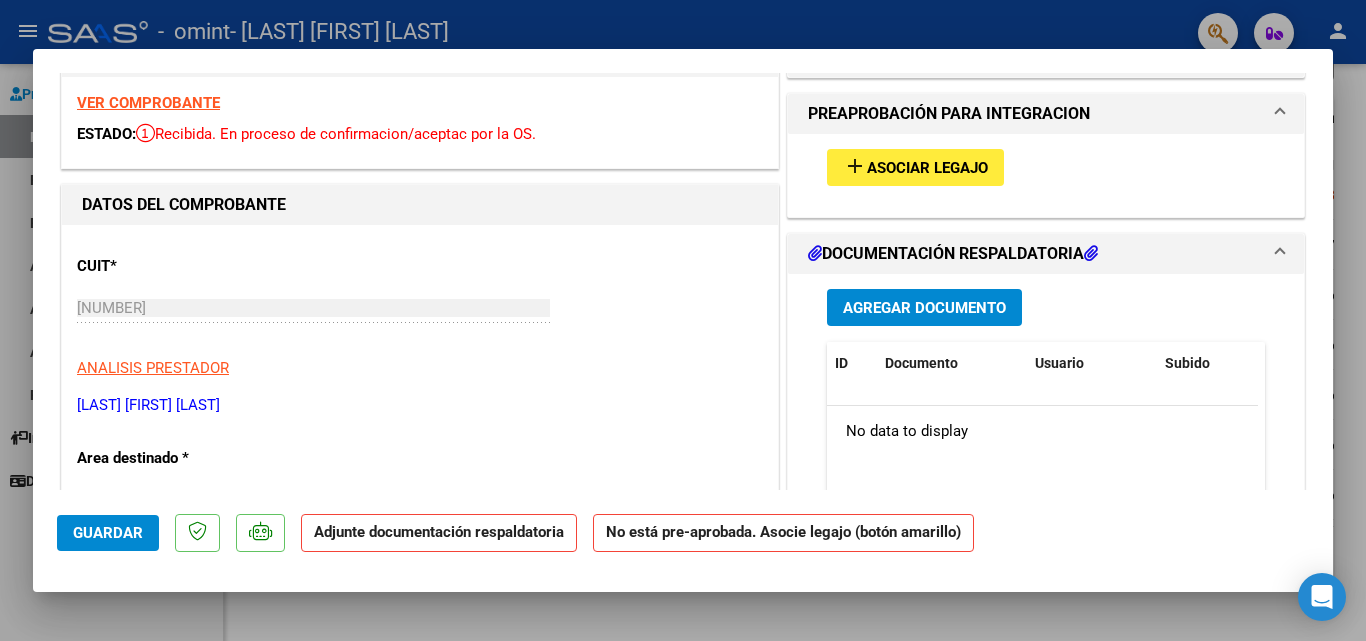 scroll, scrollTop: 0, scrollLeft: 0, axis: both 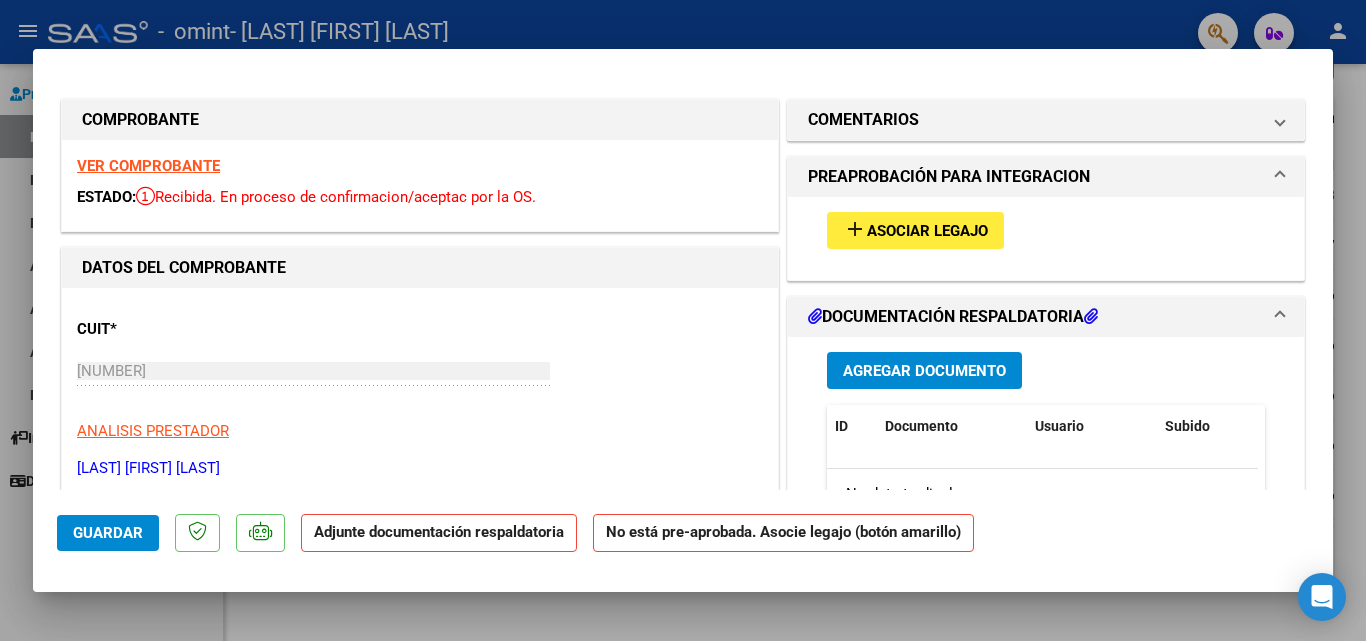 click on "Agregar Documento" at bounding box center [924, 371] 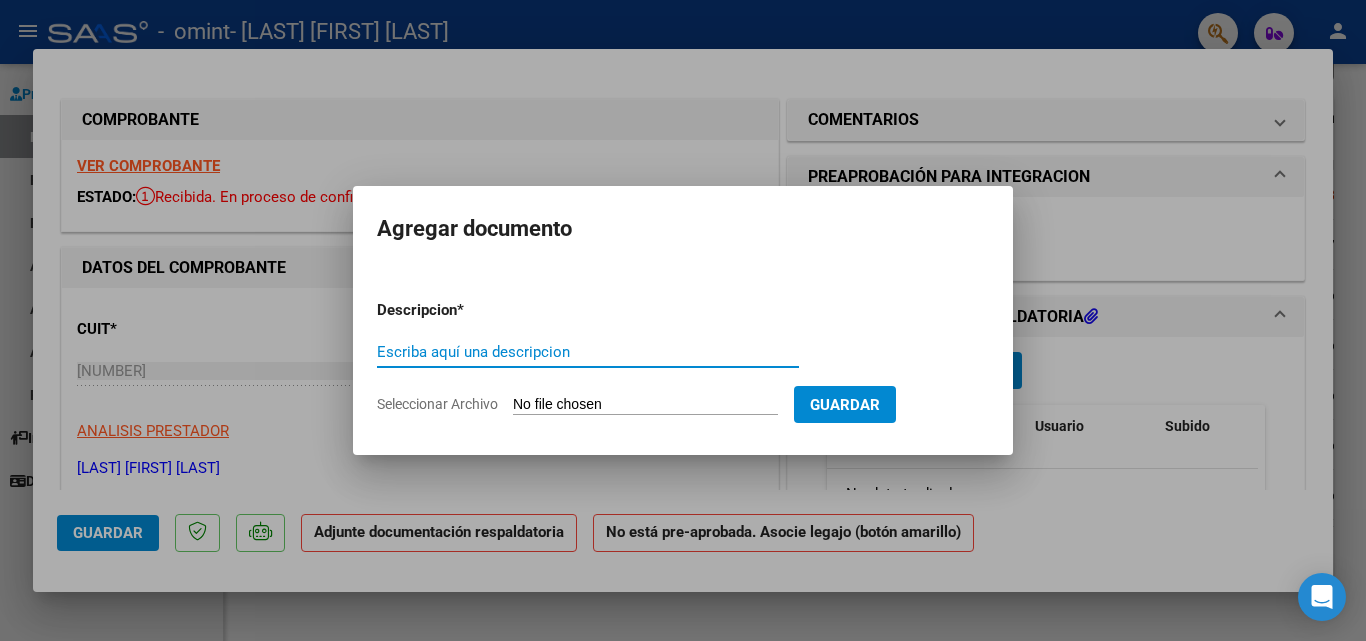 click on "Escriba aquí una descripcion" at bounding box center (588, 352) 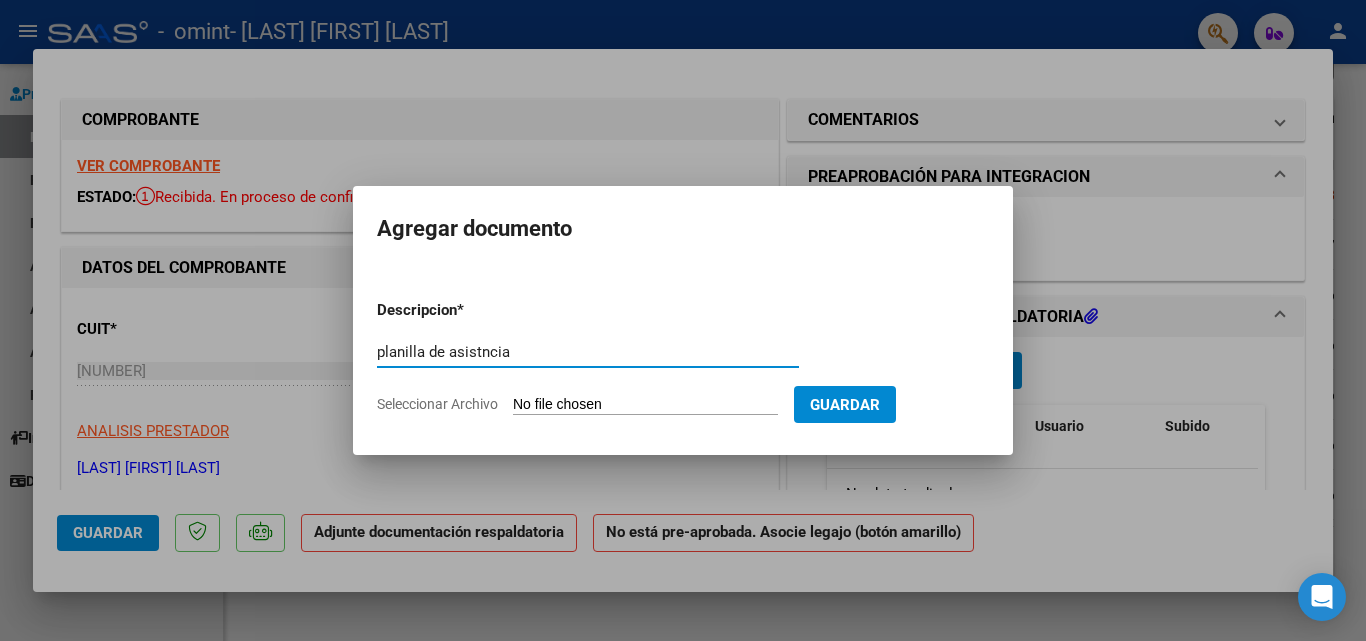 click on "planilla de asistncia" at bounding box center (588, 352) 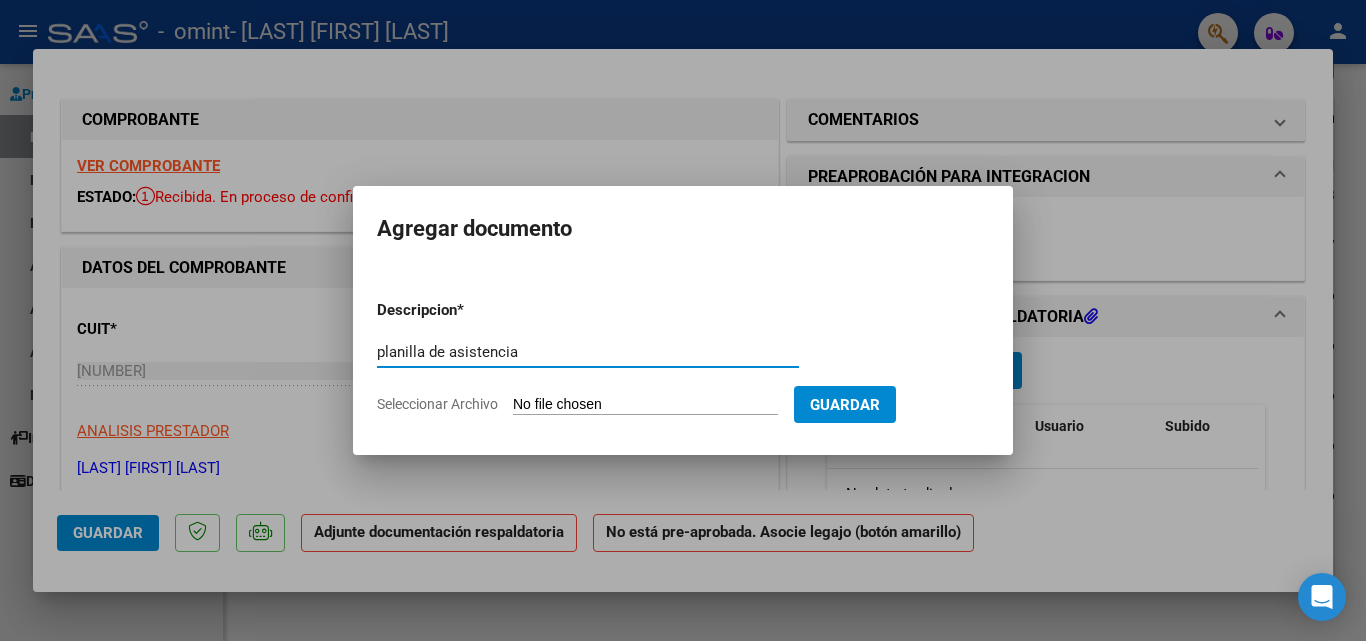 type on "planilla de asistencia" 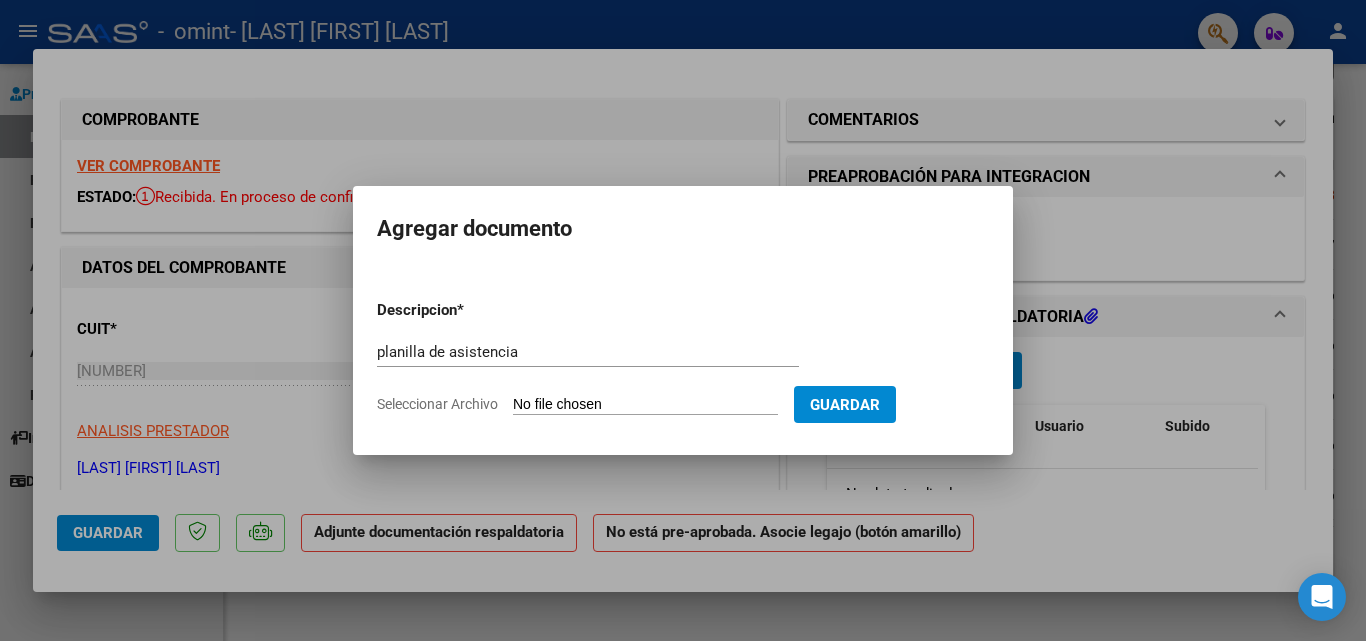 type on "C:\fakepath\planilla asistencia julio 2025.pdf" 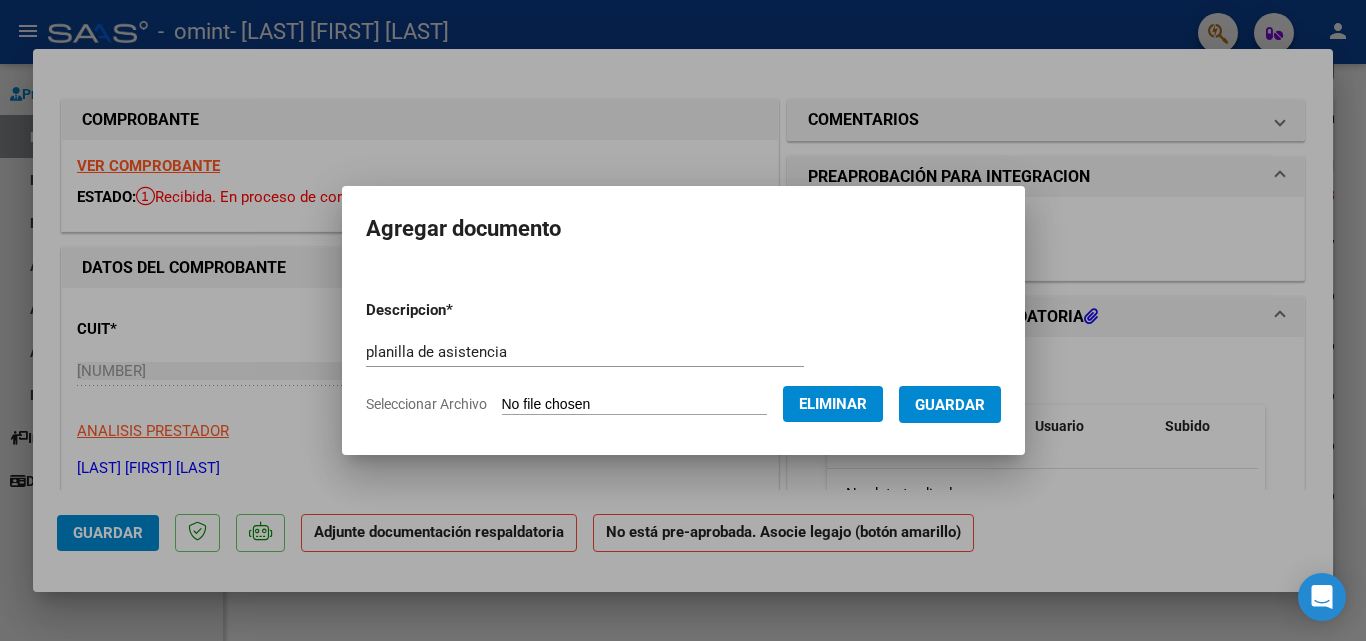 click on "Guardar" at bounding box center [950, 405] 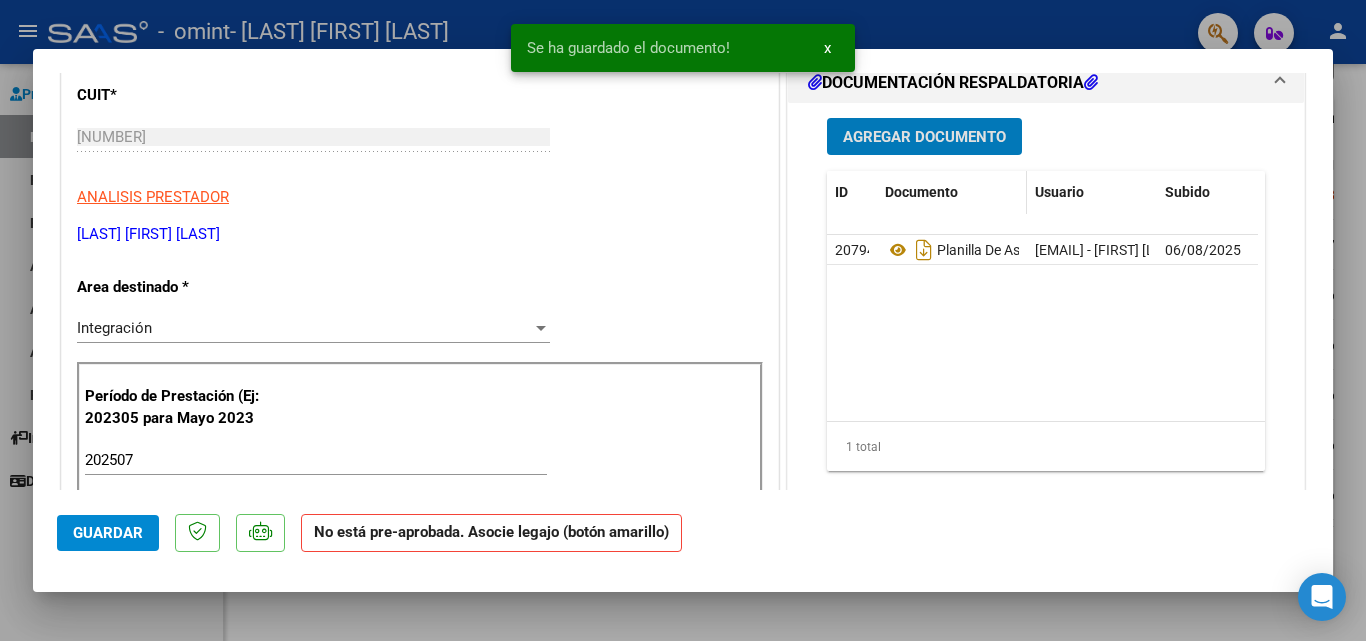 scroll, scrollTop: 100, scrollLeft: 0, axis: vertical 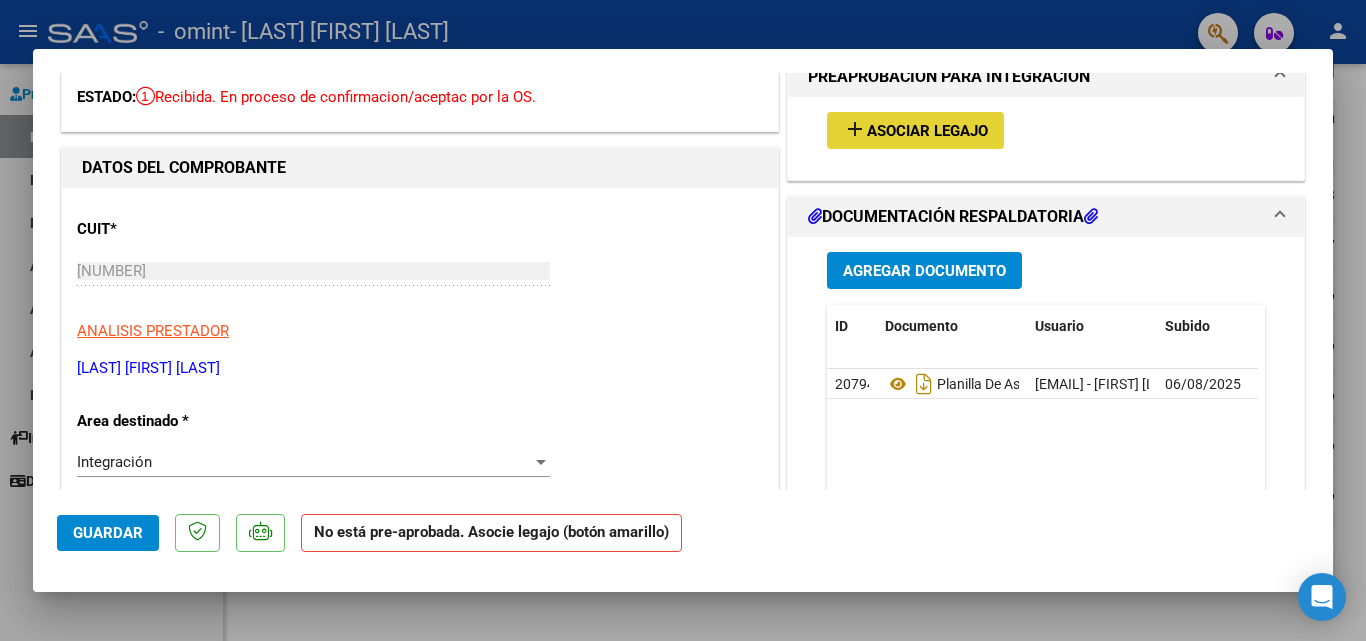 click on "add Asociar Legajo" at bounding box center [915, 130] 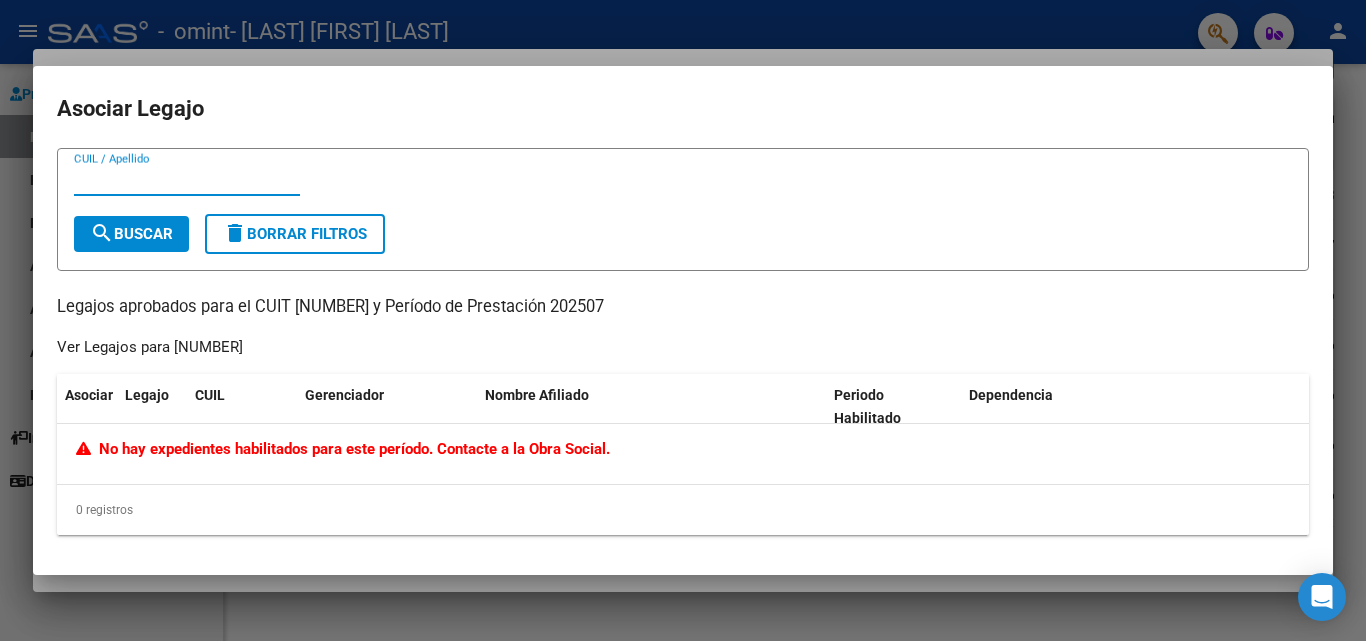 click at bounding box center (683, 320) 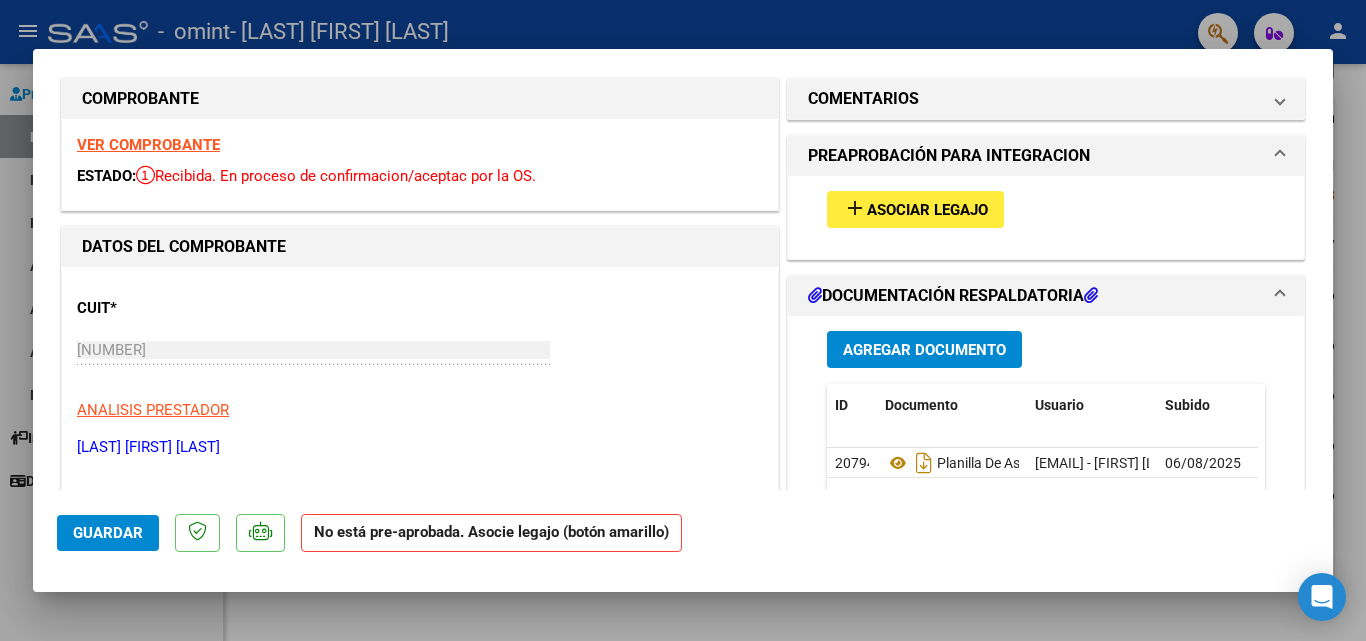 scroll, scrollTop: 0, scrollLeft: 0, axis: both 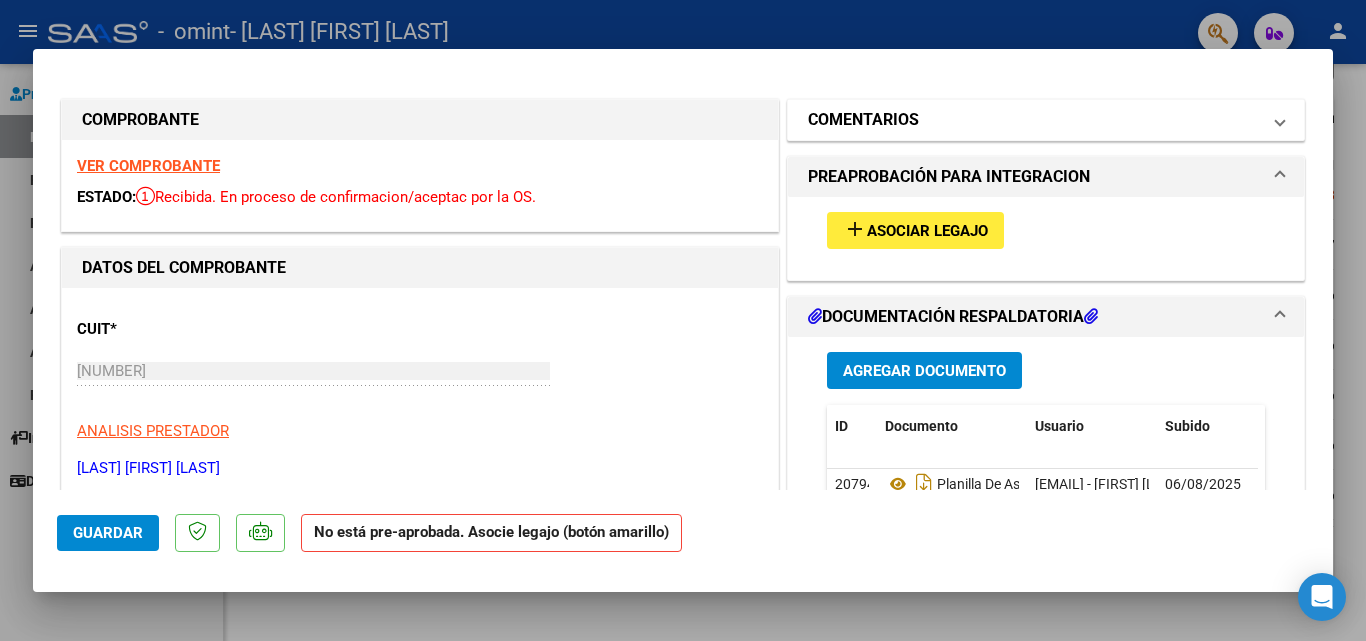 click on "COMENTARIOS" at bounding box center (863, 120) 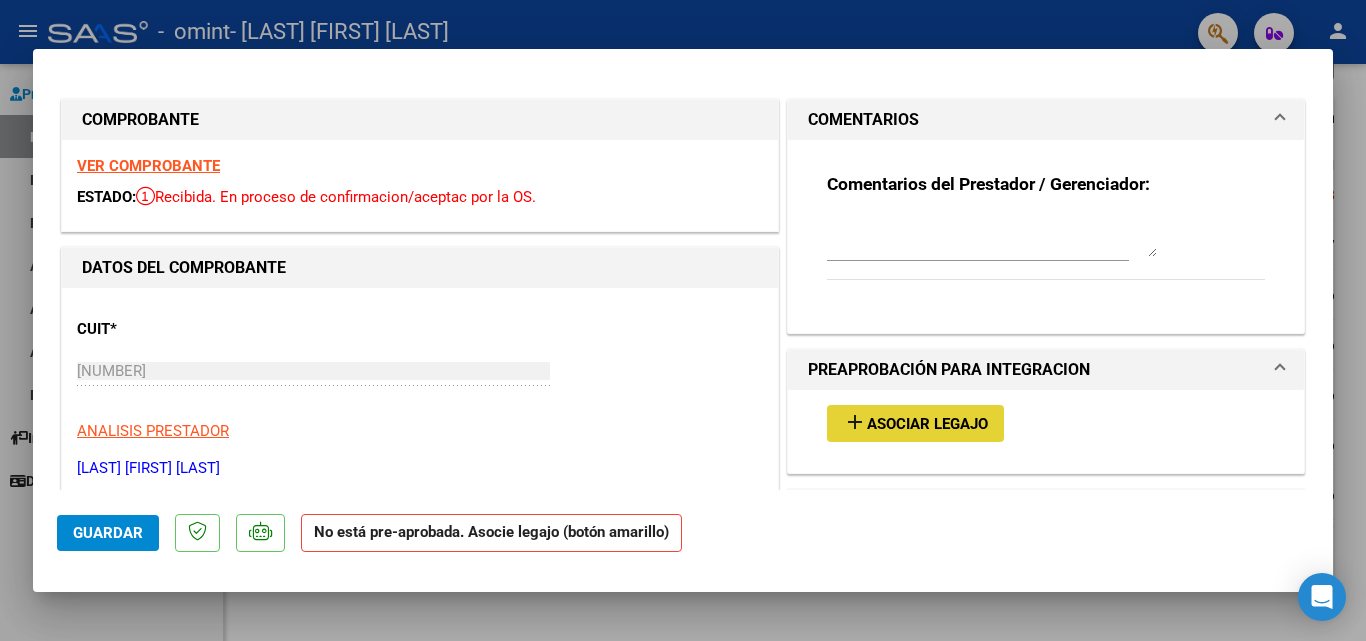 click on "Asociar Legajo" at bounding box center [927, 424] 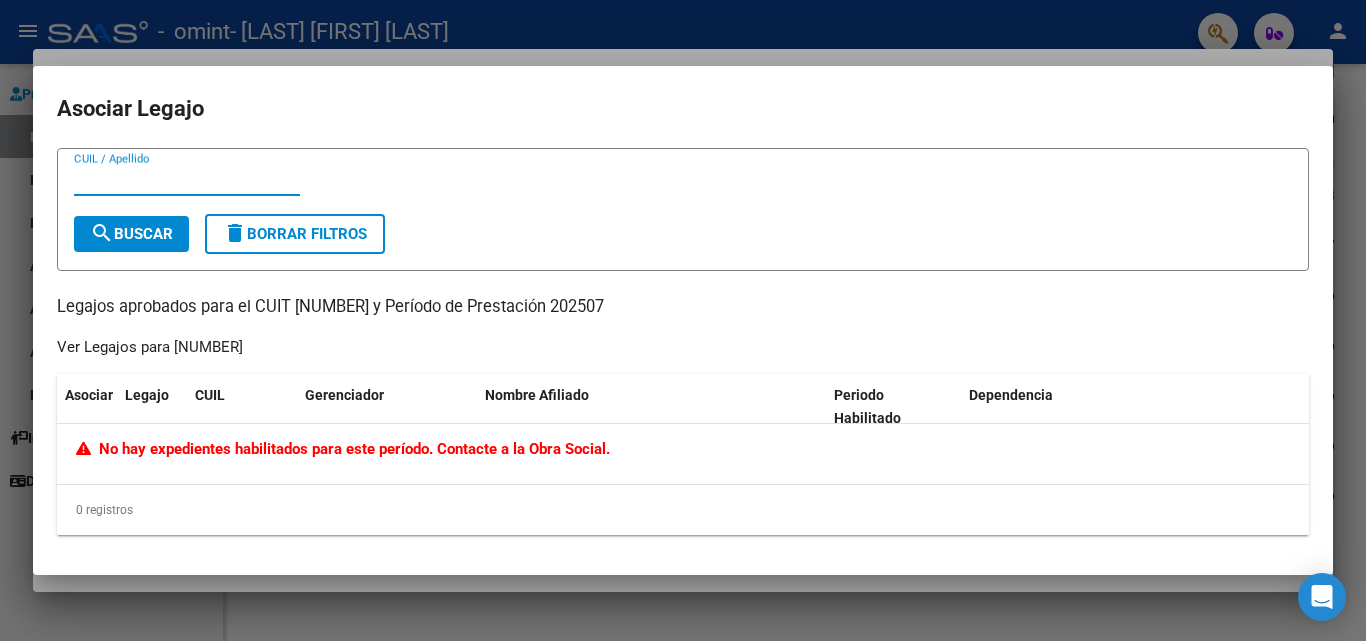 click on "CUIL / Apellido" at bounding box center [187, 180] 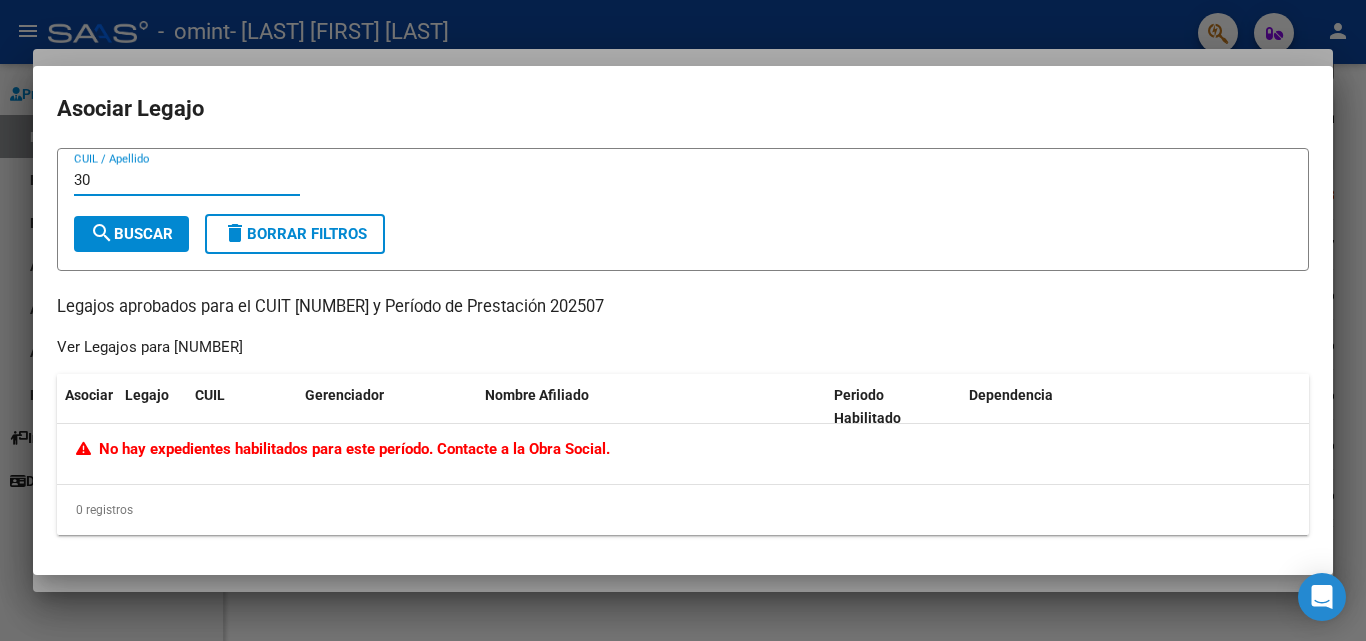 type on "3" 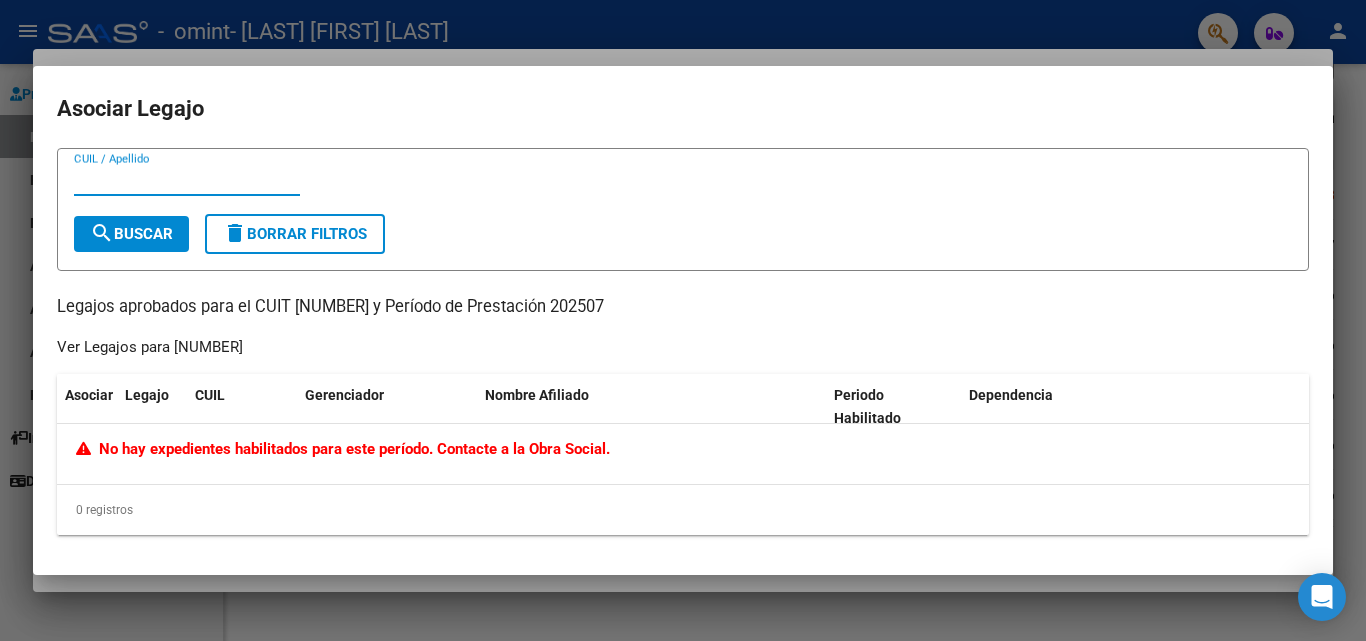 paste on "[SSN]" 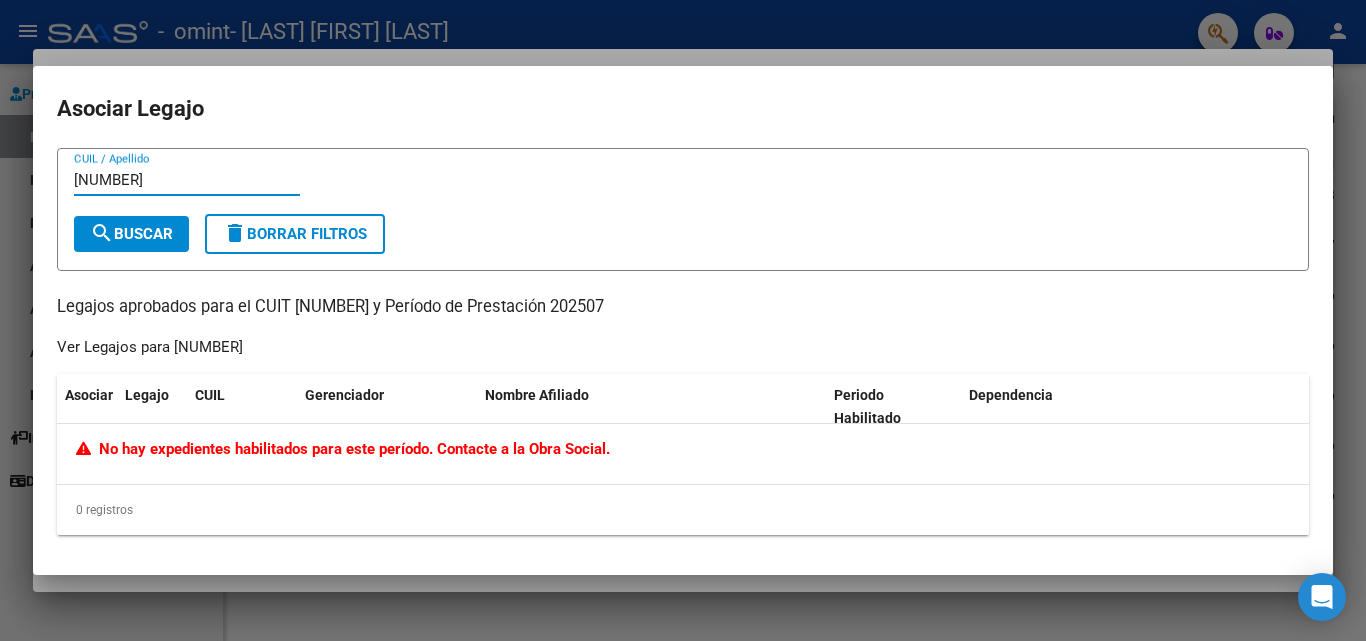 type on "[SSN]" 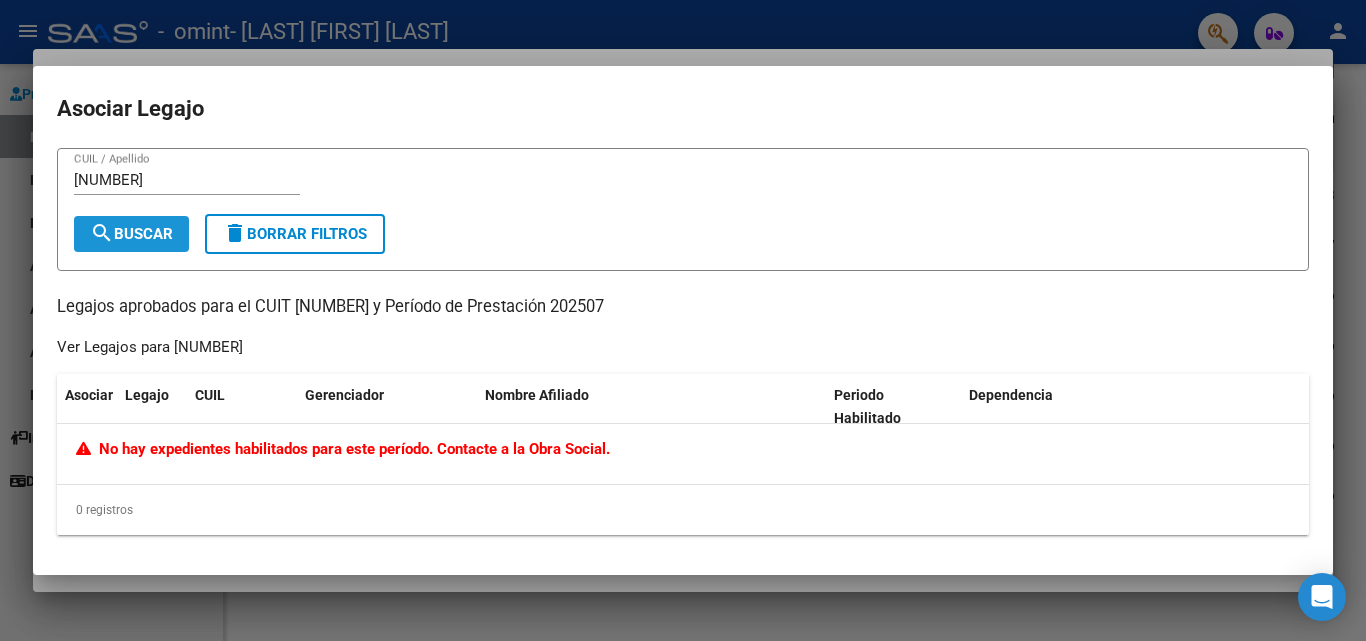 click on "search  Buscar" at bounding box center [131, 234] 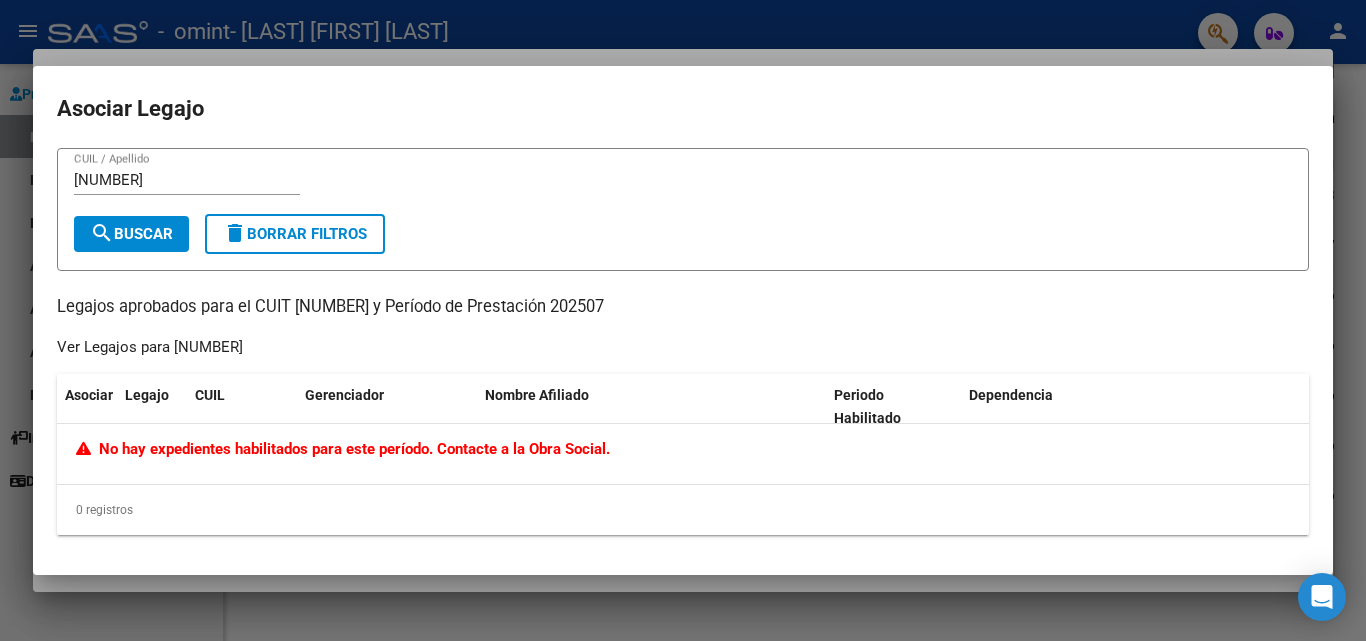 click at bounding box center [683, 320] 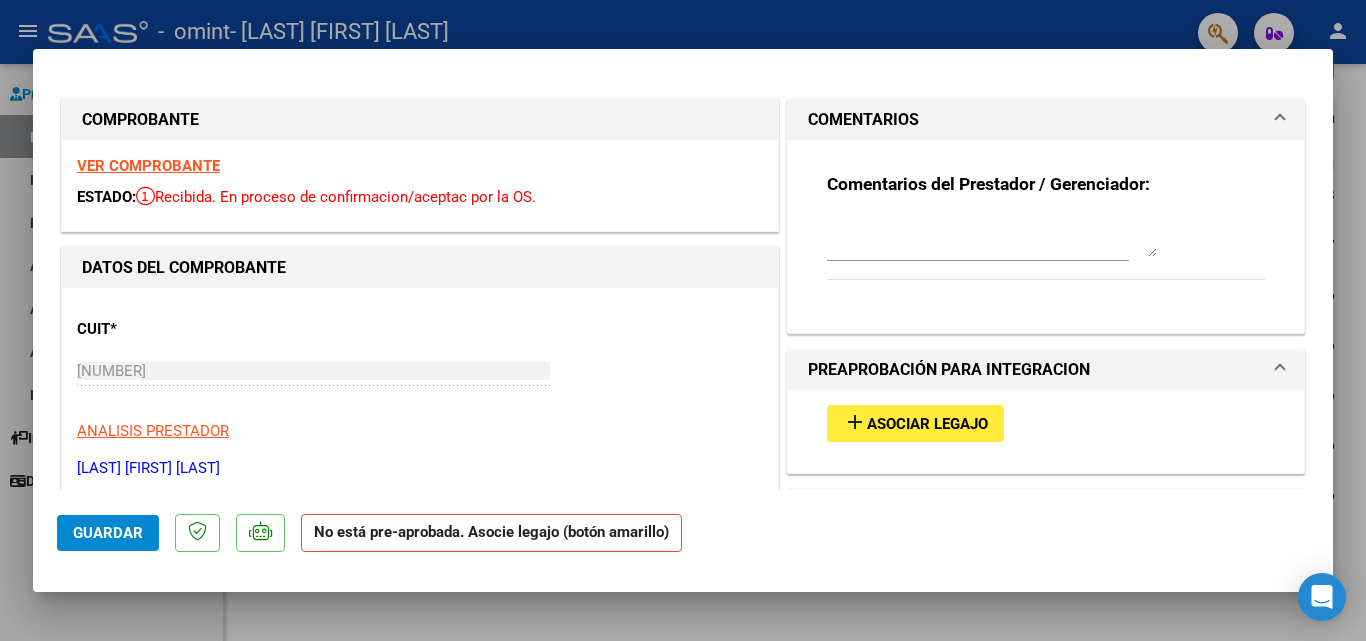 click on "Asociar Legajo" at bounding box center (927, 424) 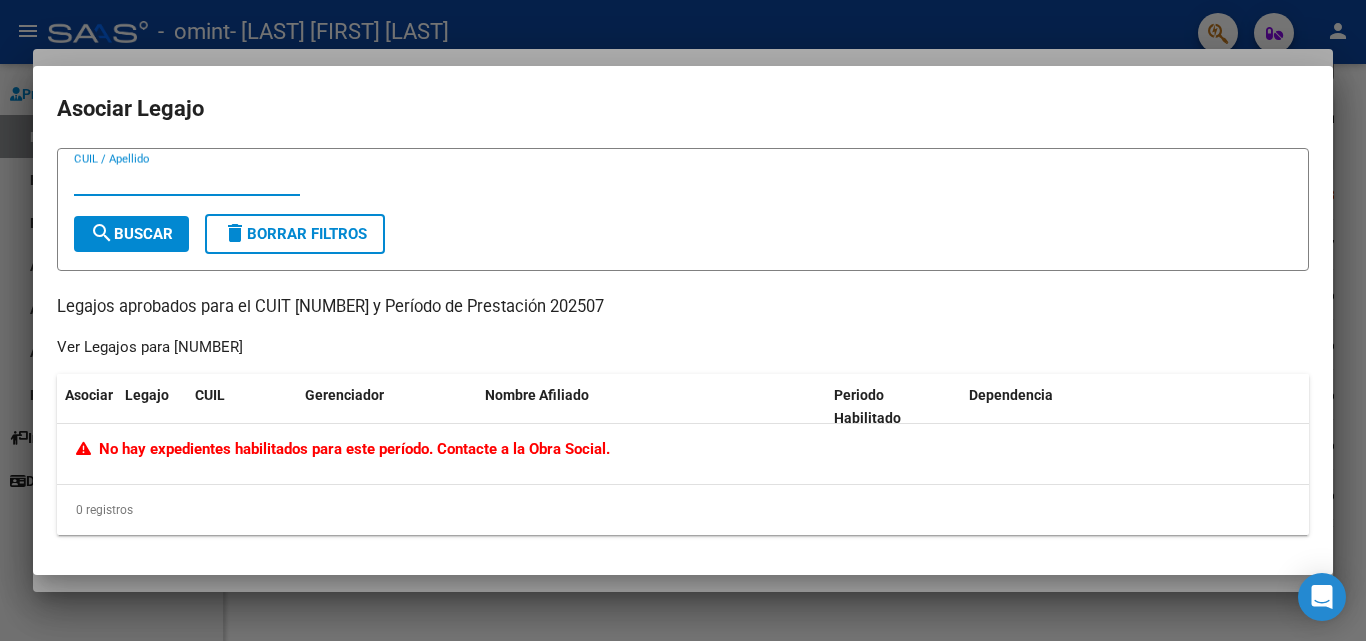 paste on "[SSN]" 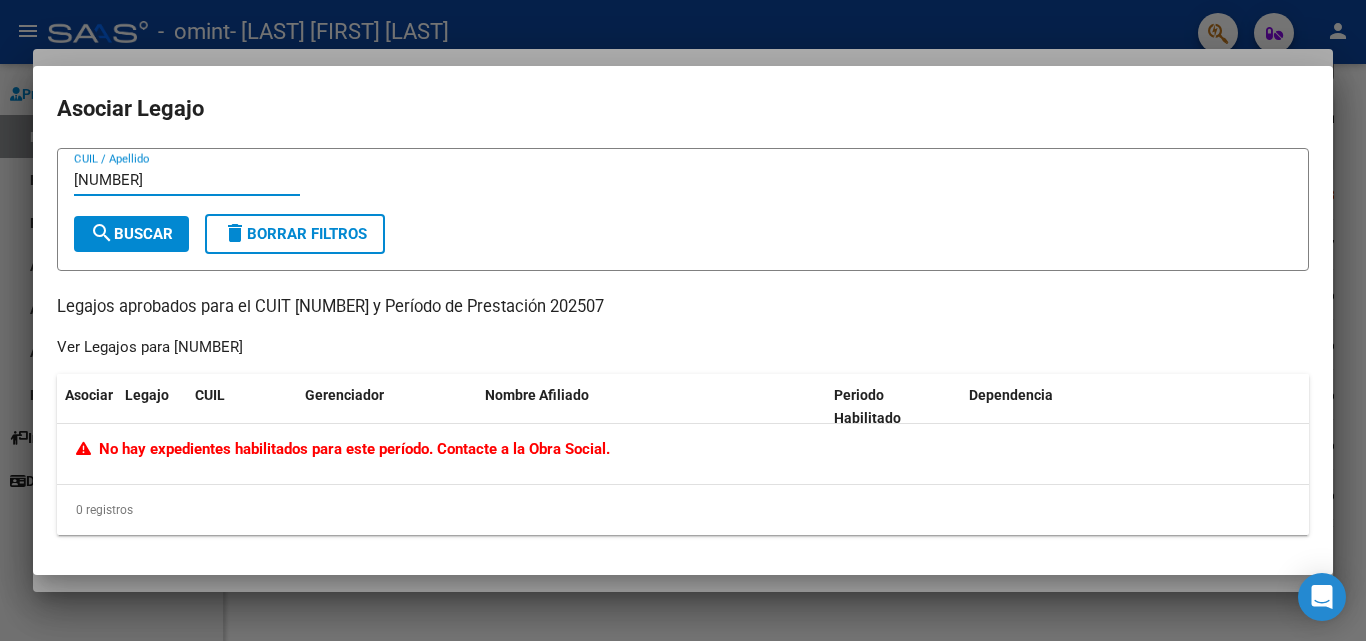 type on "[SSN]" 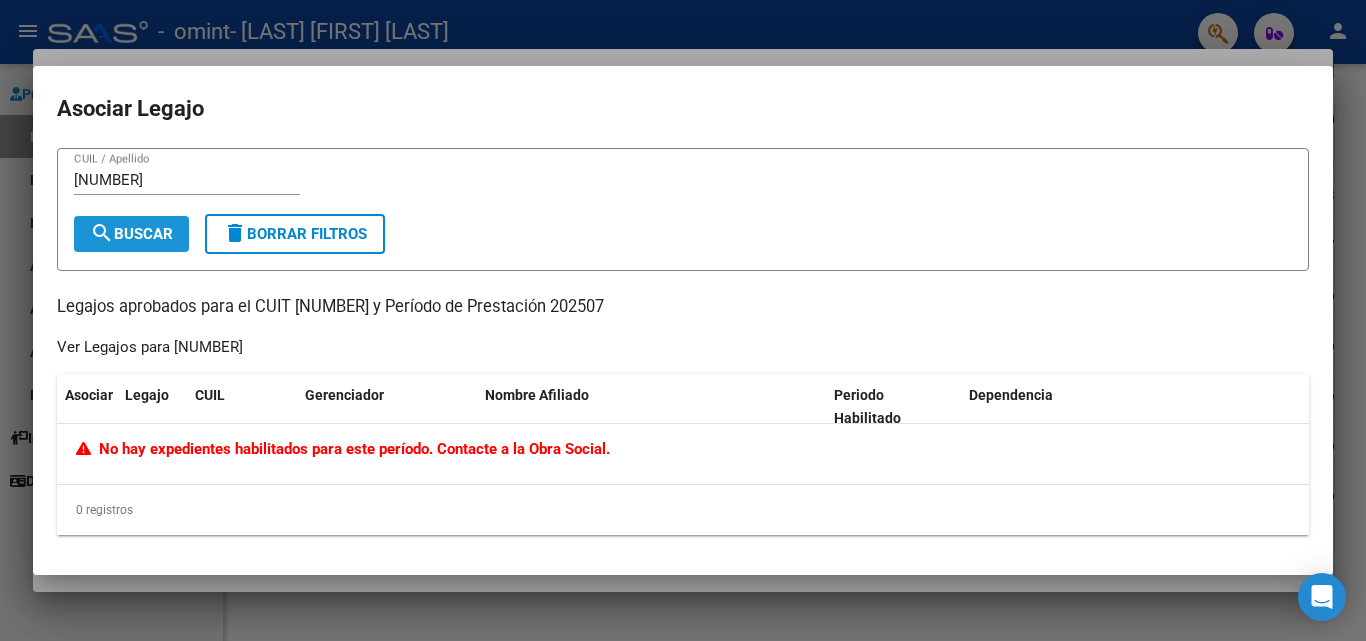 click on "search  Buscar" at bounding box center (131, 234) 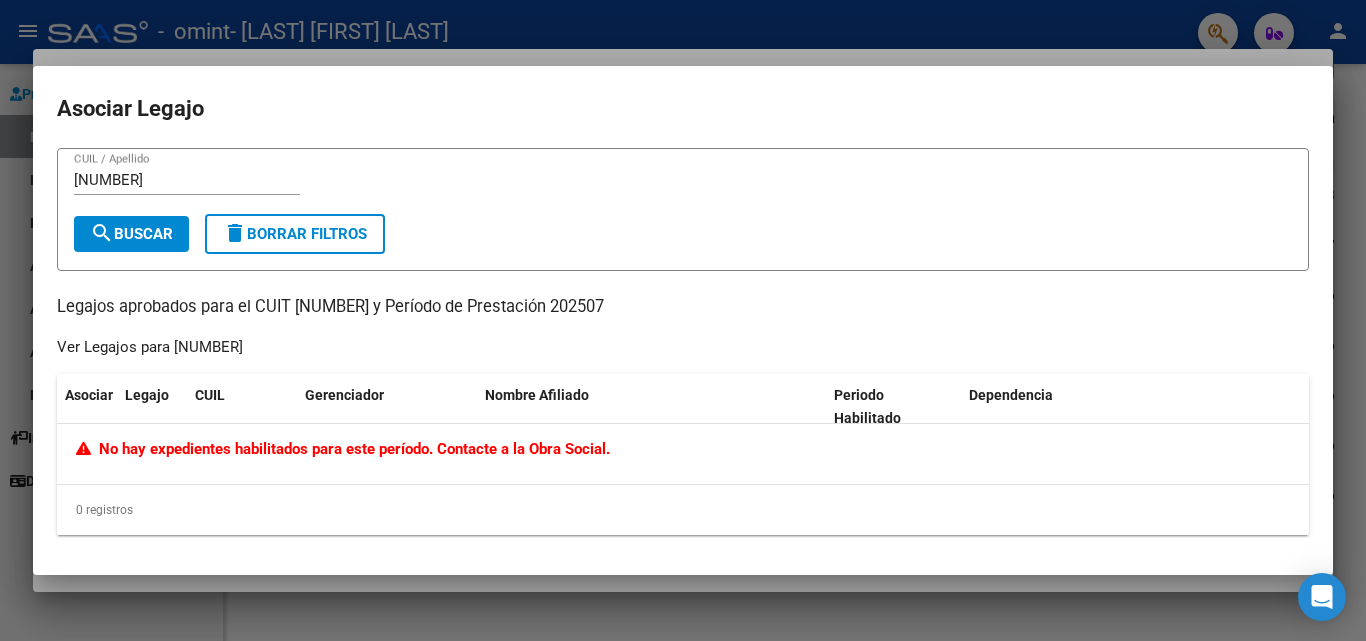 click on "delete  Borrar Filtros" at bounding box center [295, 234] 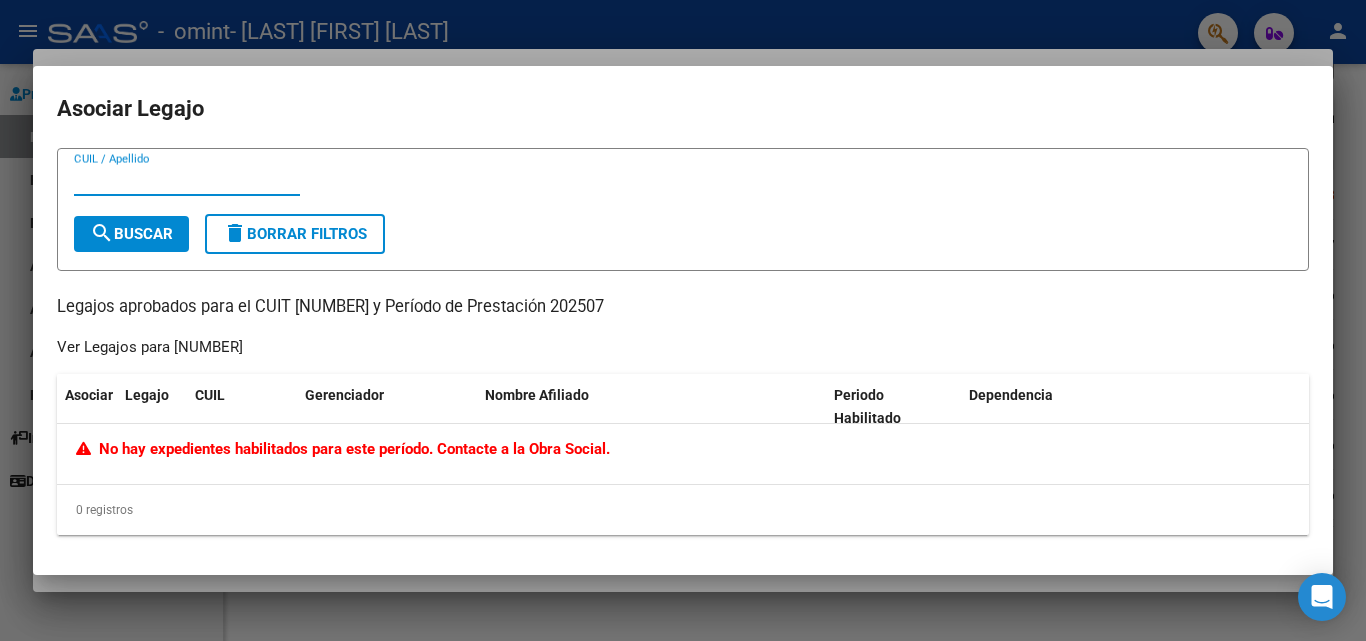 click on "CUIL / Apellido" at bounding box center (187, 180) 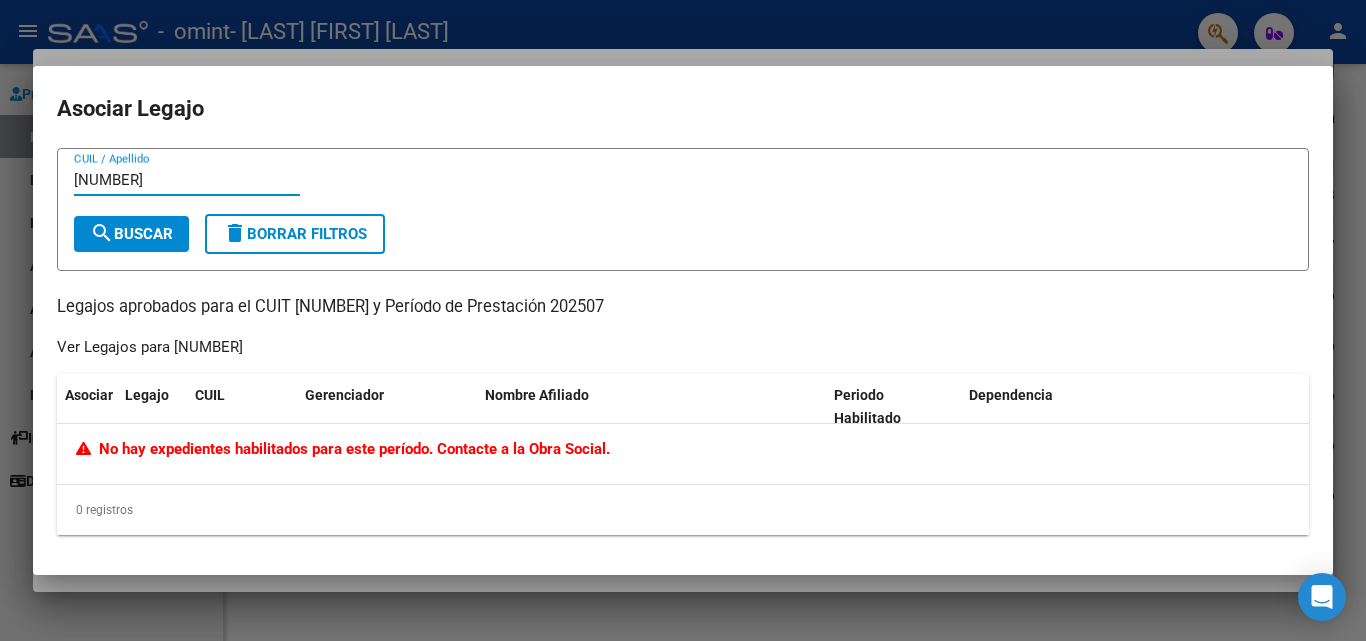 type on "[SSN]" 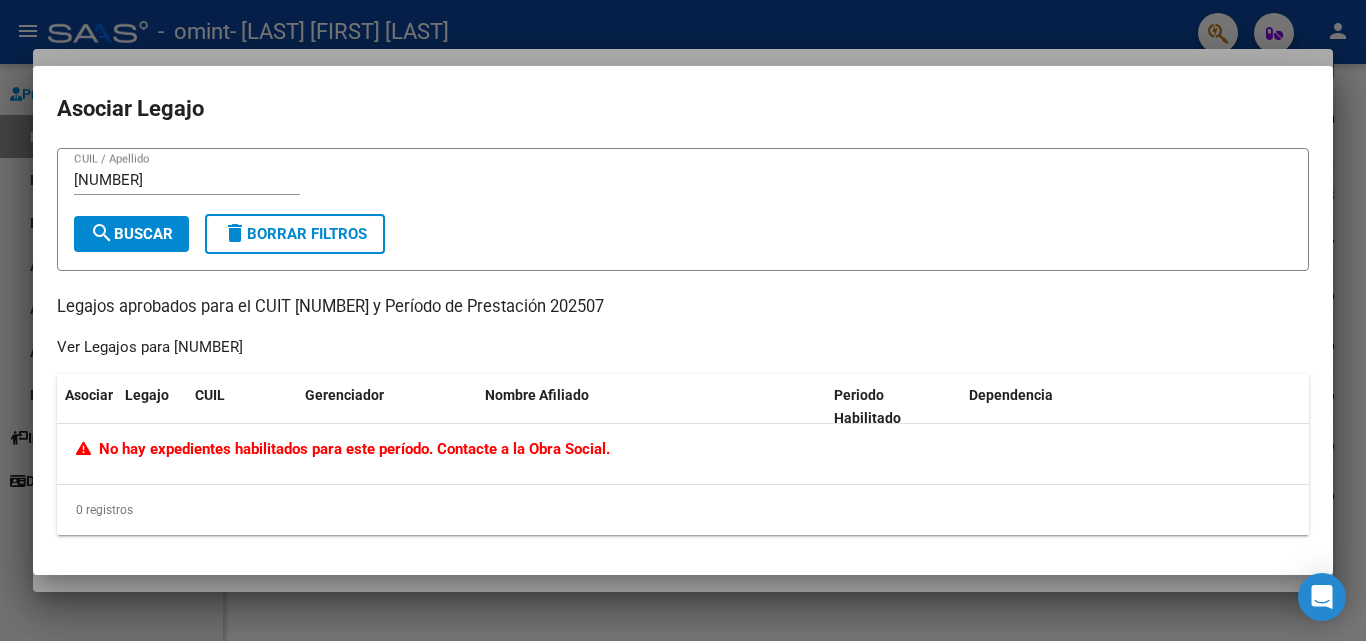 click at bounding box center [683, 320] 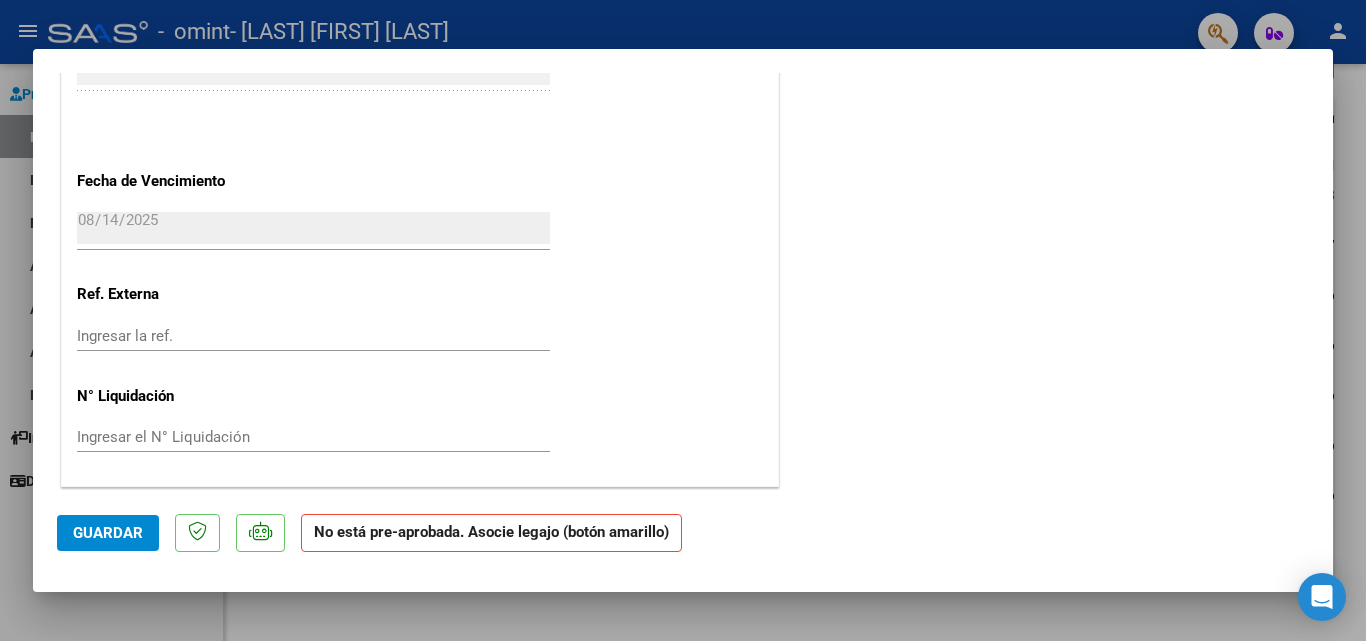 scroll, scrollTop: 1247, scrollLeft: 0, axis: vertical 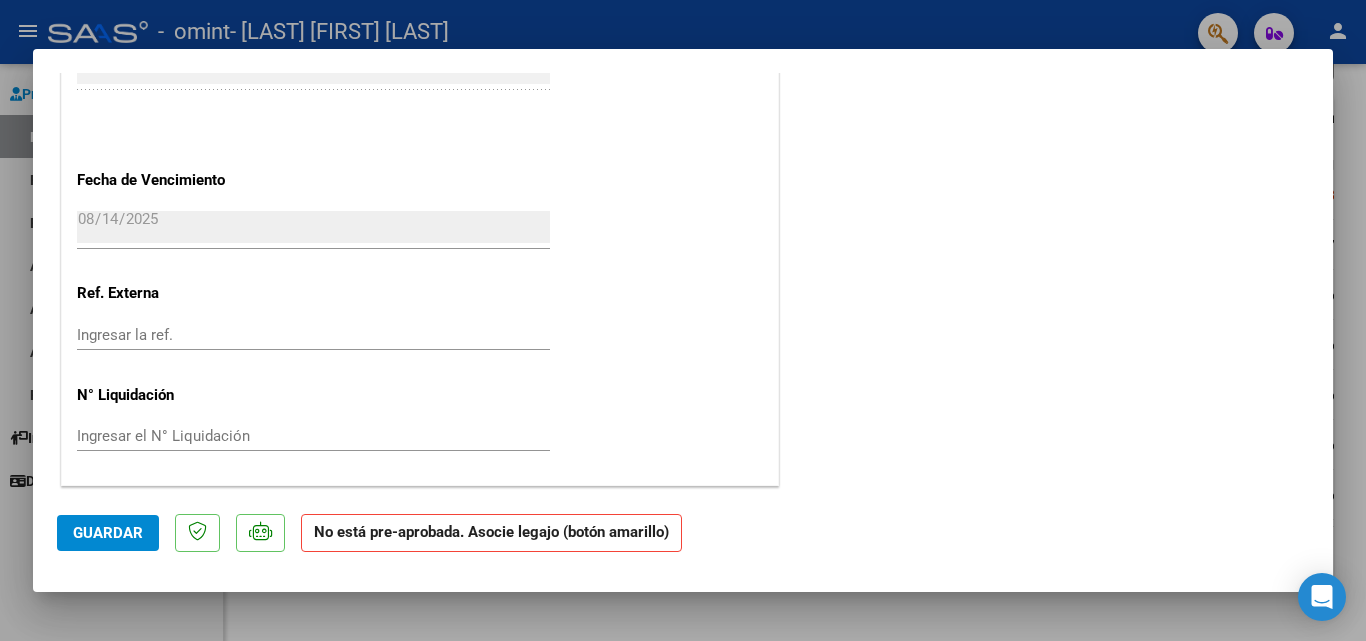 click on "Guardar" 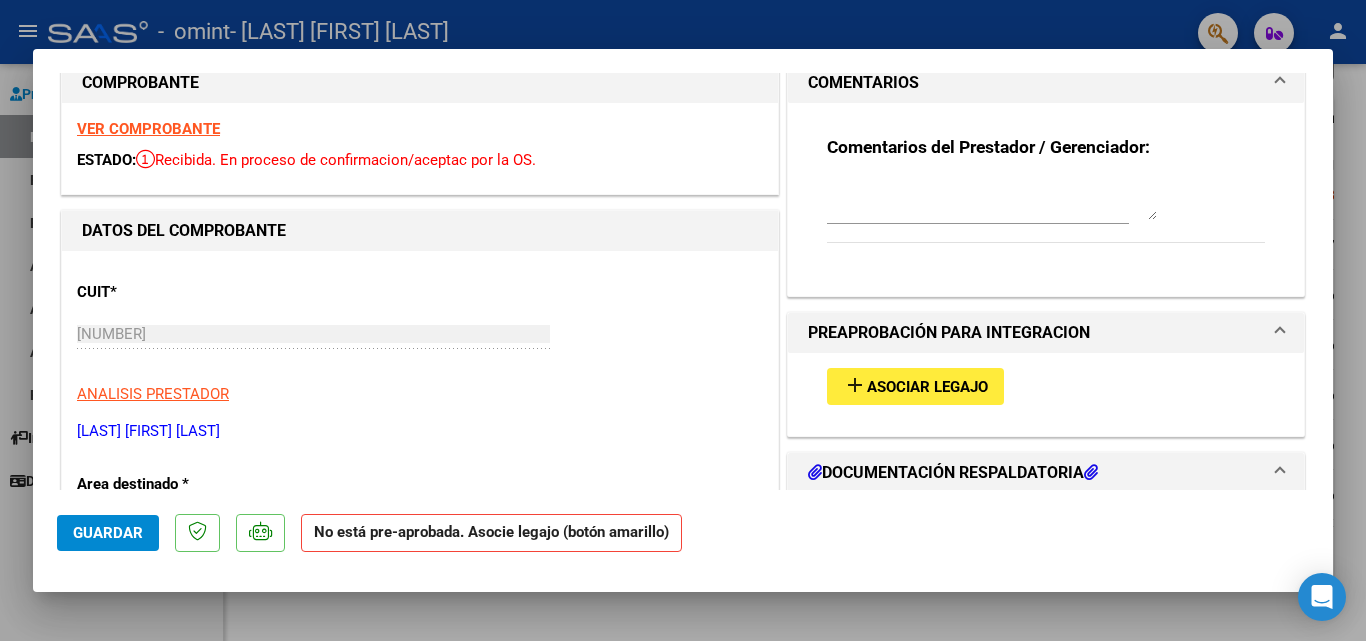 scroll, scrollTop: 0, scrollLeft: 0, axis: both 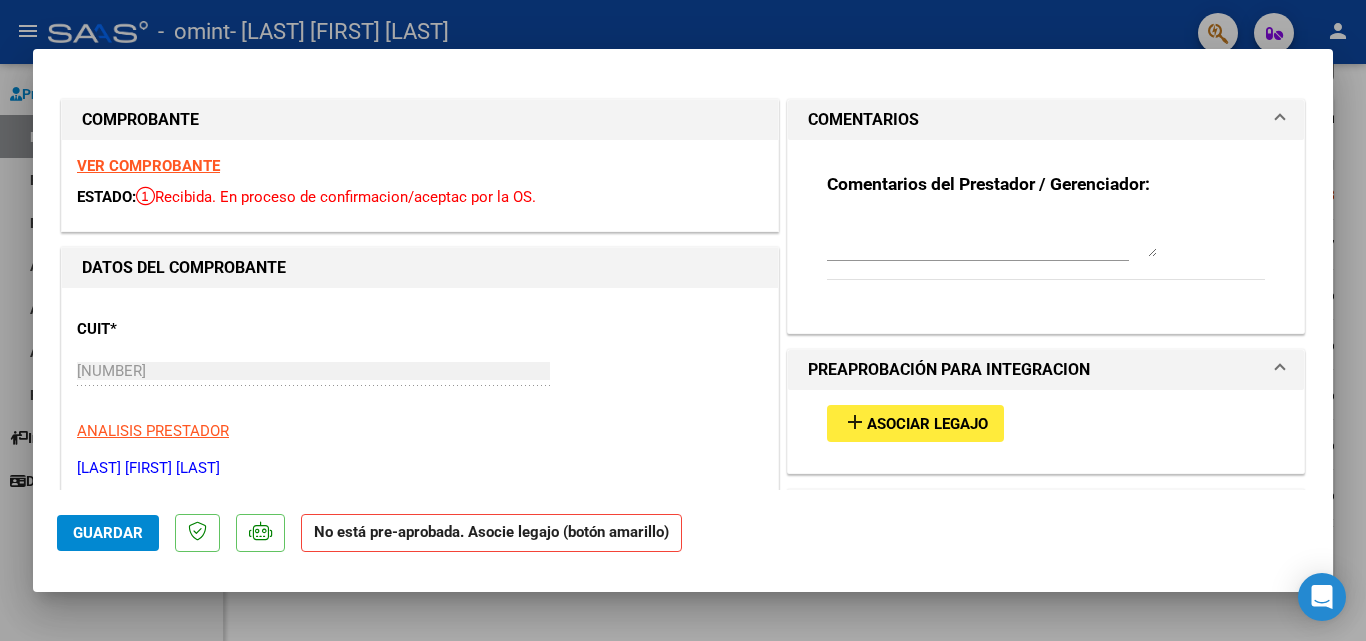 click at bounding box center (683, 320) 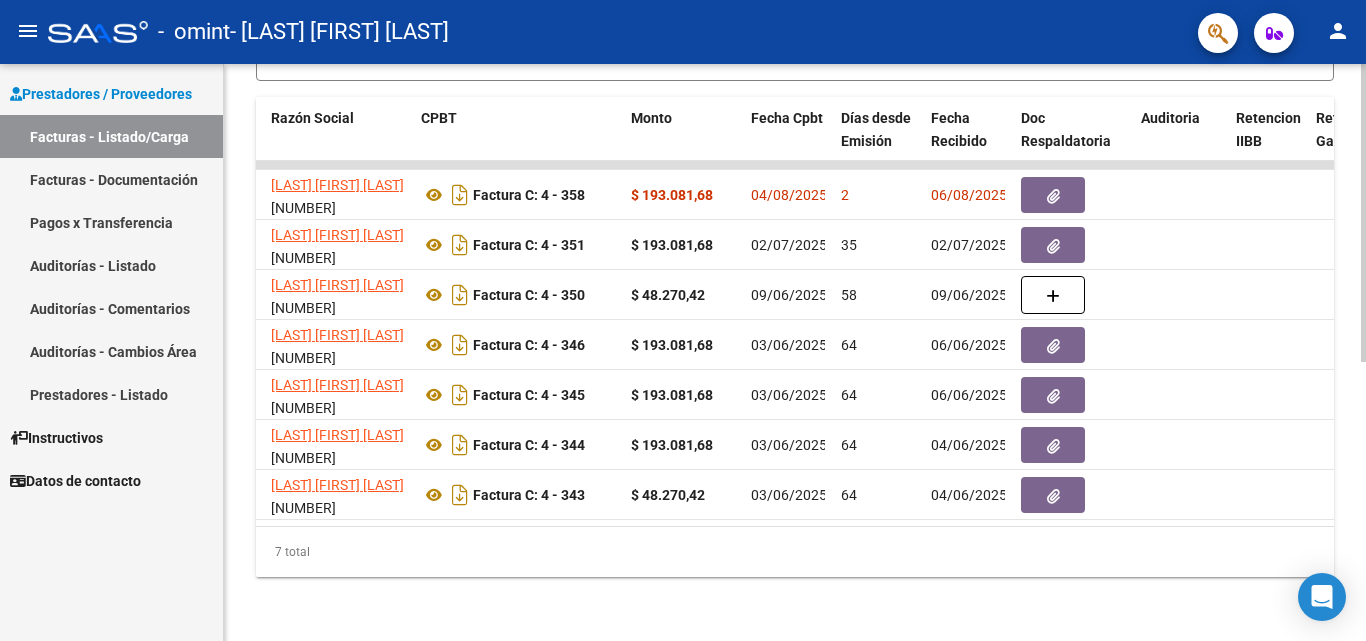 scroll, scrollTop: 0, scrollLeft: 558, axis: horizontal 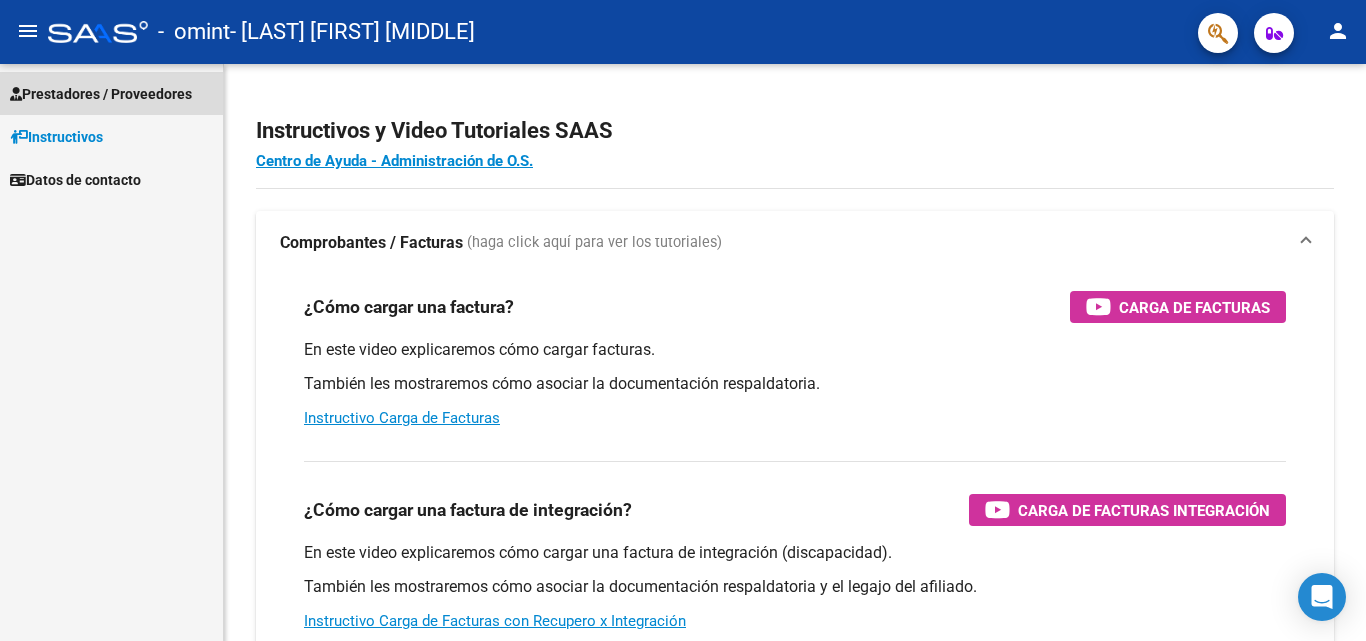 click on "Prestadores / Proveedores" at bounding box center (101, 94) 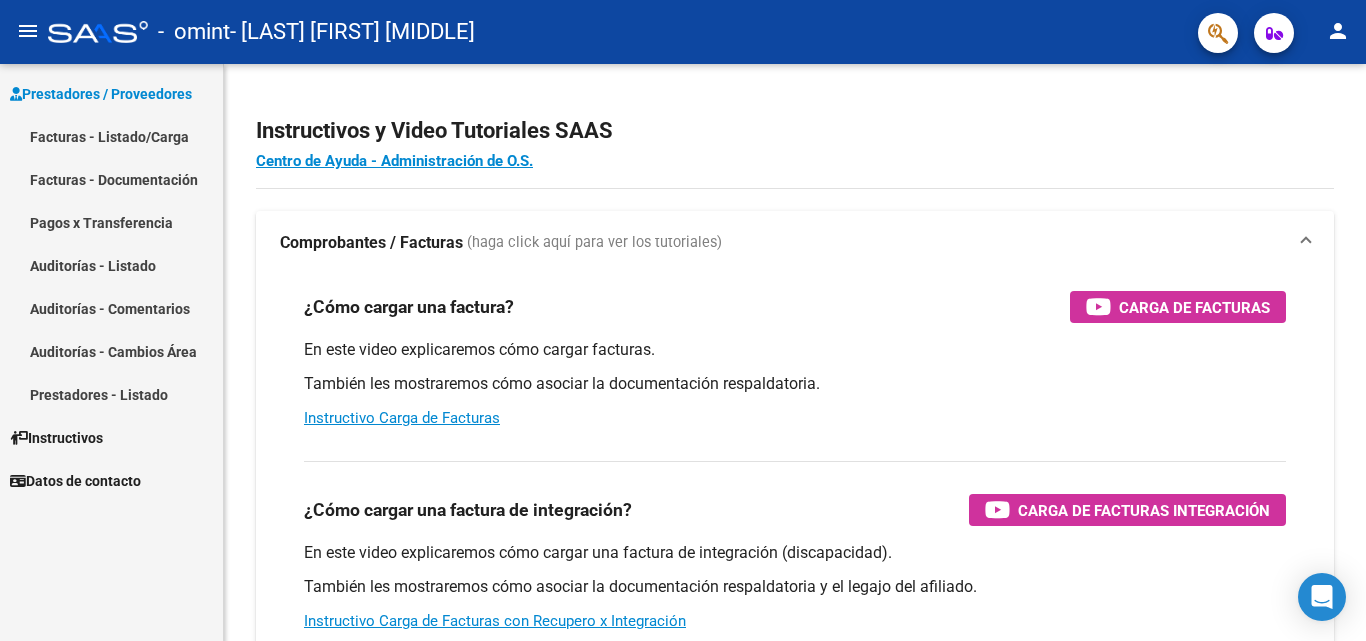 click on "Facturas - Documentación" at bounding box center [111, 179] 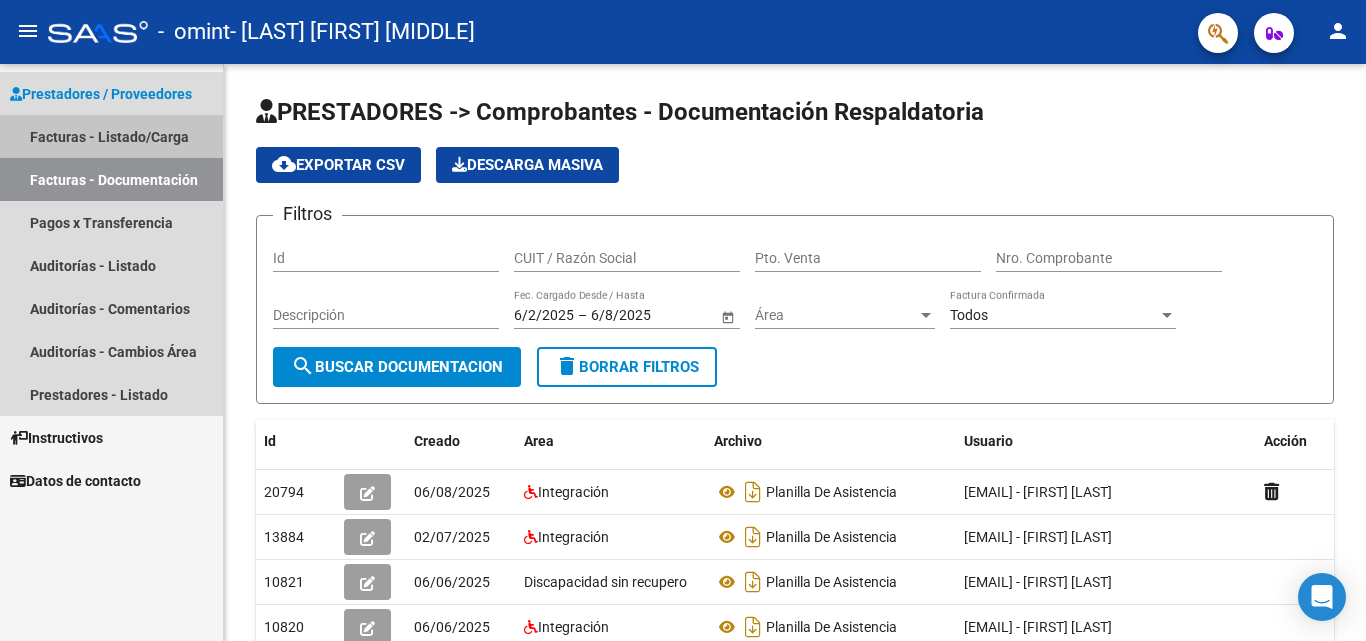 click on "Facturas - Listado/Carga" at bounding box center [111, 136] 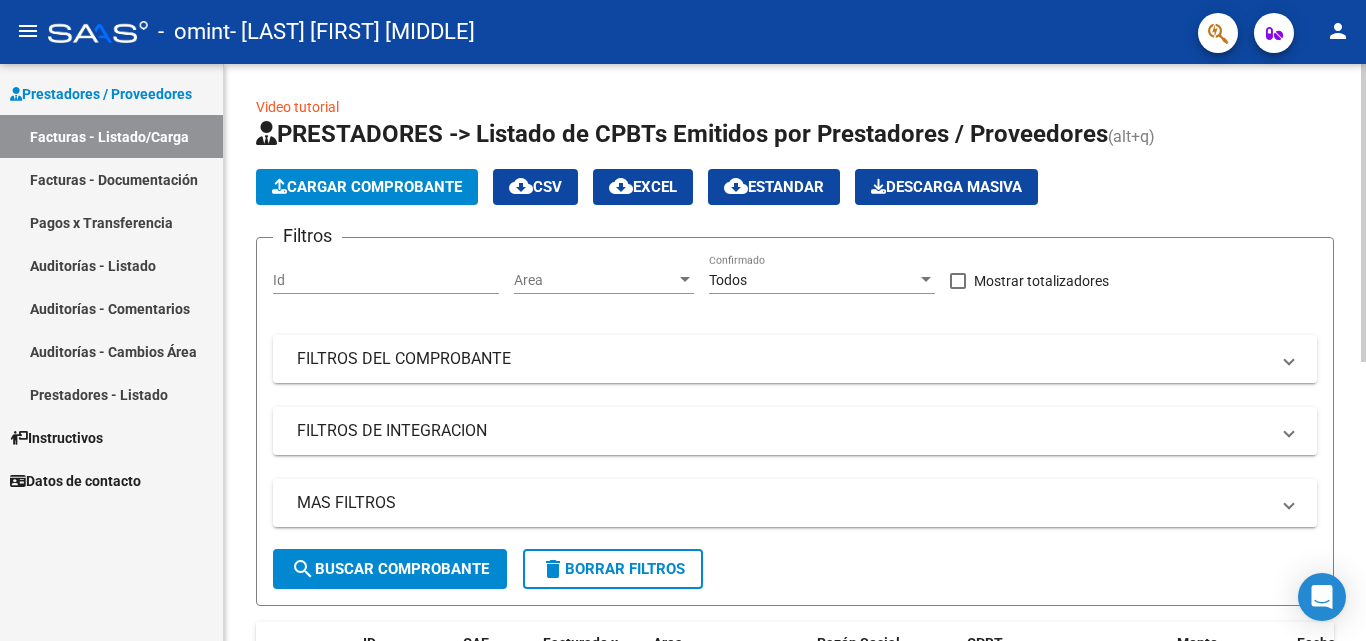 click on "Cargar Comprobante" 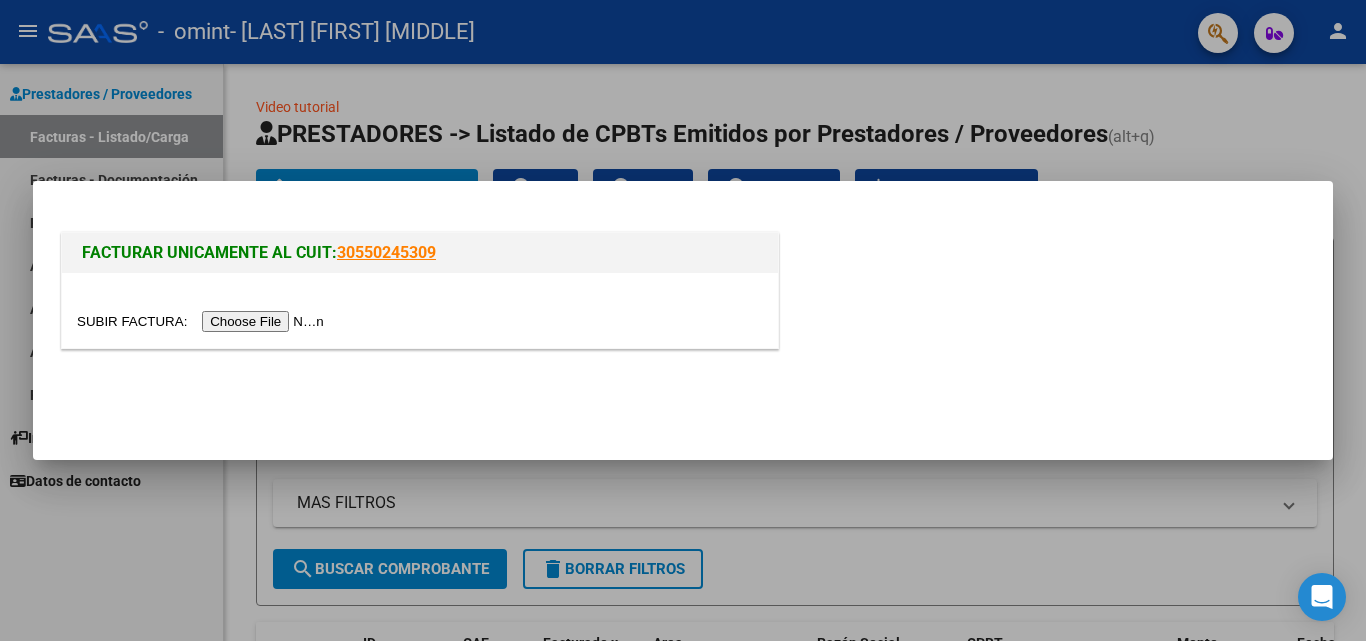 click at bounding box center (683, 320) 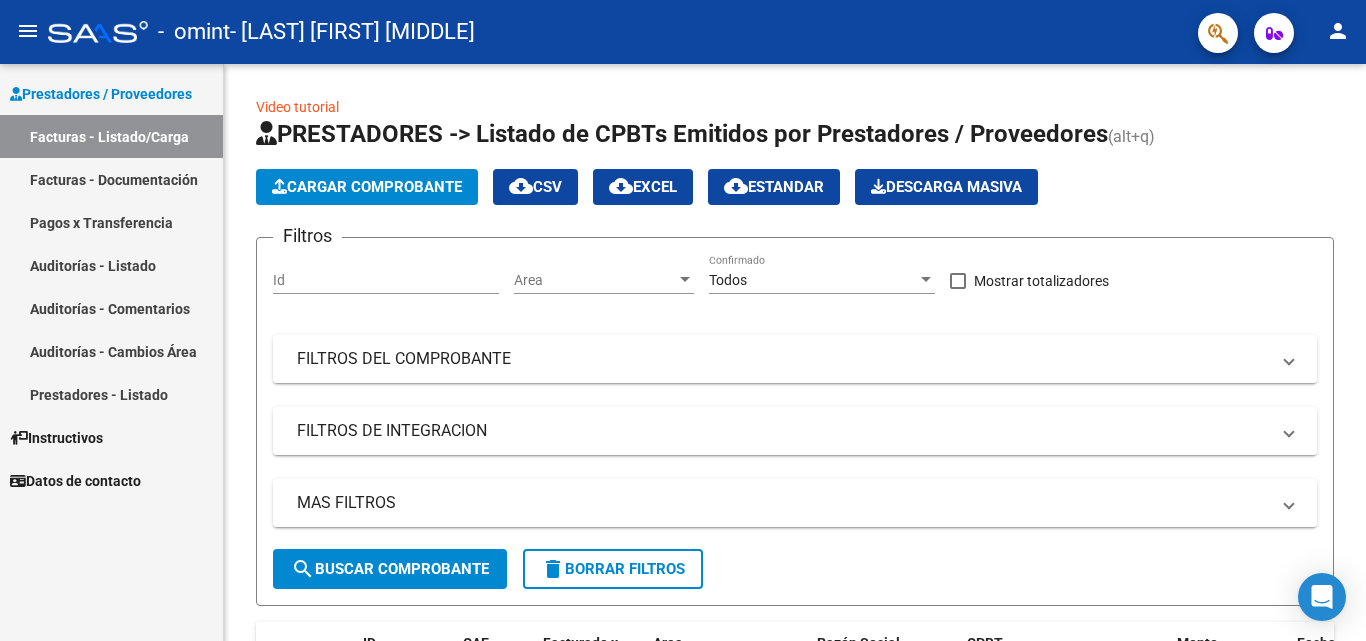click on "Facturas - Documentación" at bounding box center [111, 179] 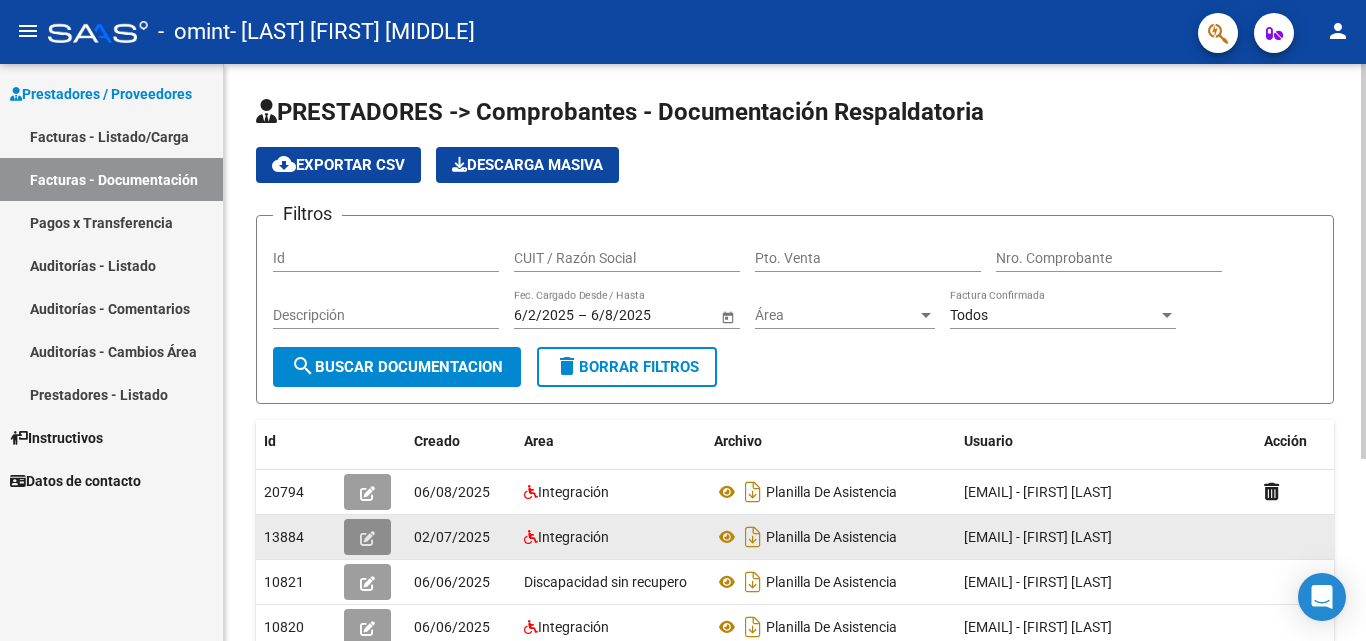 click 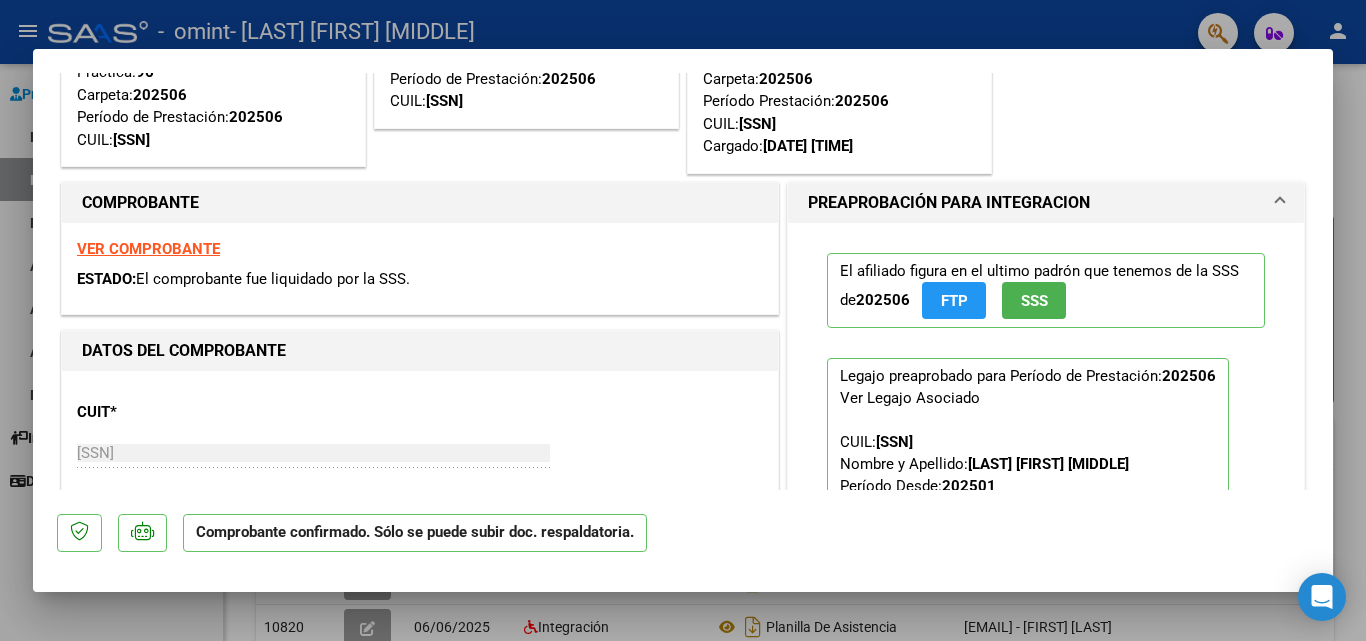 scroll, scrollTop: 300, scrollLeft: 0, axis: vertical 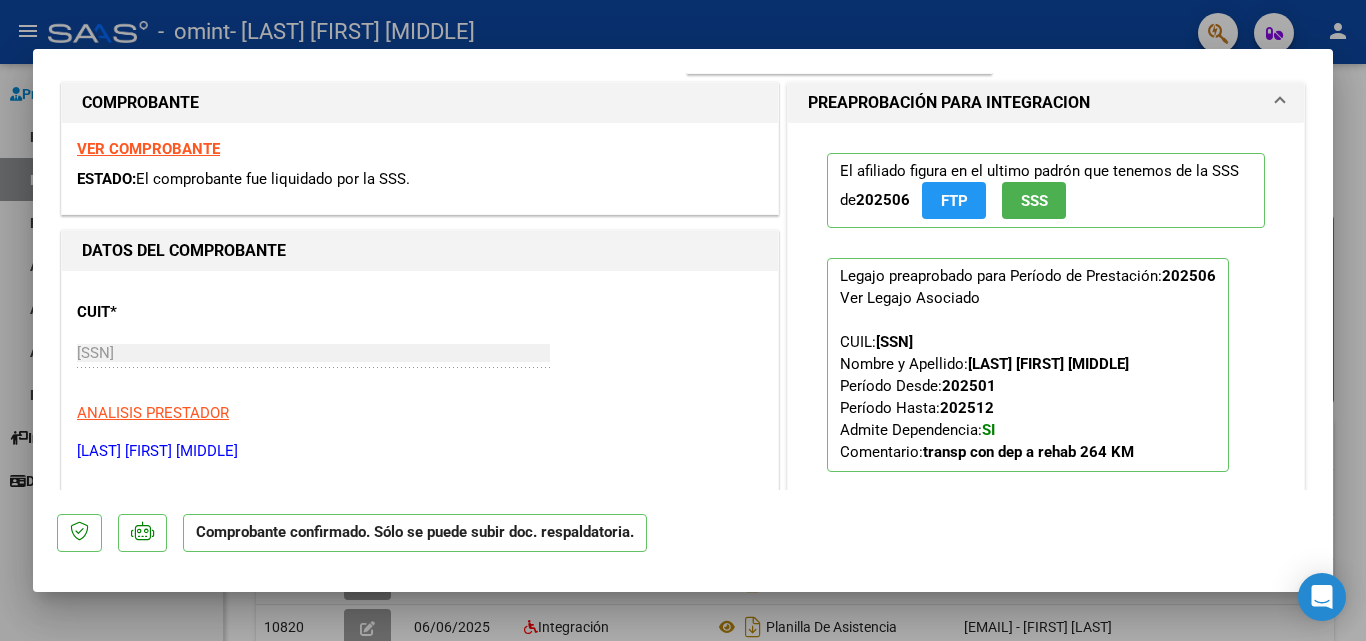 drag, startPoint x: 872, startPoint y: 340, endPoint x: 970, endPoint y: 343, distance: 98.045906 